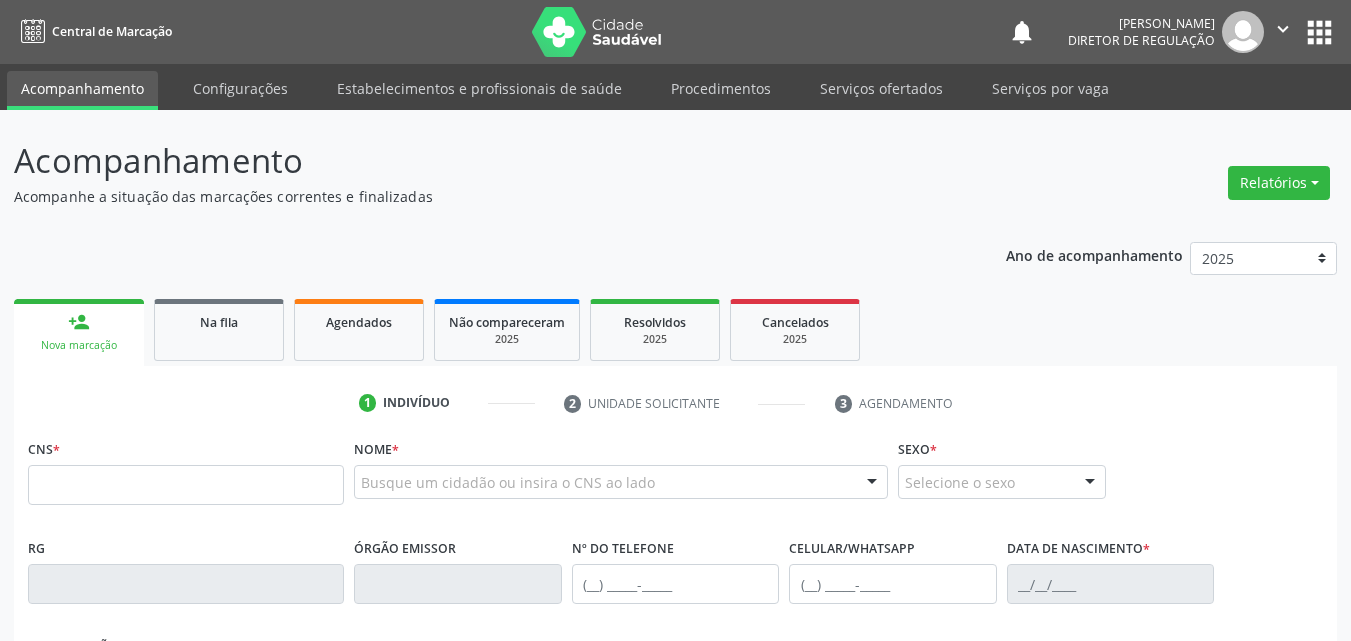 scroll, scrollTop: 0, scrollLeft: 0, axis: both 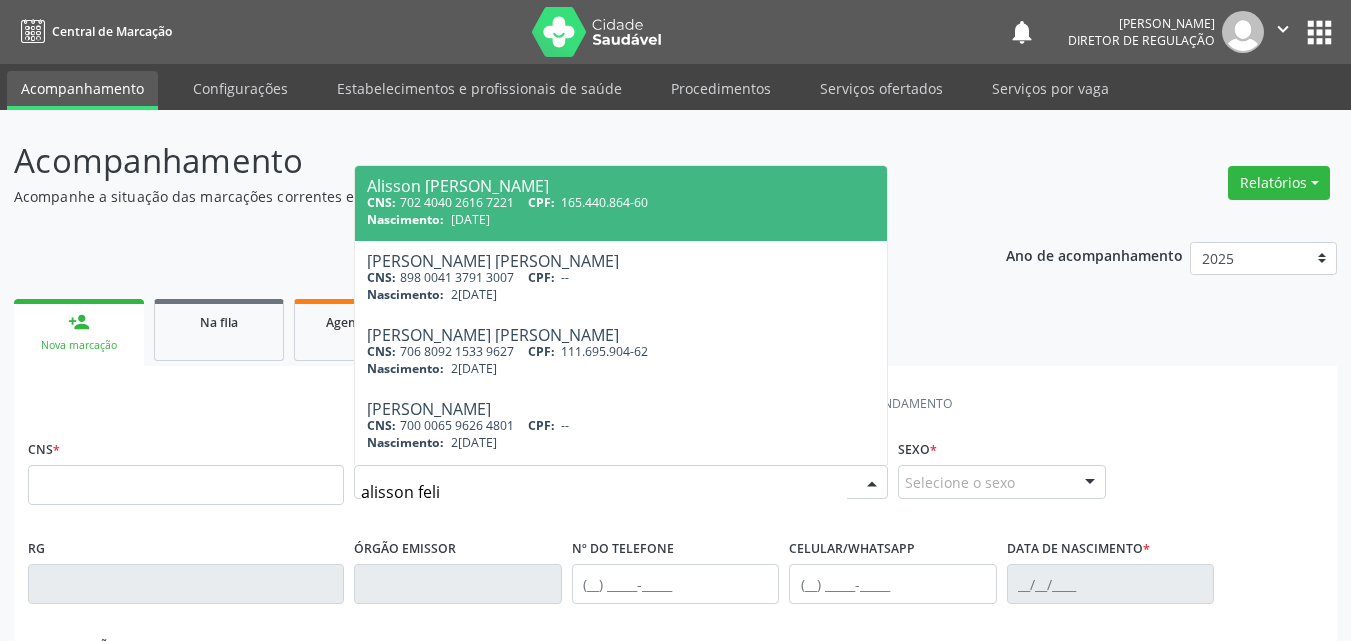 type on "[PERSON_NAME]" 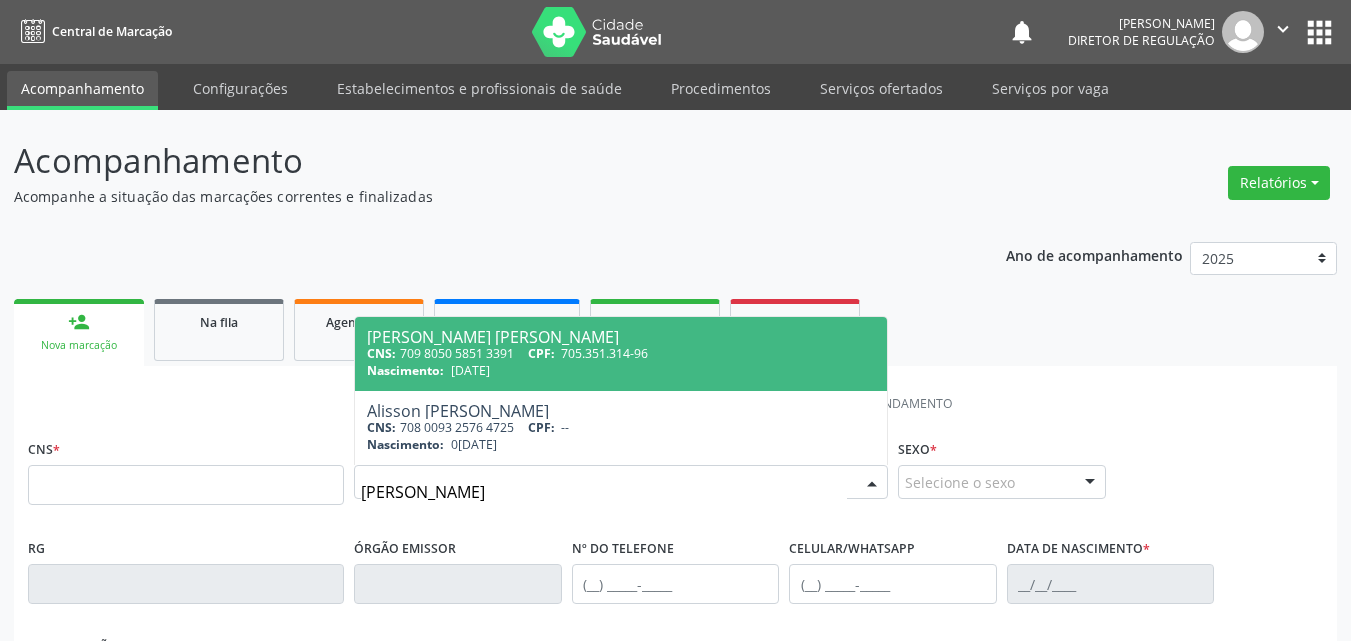 click on "Nascimento:" at bounding box center (405, 370) 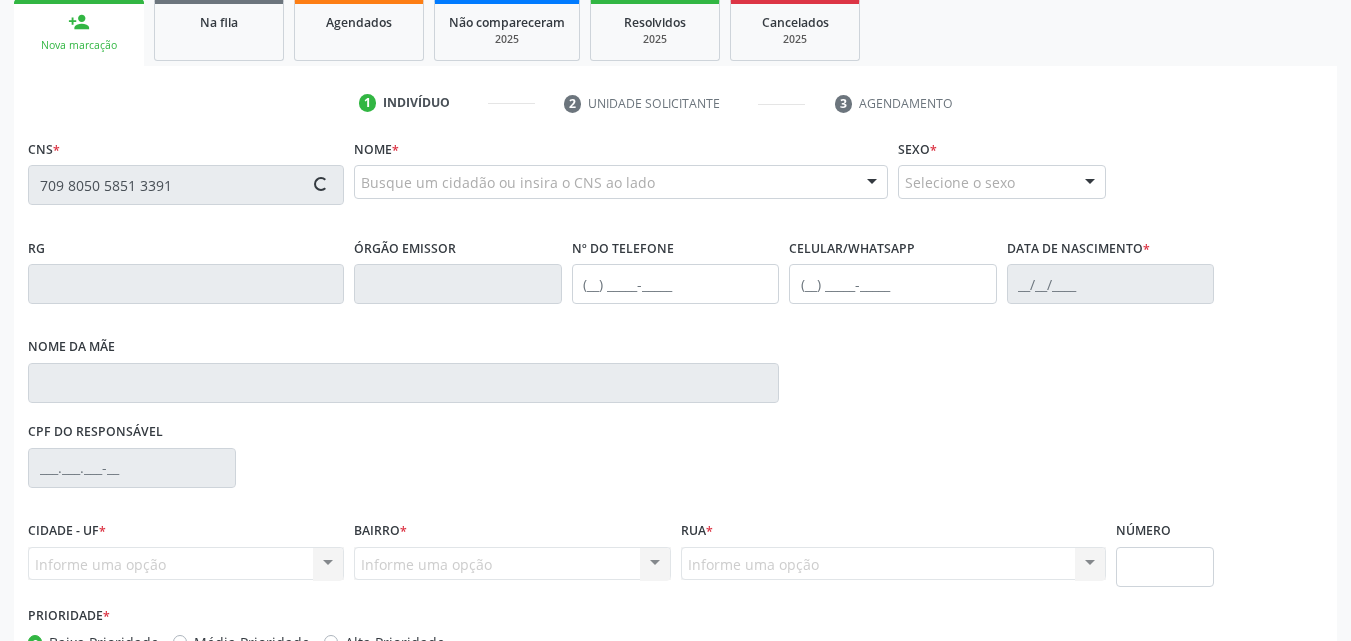 type on "709 8050 5851 3391" 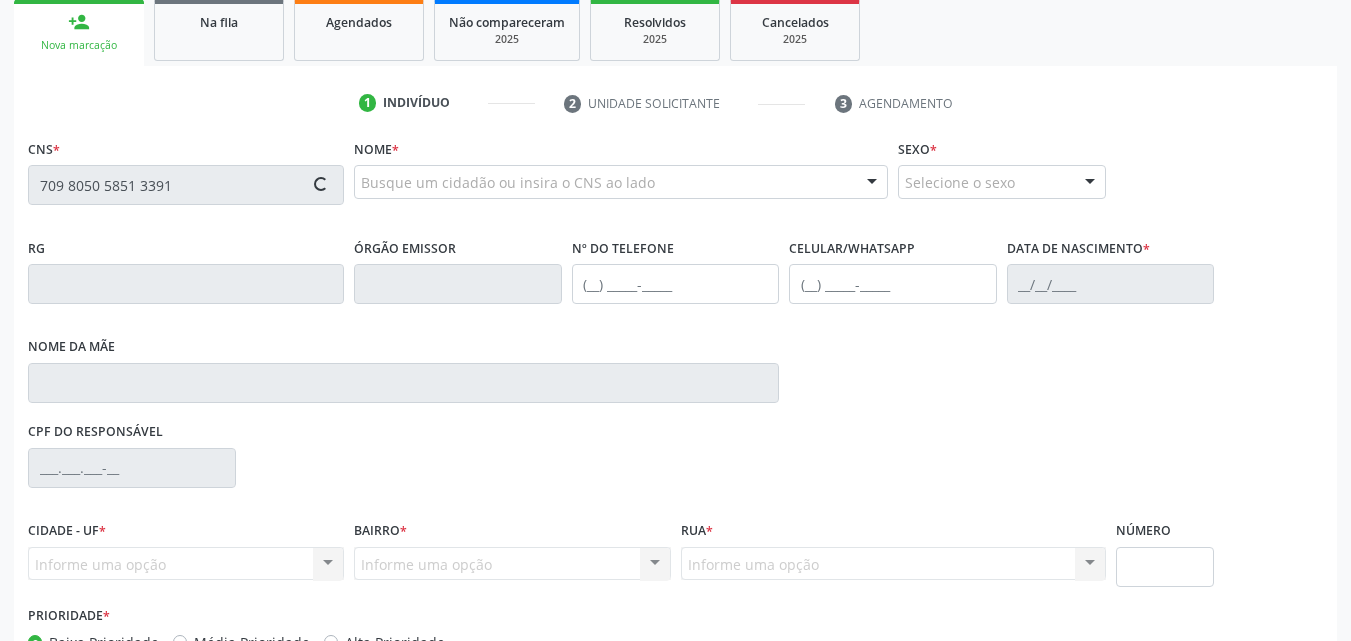 type 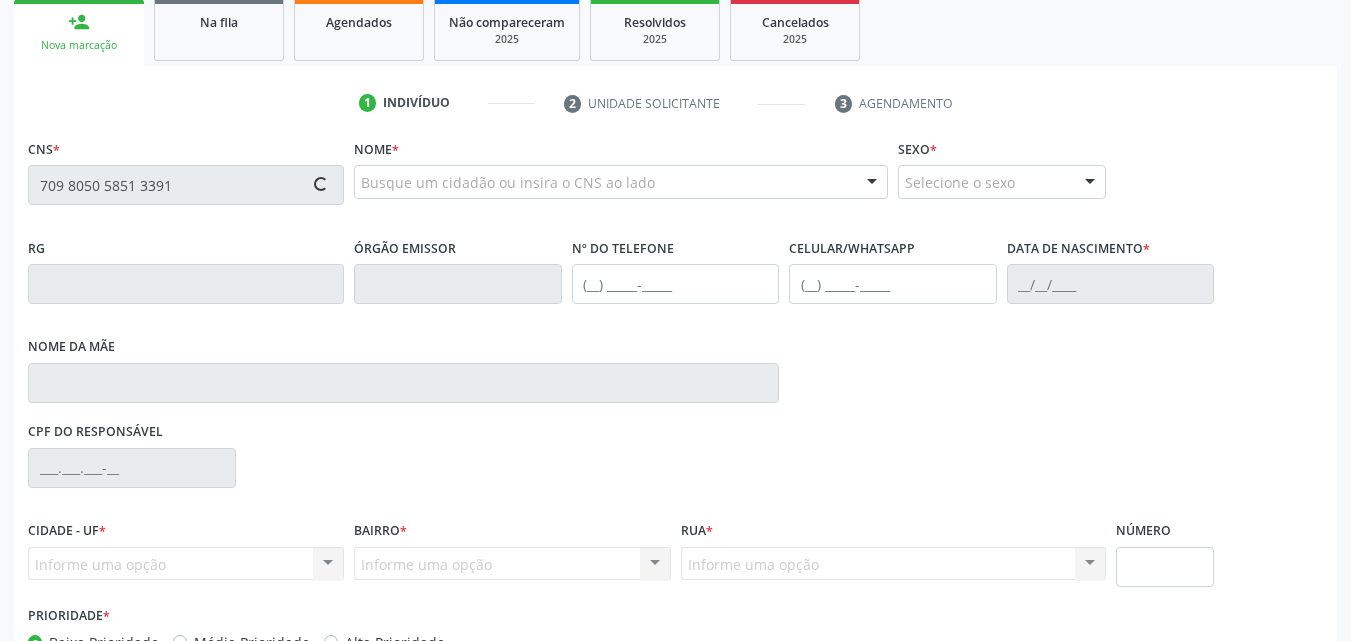 type 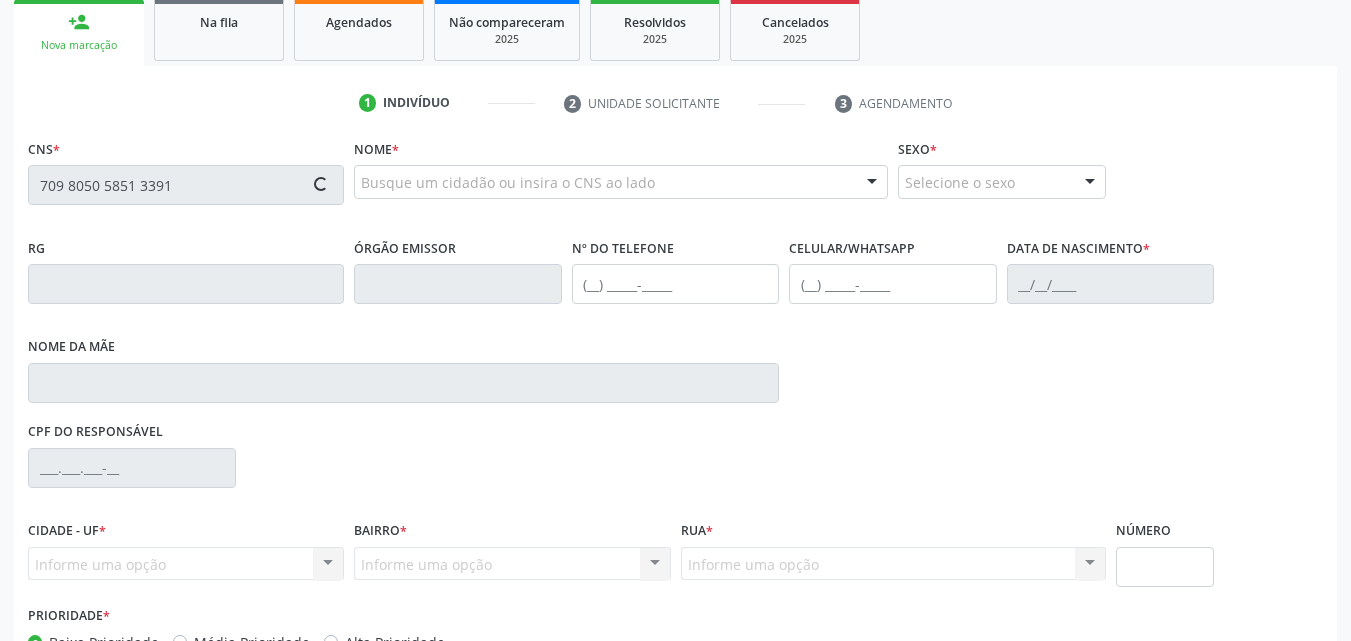 type 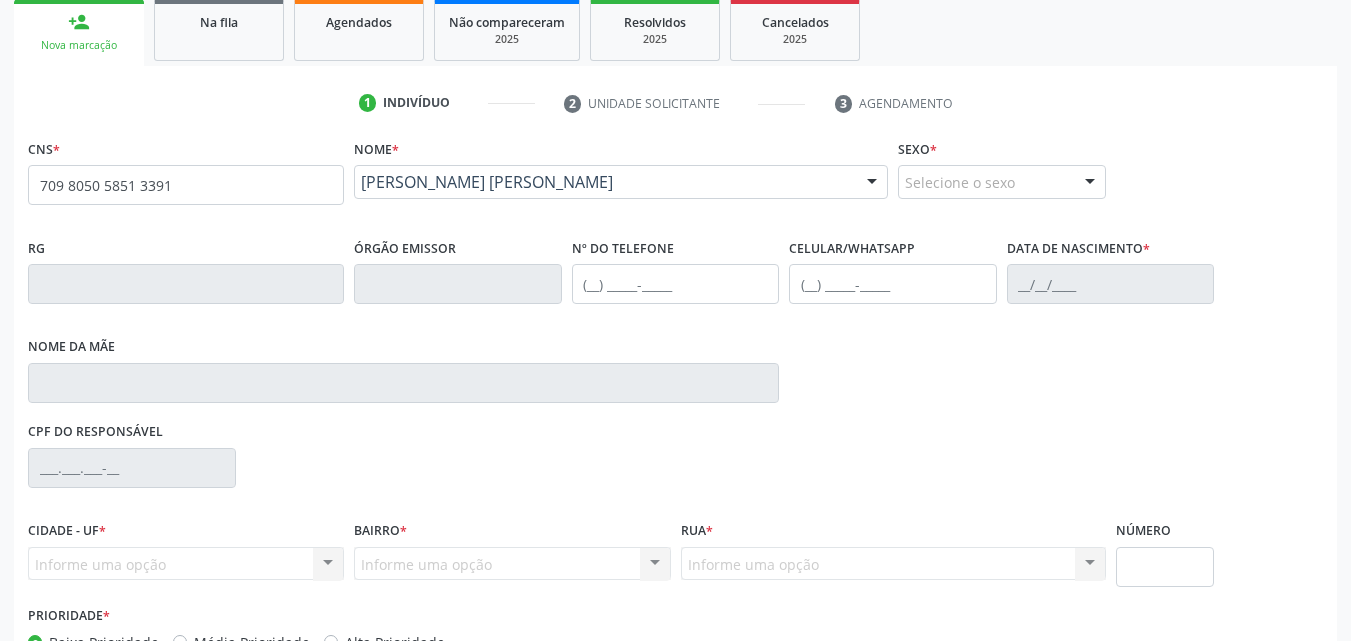 scroll, scrollTop: 429, scrollLeft: 0, axis: vertical 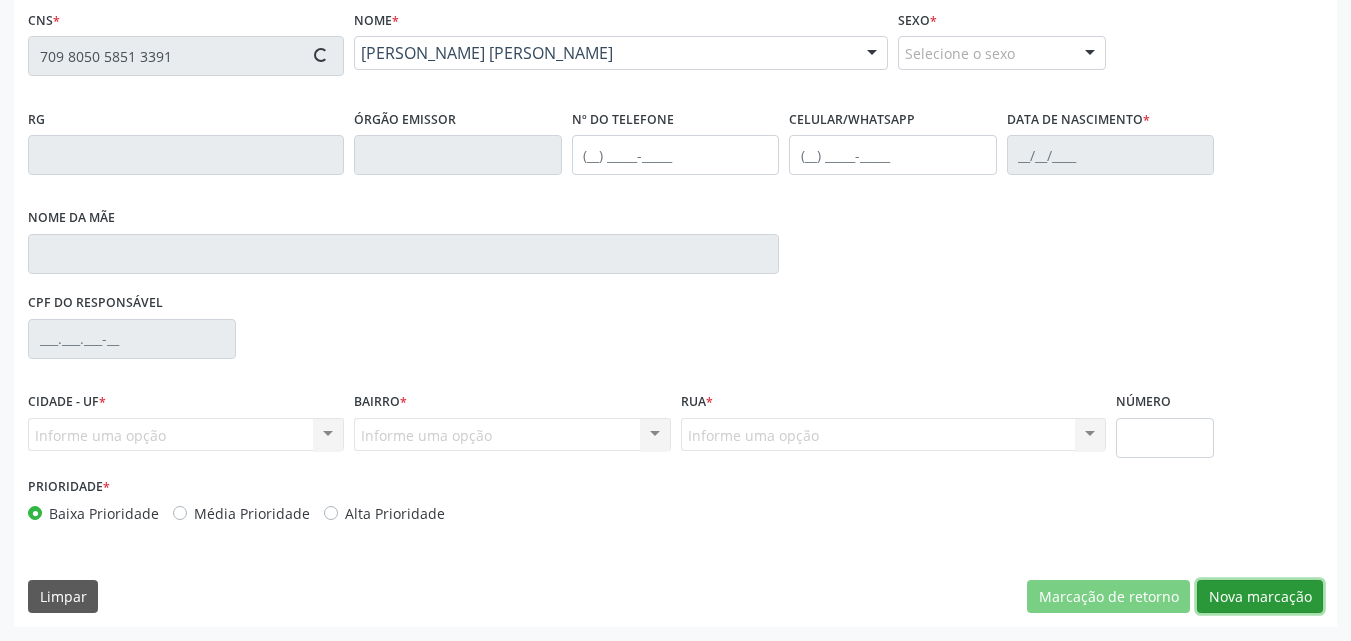 click on "Nova marcação" at bounding box center [1260, 597] 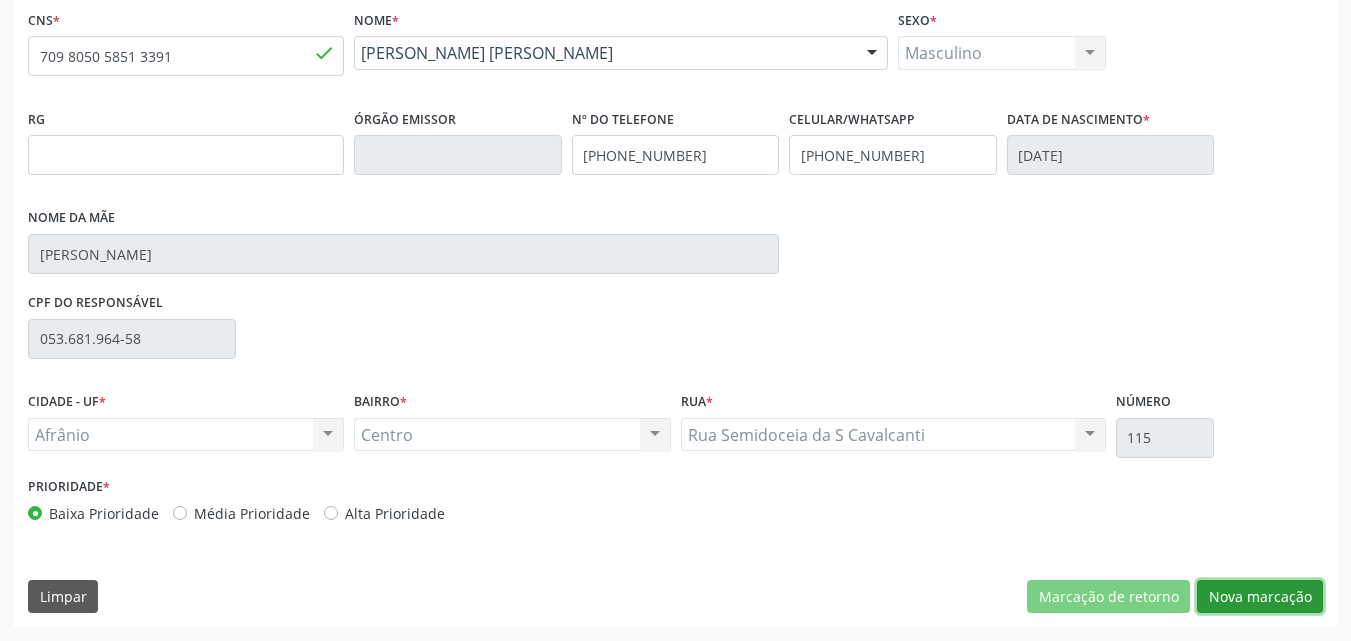 click on "Nova marcação" at bounding box center (1260, 597) 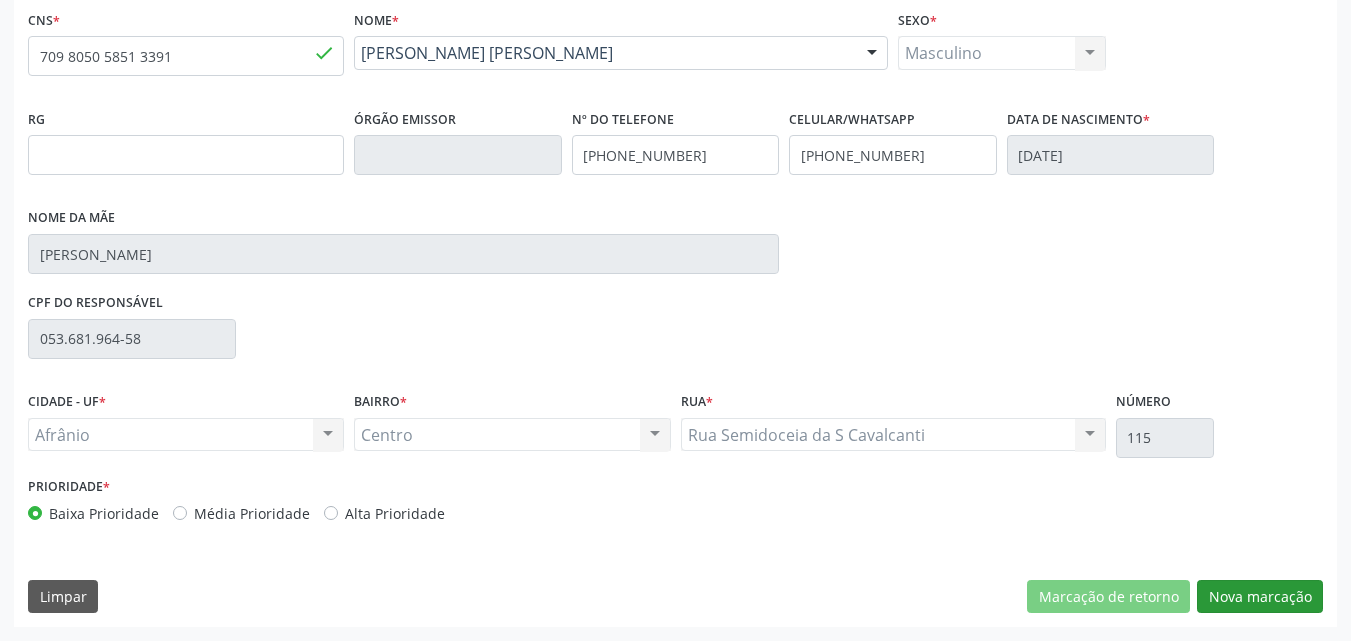 scroll, scrollTop: 265, scrollLeft: 0, axis: vertical 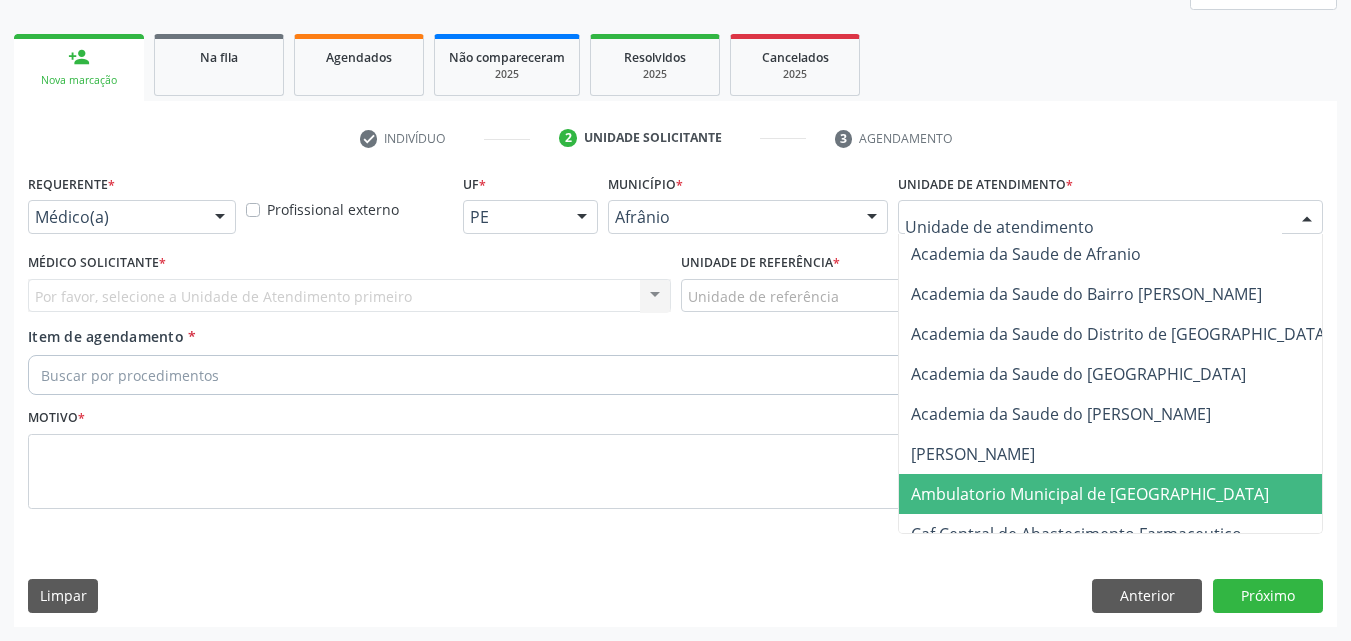 click on "Ambulatorio Municipal de [GEOGRAPHIC_DATA]" at bounding box center (1090, 494) 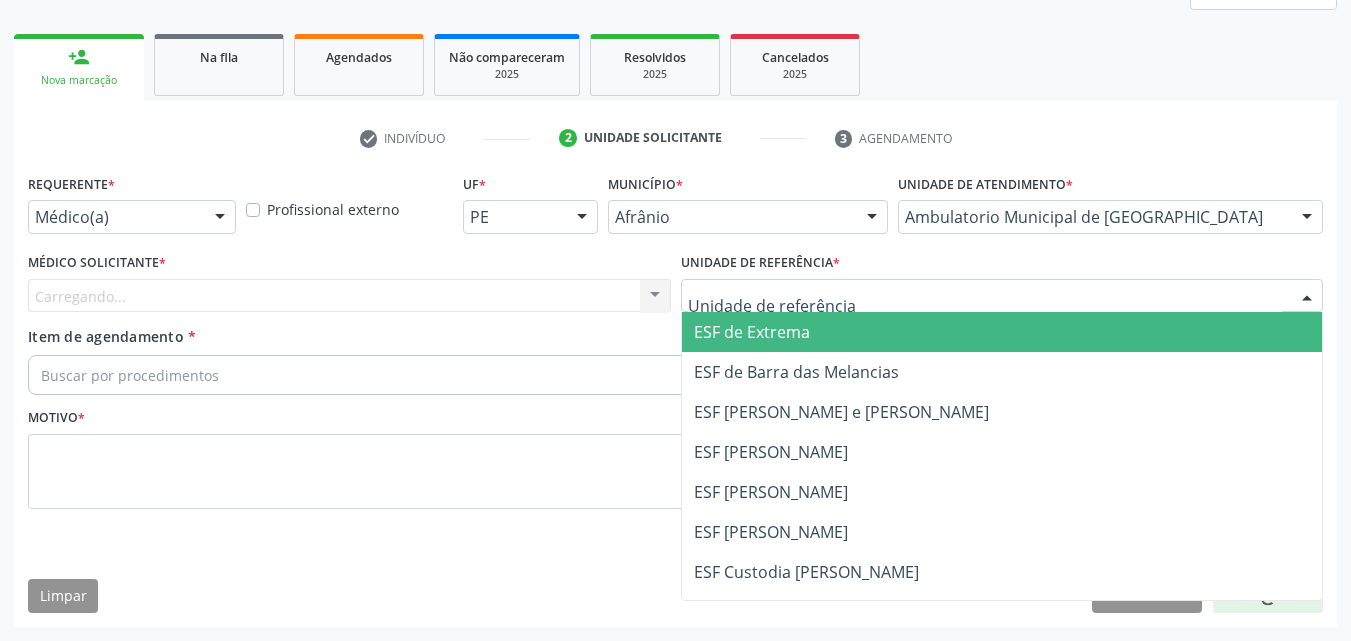 click at bounding box center (1002, 296) 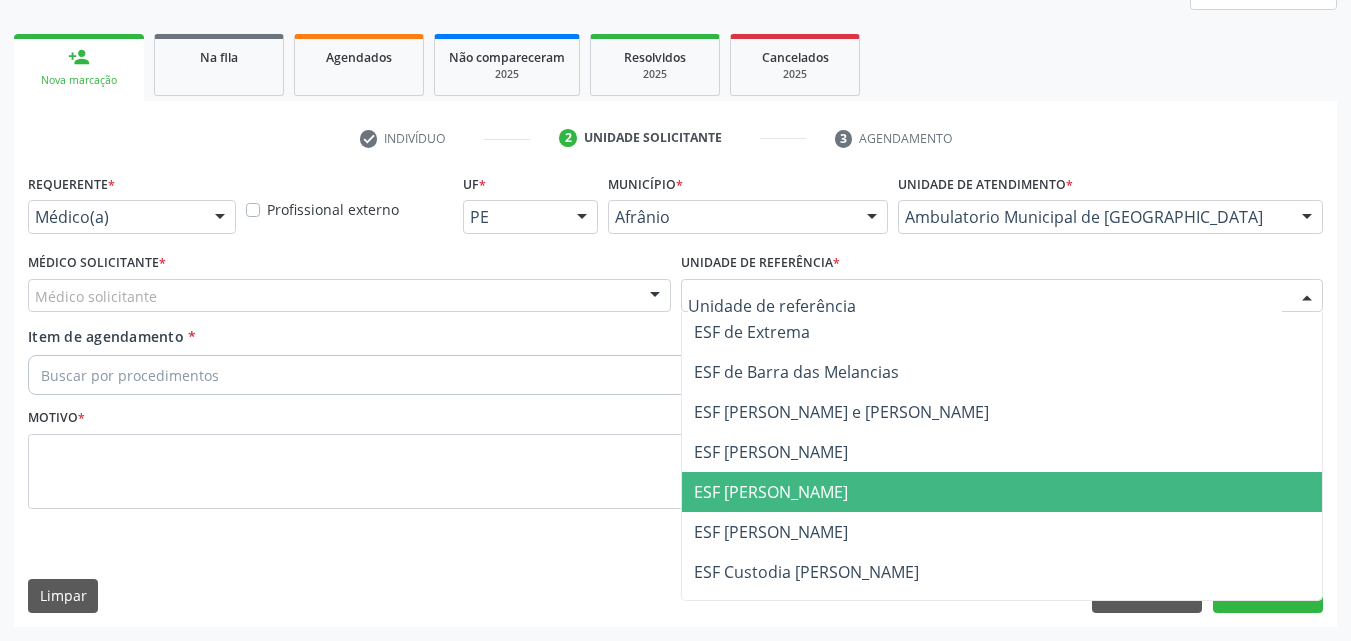 click on "ESF [PERSON_NAME]" at bounding box center [1002, 492] 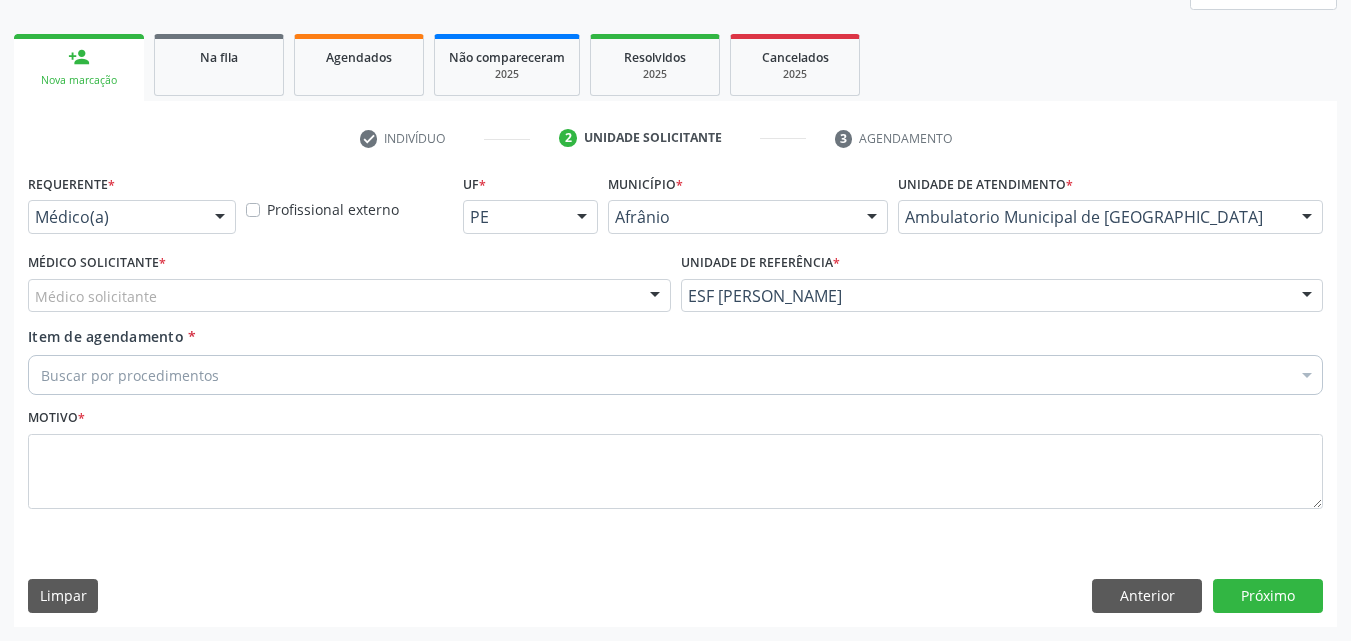 click on "Médico solicitante" at bounding box center [349, 296] 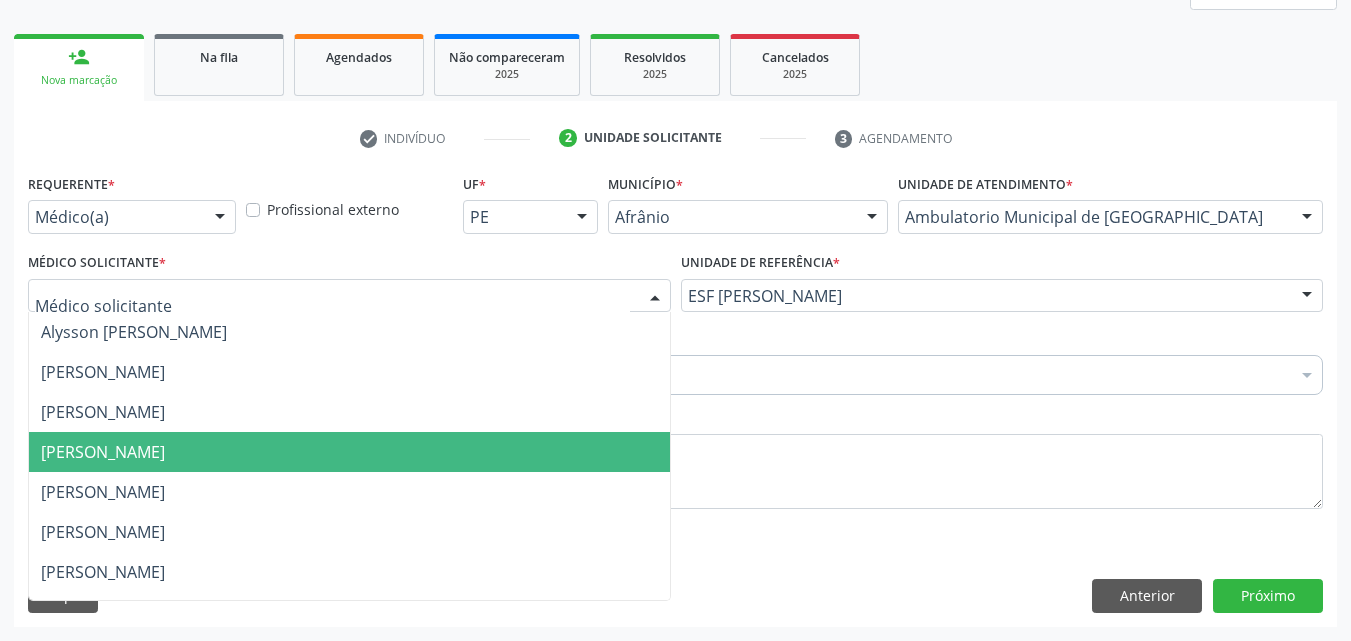 click on "[PERSON_NAME]" at bounding box center [349, 452] 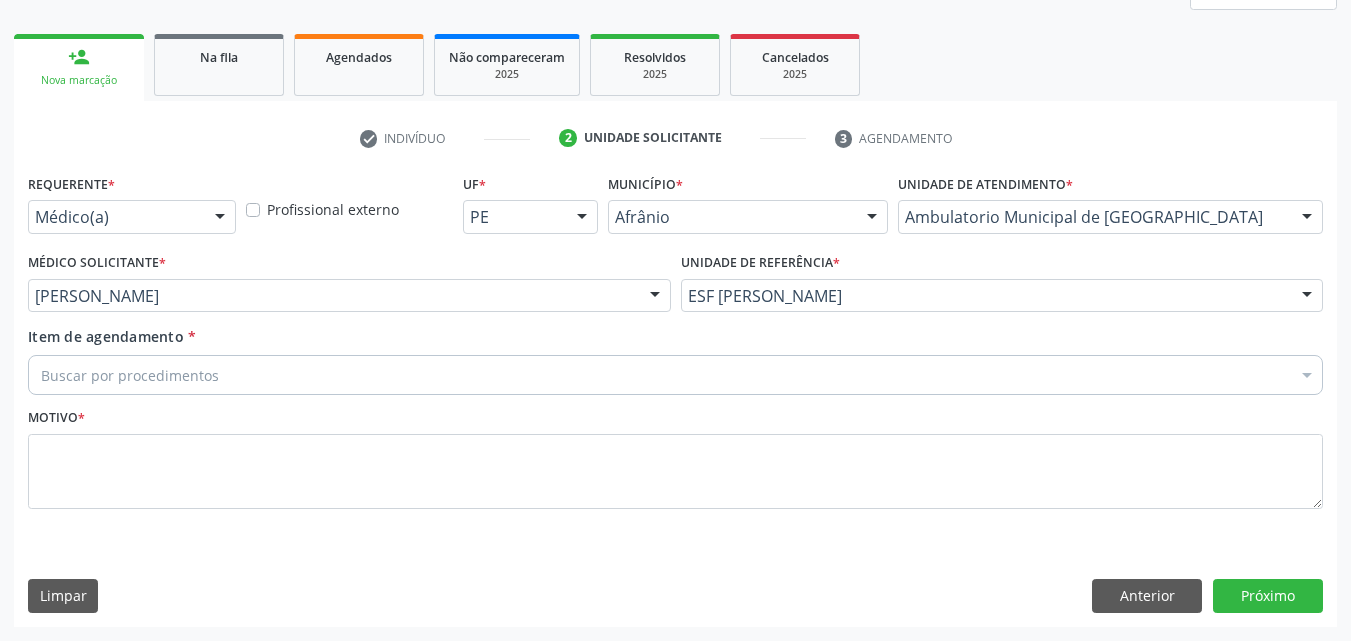 click on "Buscar por procedimentos" at bounding box center (675, 375) 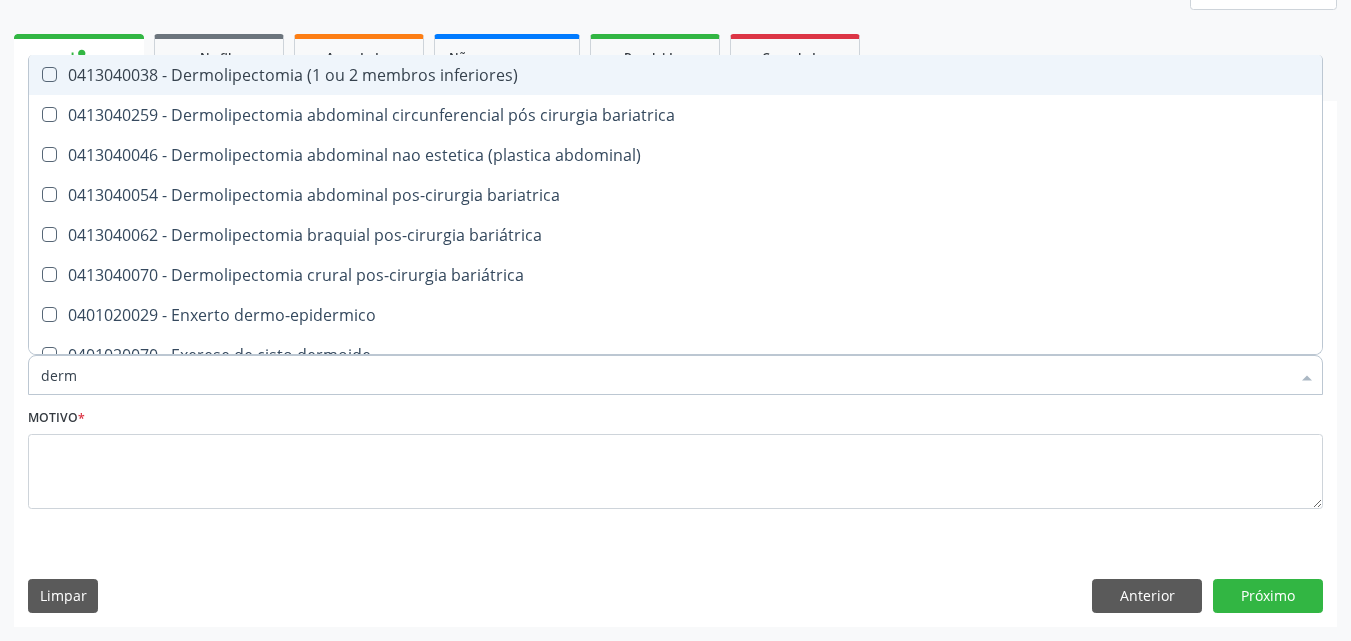 type on "derma" 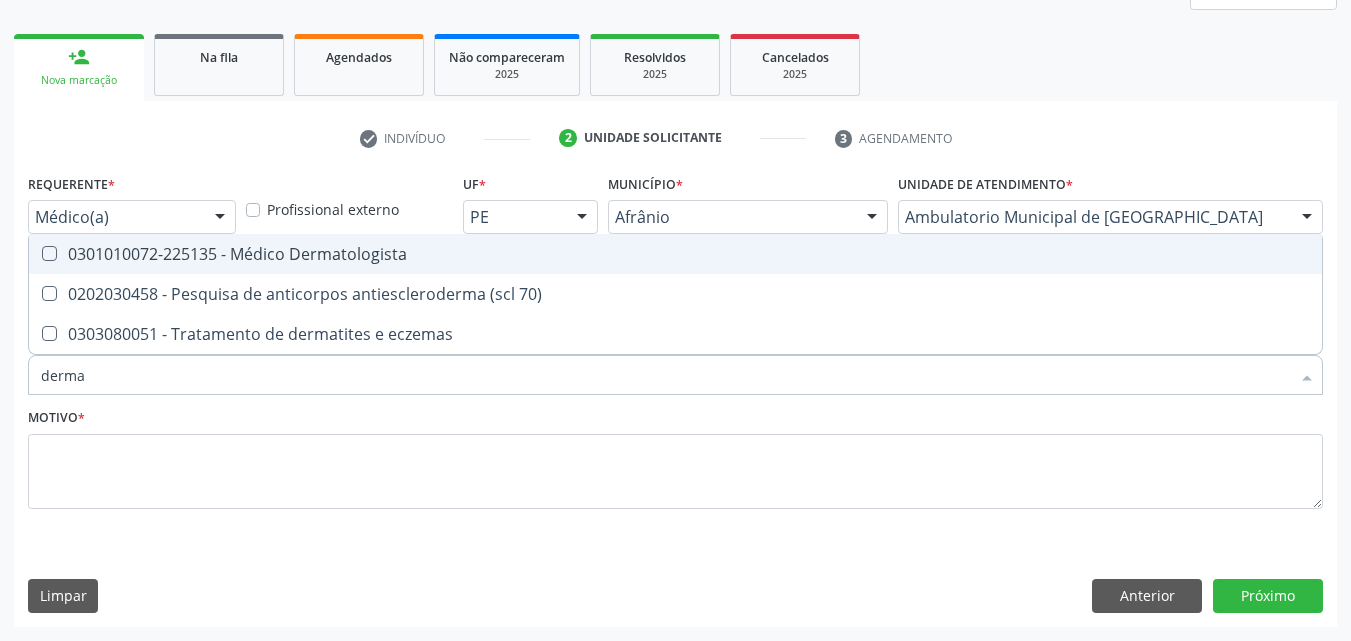 click on "0301010072-225135 - Médico Dermatologista" at bounding box center (675, 254) 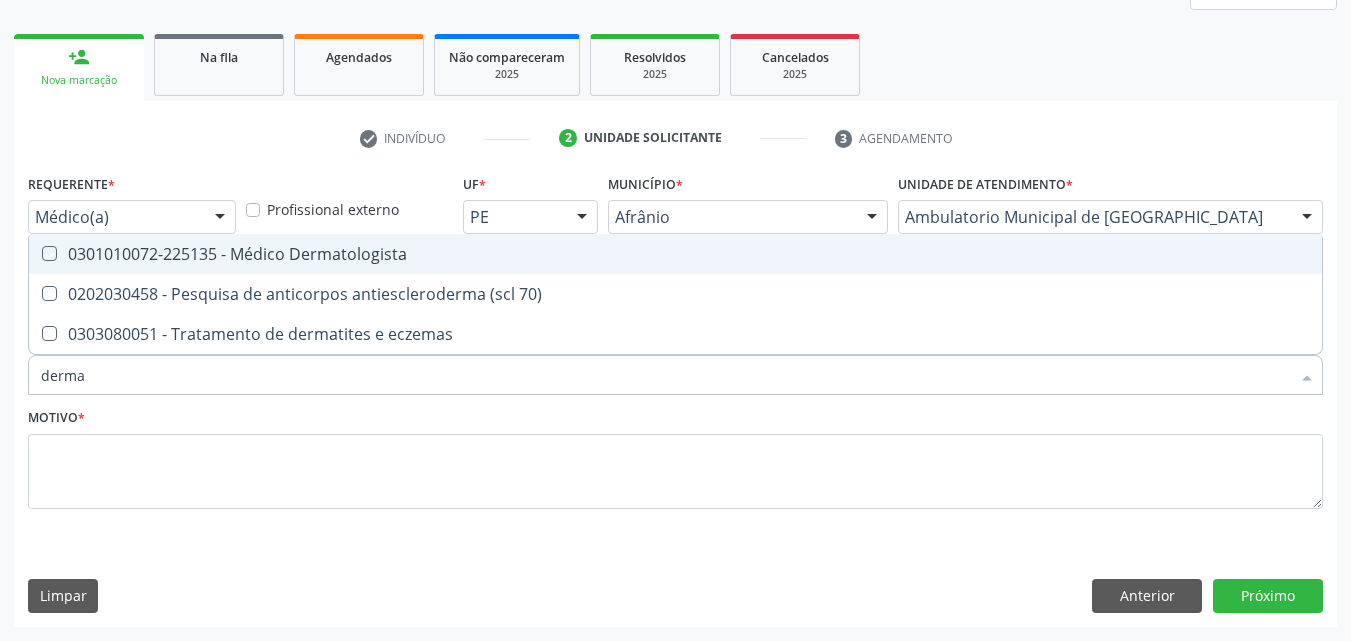 checkbox on "true" 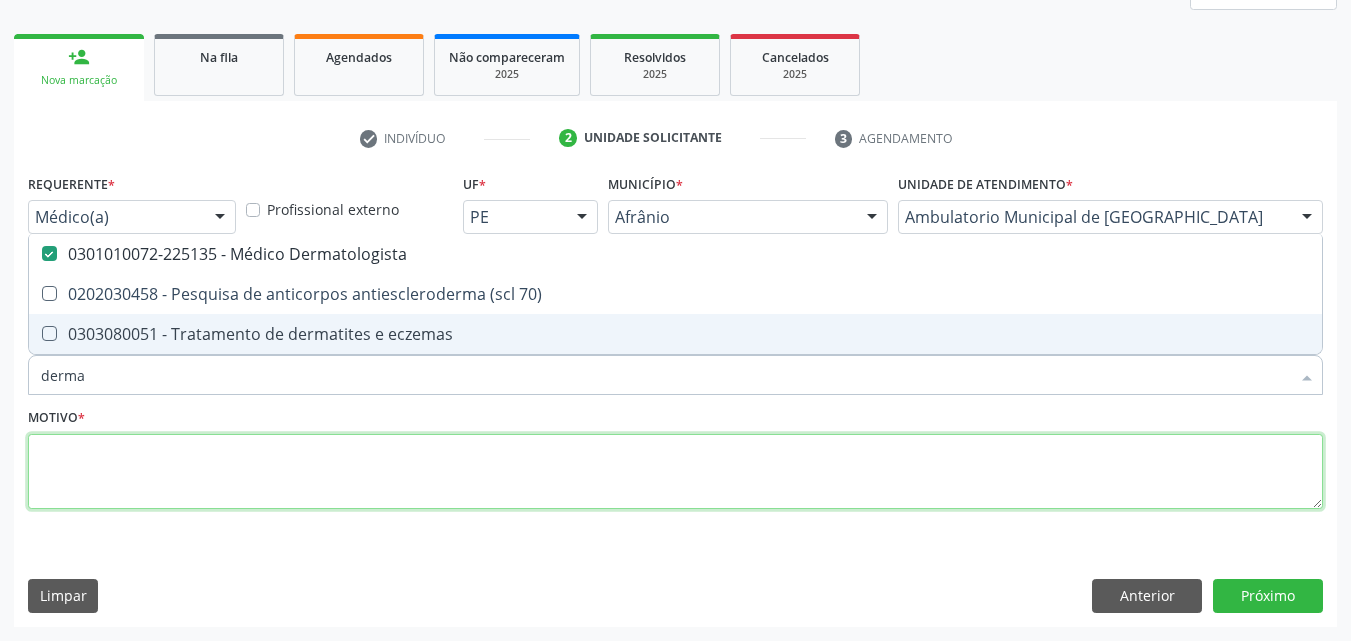 click at bounding box center [675, 472] 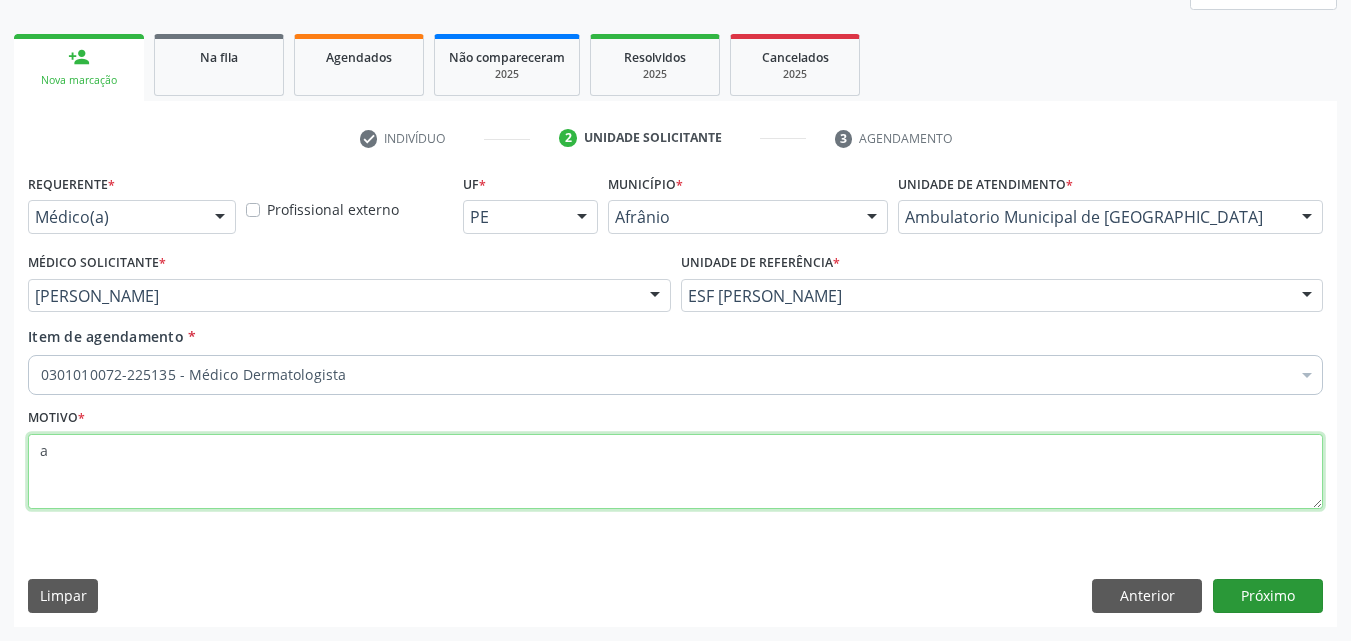 type on "a" 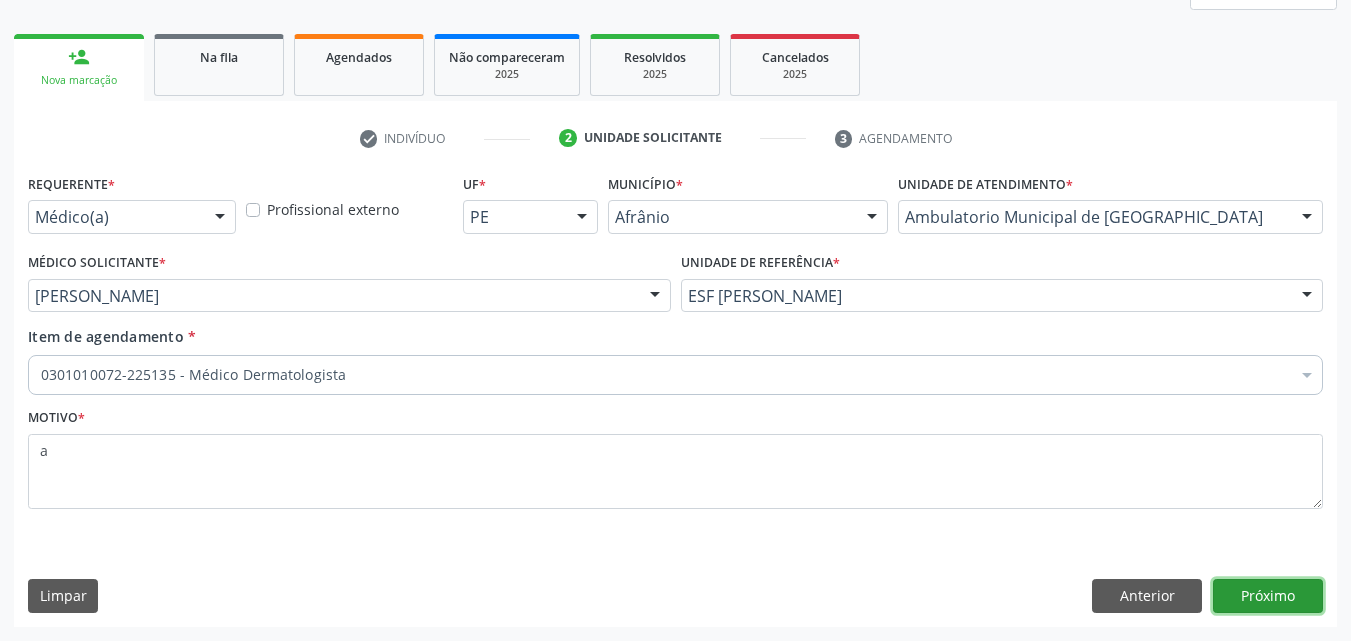 click on "Próximo" at bounding box center [1268, 596] 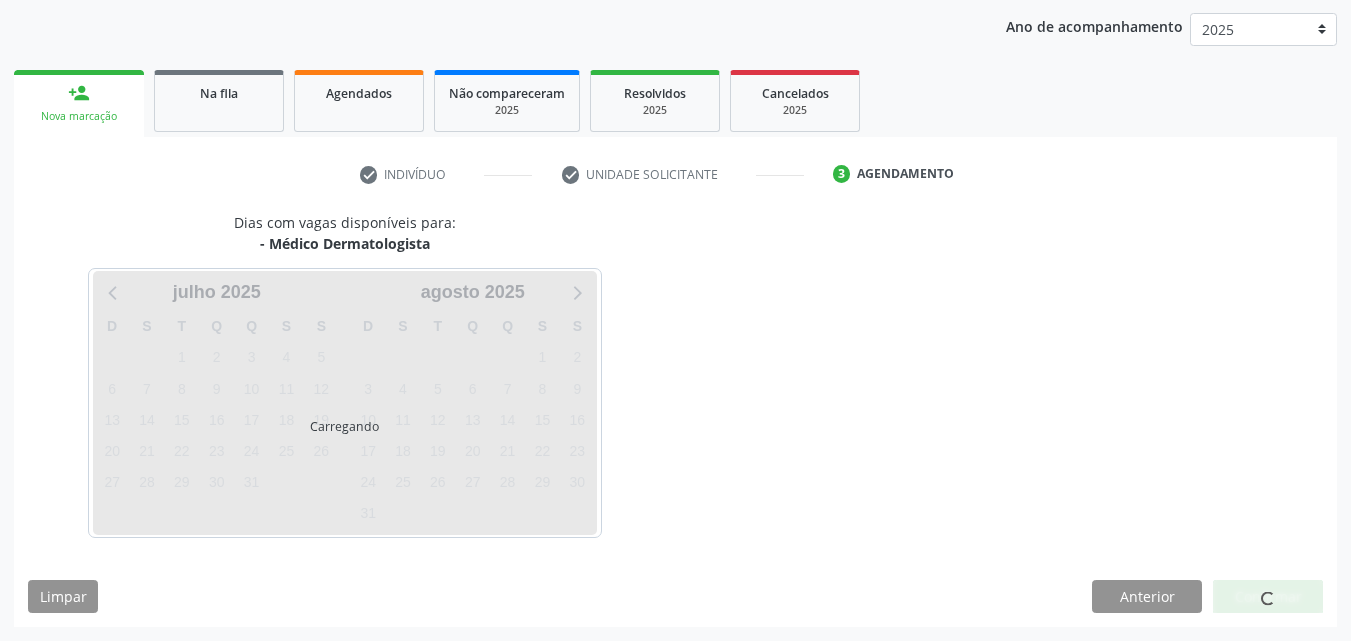 scroll, scrollTop: 229, scrollLeft: 0, axis: vertical 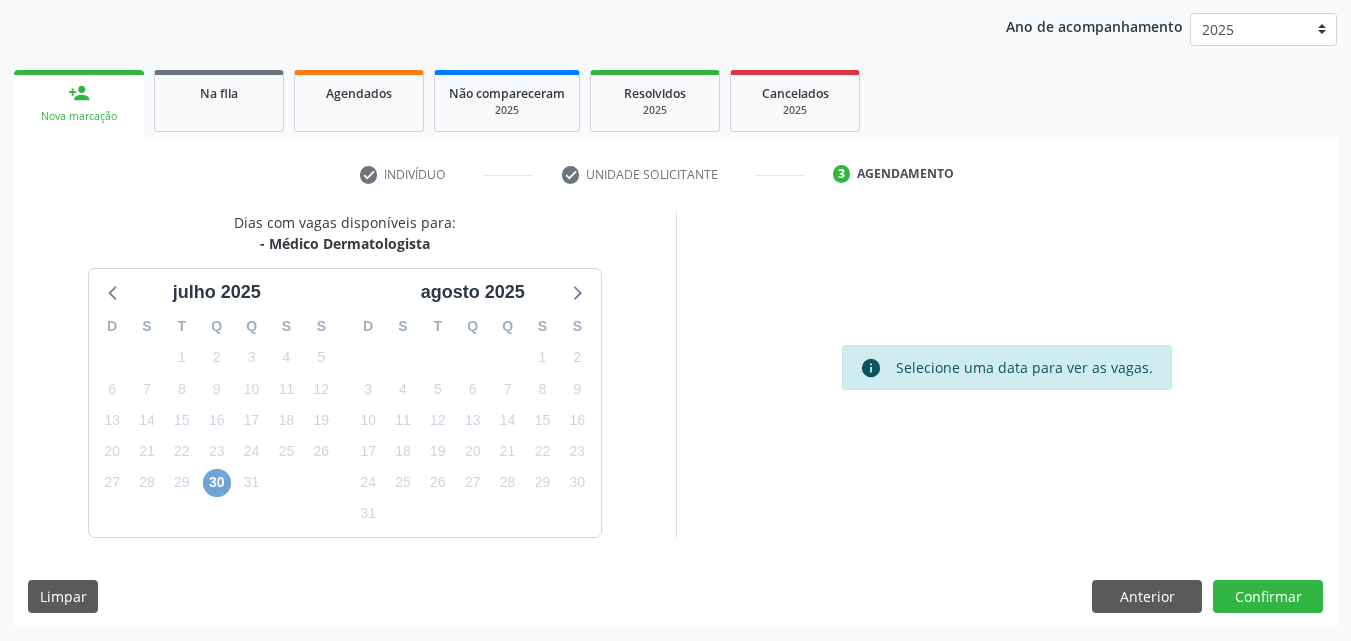 click on "30" at bounding box center (217, 483) 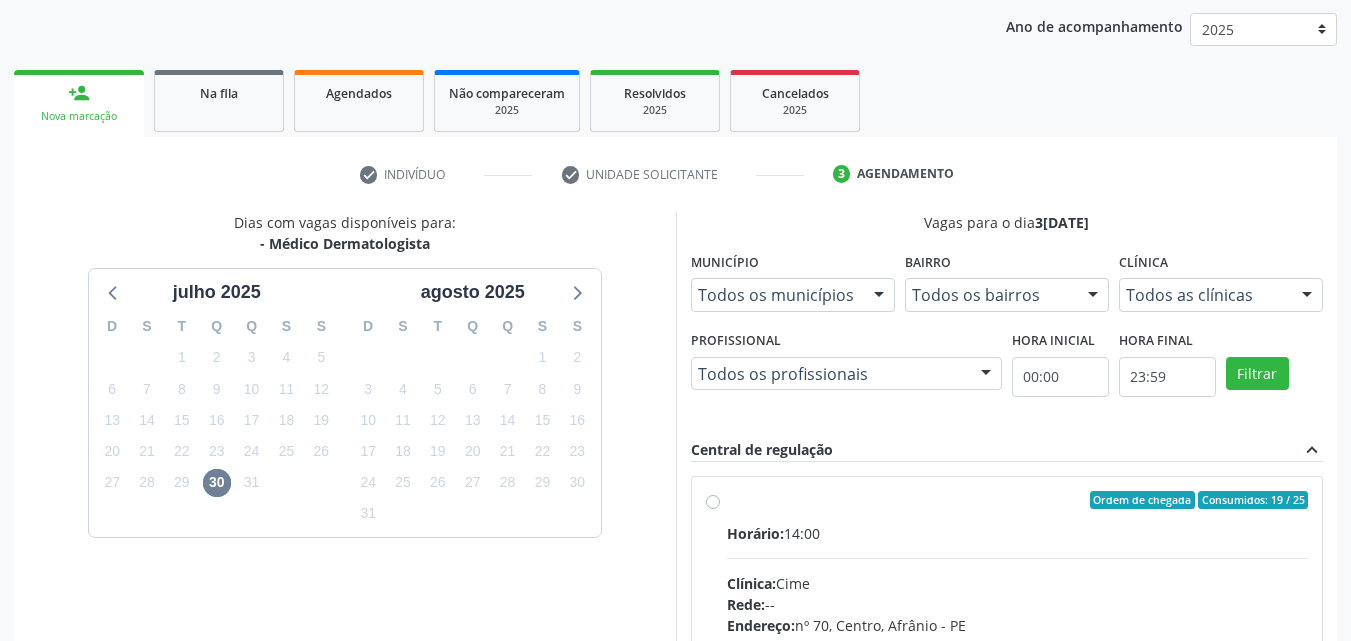 click on "Ordem de chegada
Consumidos: 19 / 25" at bounding box center (1018, 500) 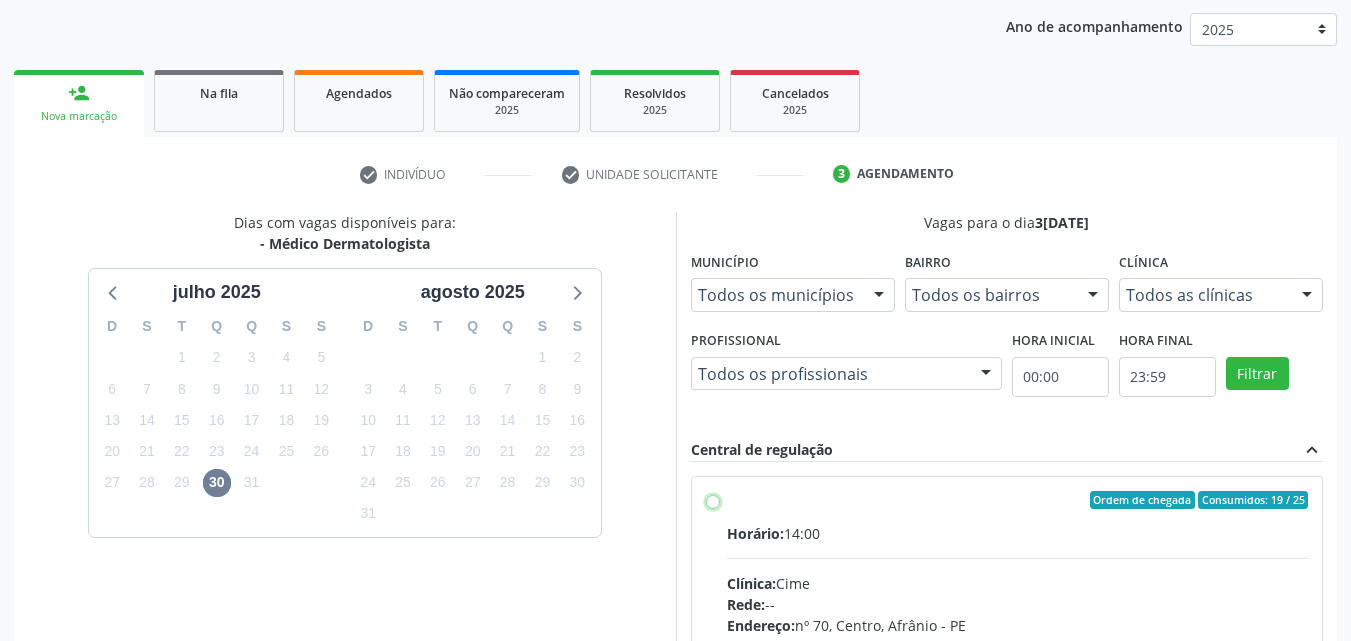 click on "Ordem de chegada
Consumidos: 19 / 25
Horário:   14:00
Clínica:  Cime
Rede:
--
Endereço:   [STREET_ADDRESS]
Telefone:   [PHONE_NUMBER]
Profissional:
--
Informações adicionais sobre o atendimento
Idade de atendimento:
Sem restrição
Gênero(s) atendido(s):
Sem restrição
Informações adicionais:
--" at bounding box center [713, 500] 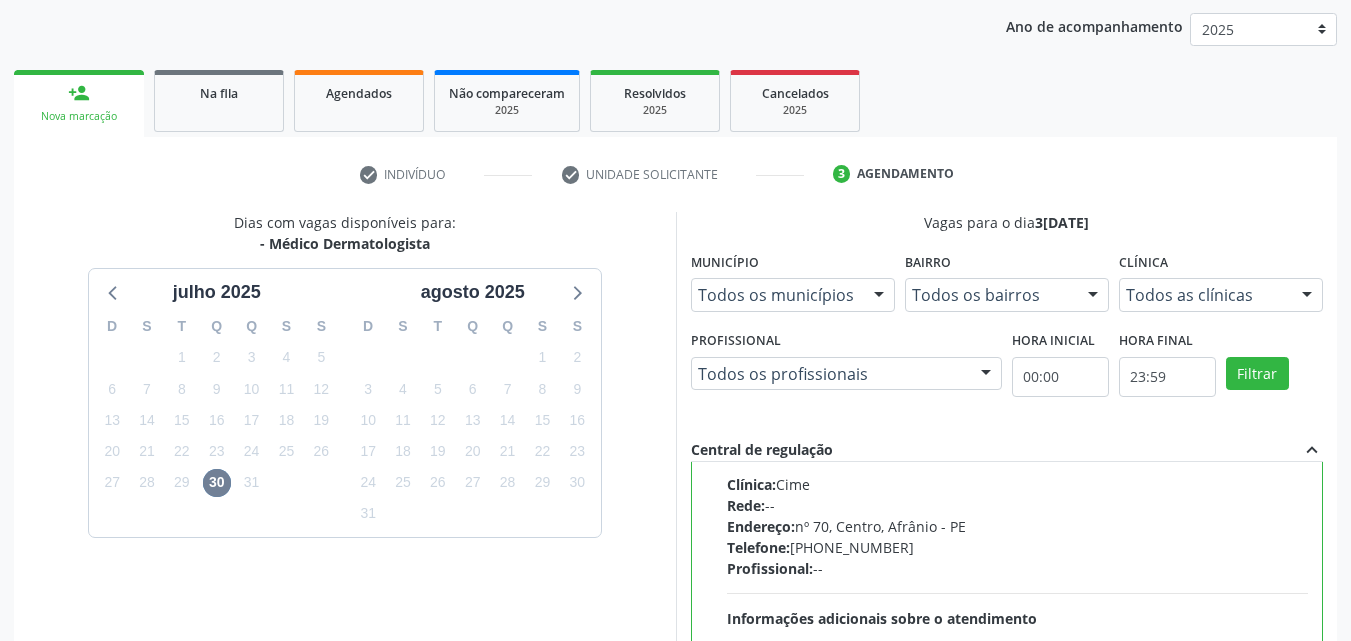 scroll, scrollTop: 0, scrollLeft: 0, axis: both 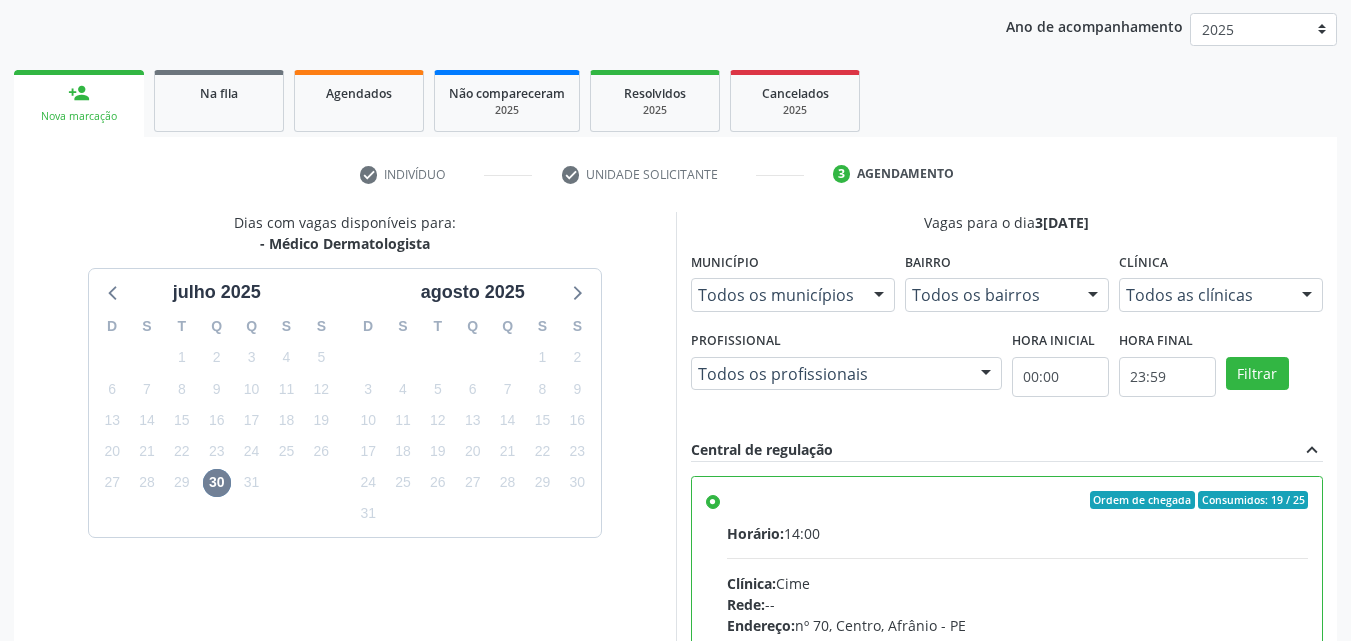 click on "Ordem de chegada
Consumidos: 19 / 25" at bounding box center [1018, 500] 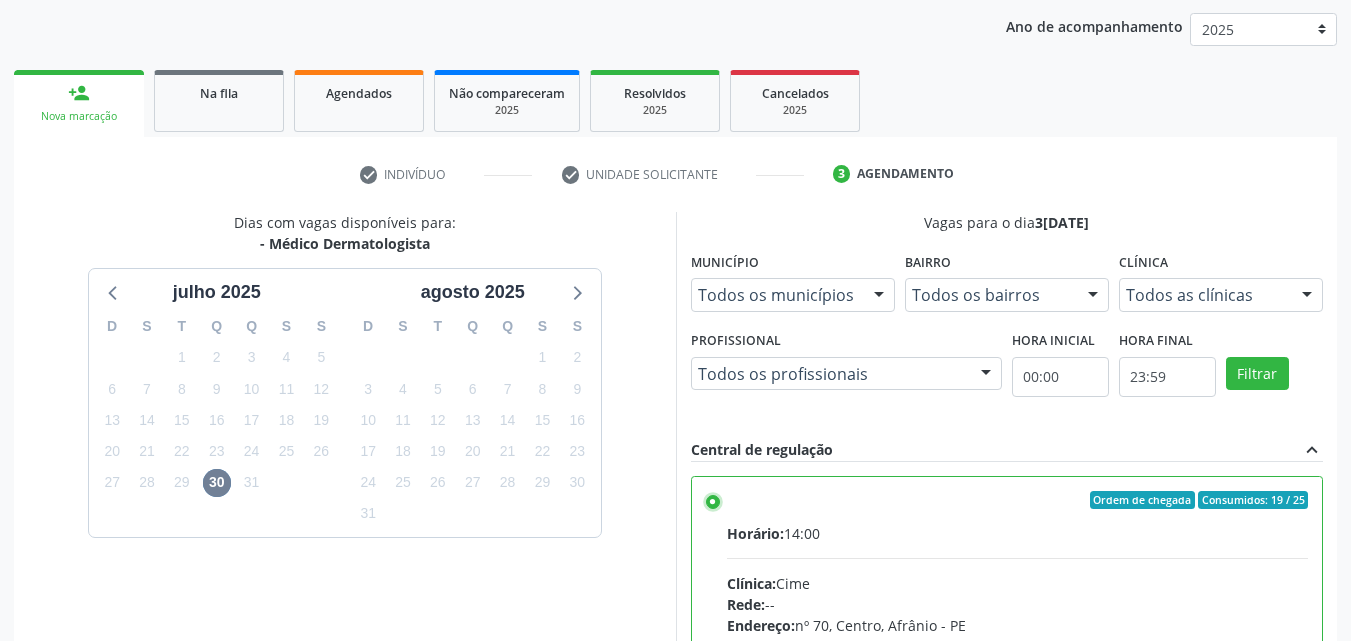scroll, scrollTop: 99, scrollLeft: 0, axis: vertical 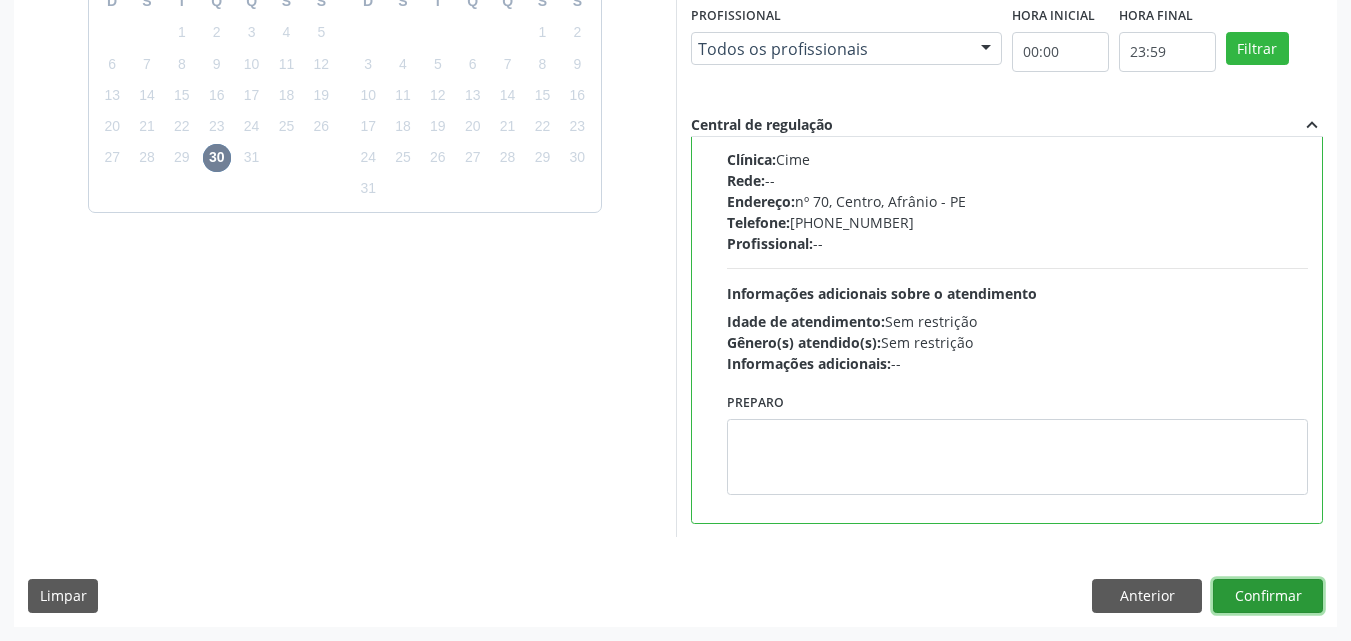 click on "Confirmar" at bounding box center (1268, 596) 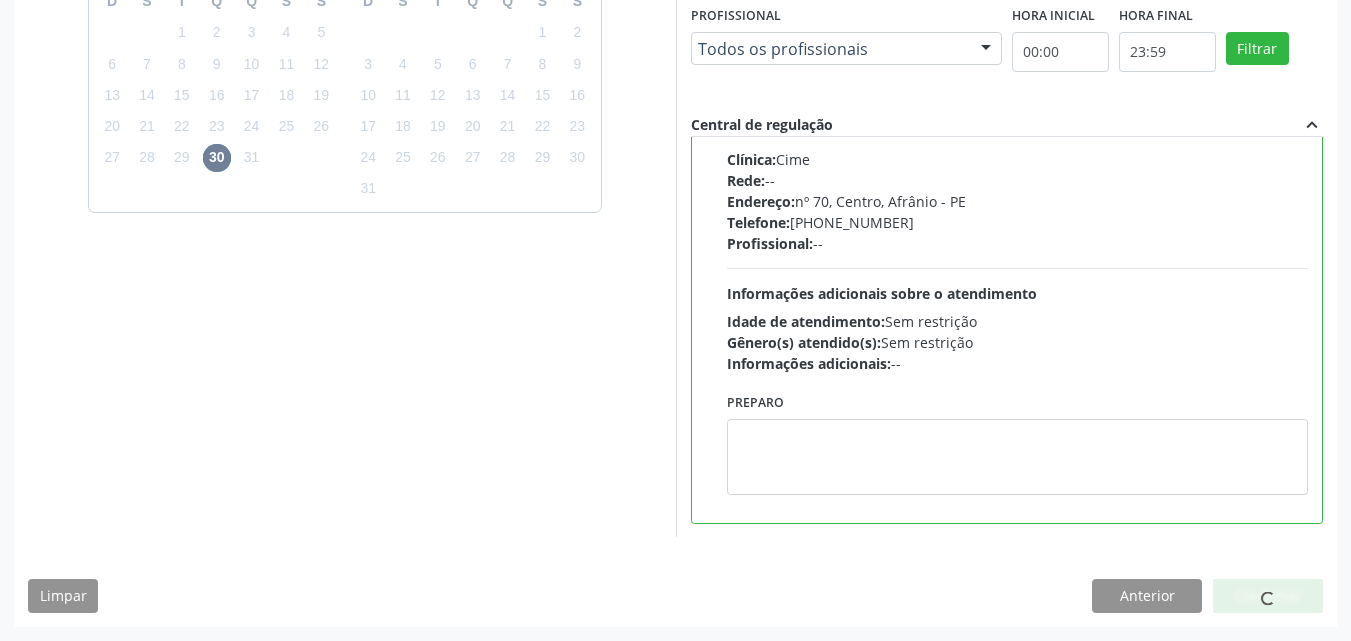 scroll, scrollTop: 26, scrollLeft: 0, axis: vertical 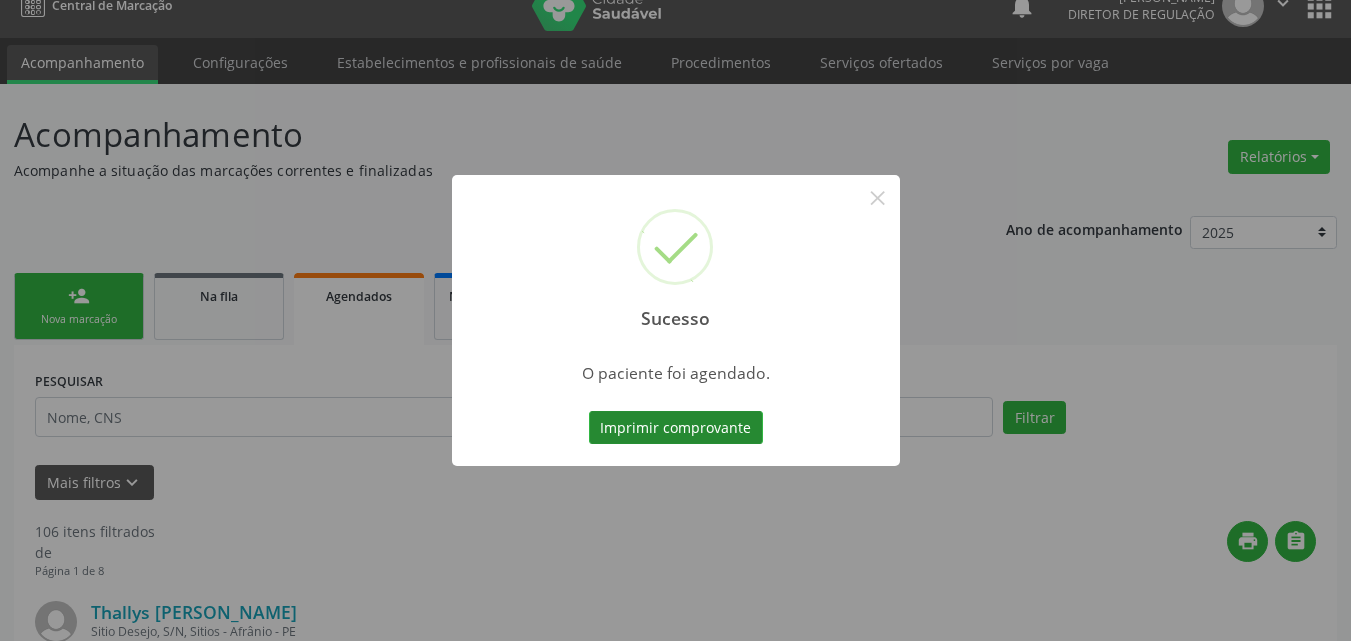 click on "Imprimir comprovante" at bounding box center (676, 428) 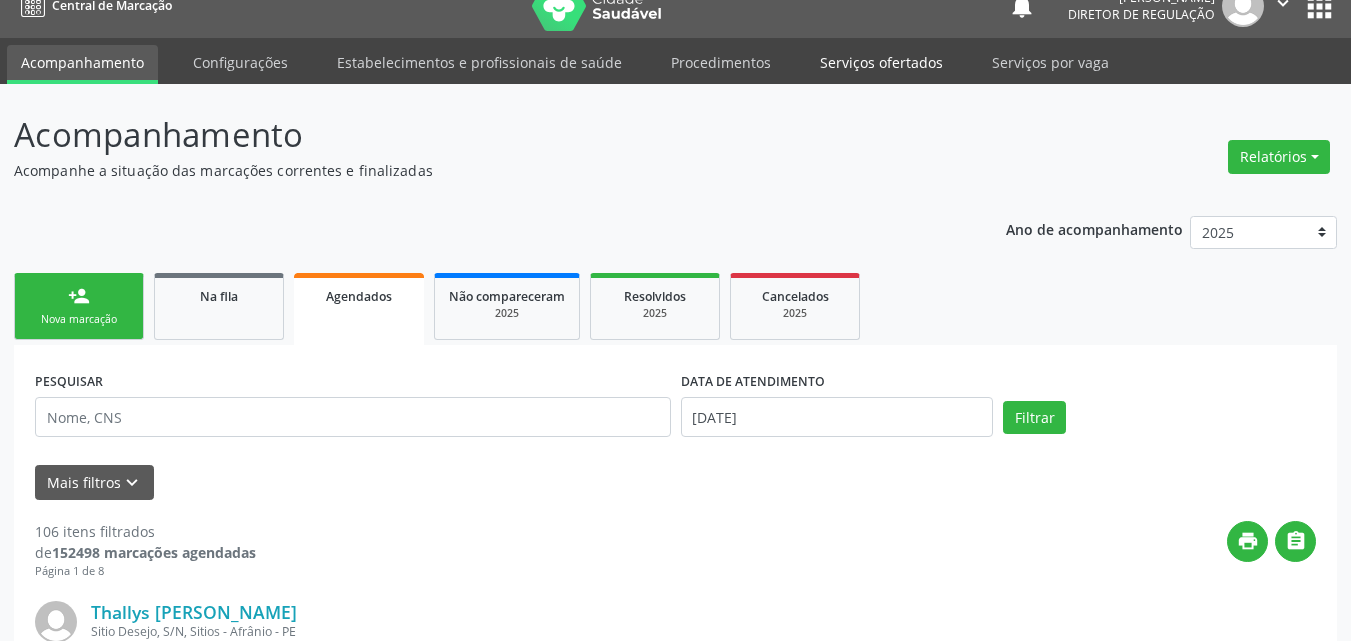 click on "Serviços ofertados" at bounding box center [881, 62] 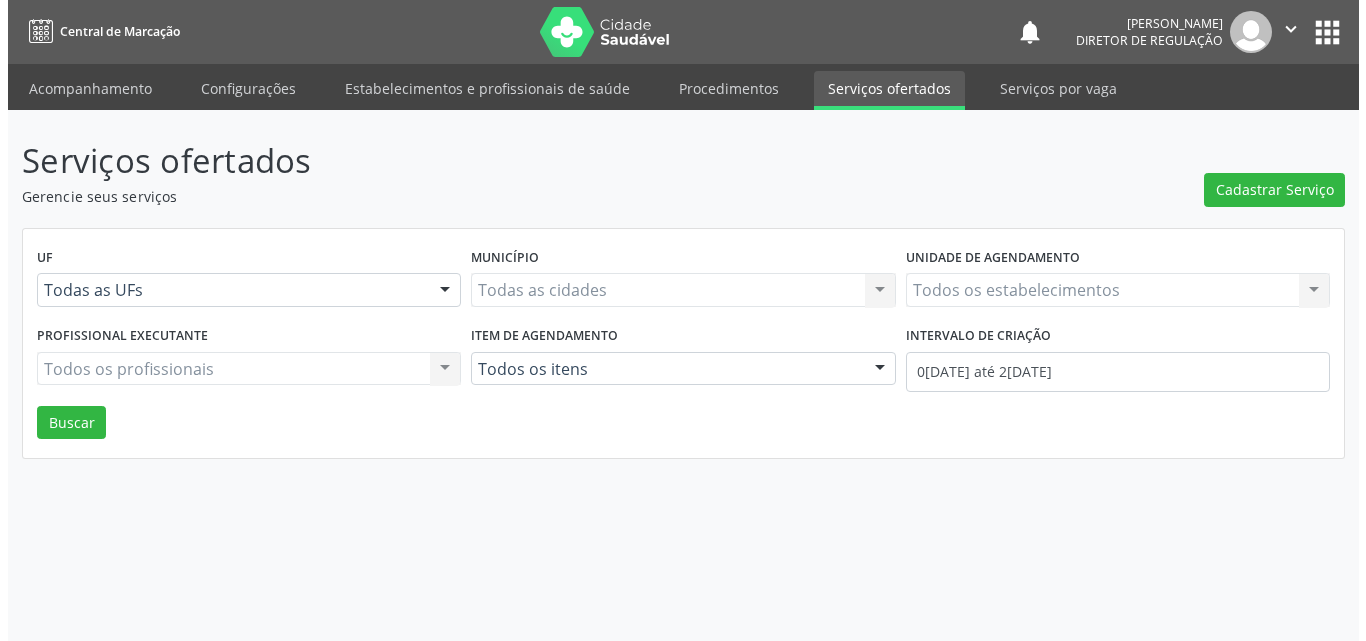 scroll, scrollTop: 0, scrollLeft: 0, axis: both 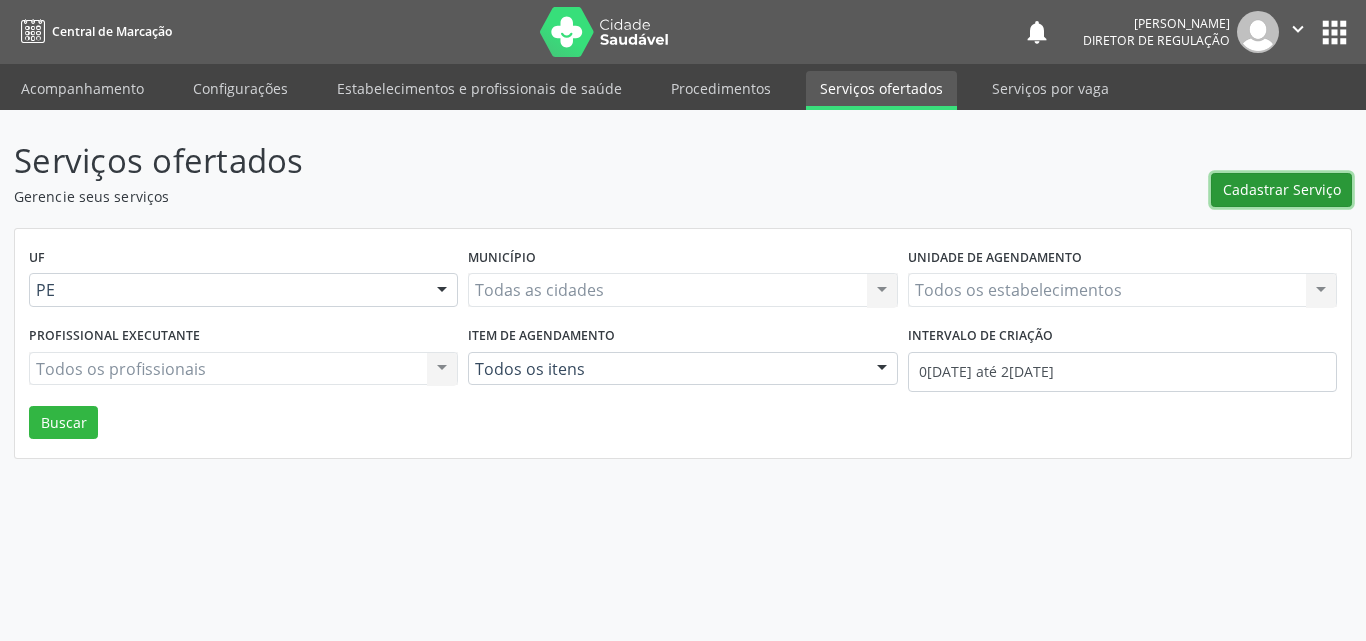 click on "Cadastrar Serviço" at bounding box center [1282, 189] 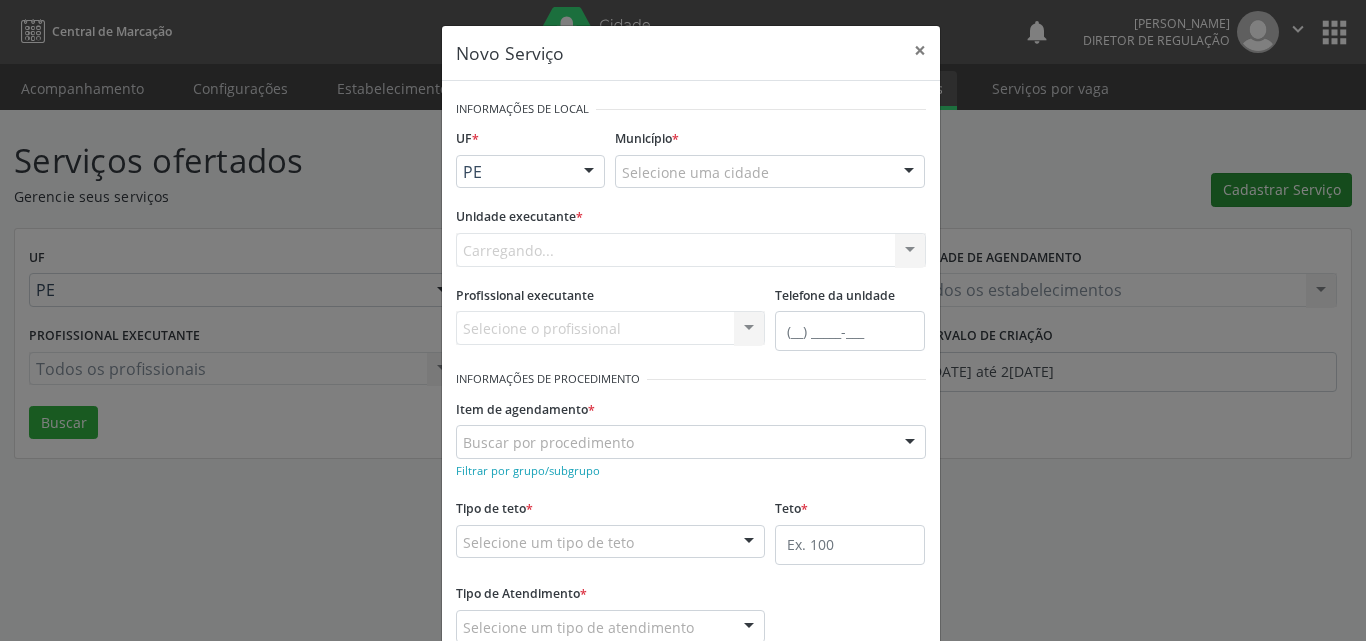 scroll, scrollTop: 0, scrollLeft: 0, axis: both 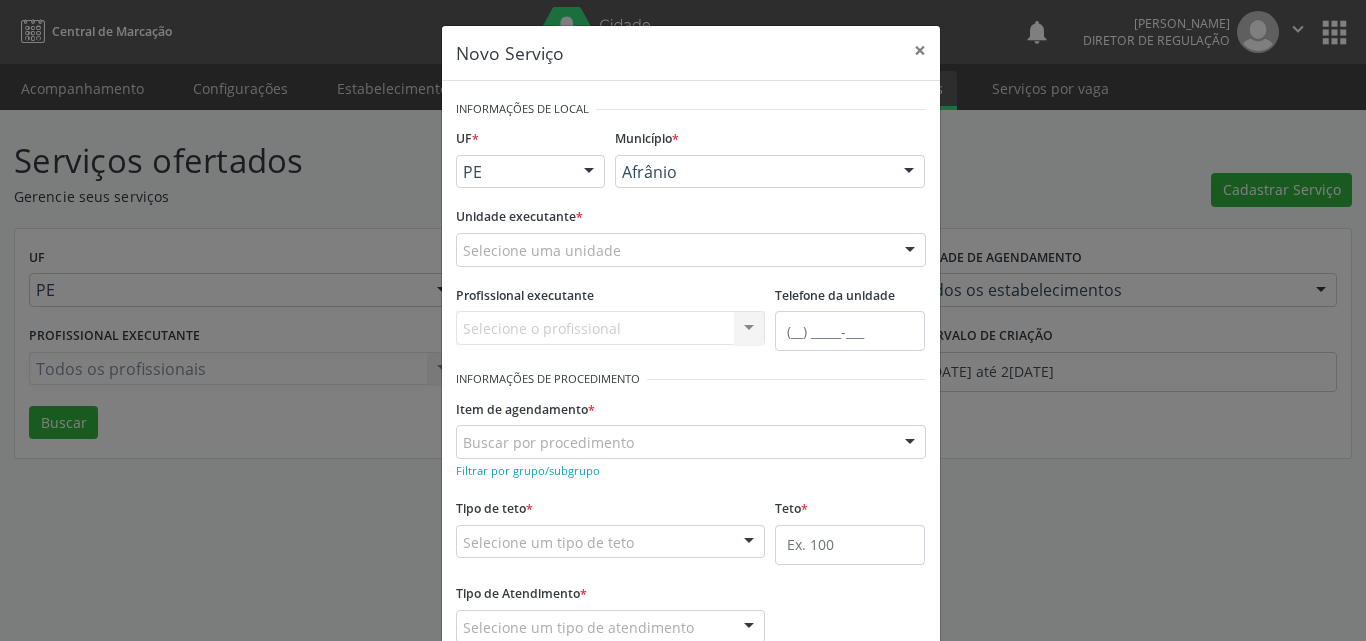 click on "Selecione uma unidade" at bounding box center [691, 250] 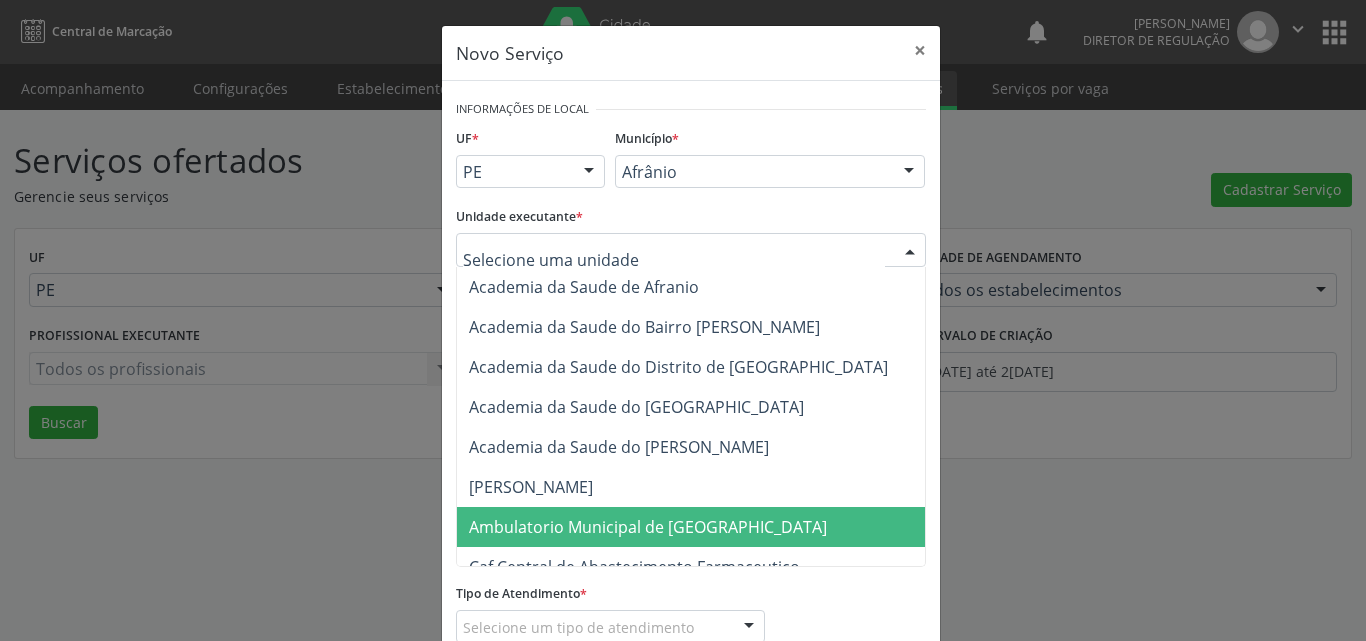 click on "Ambulatorio Municipal de [GEOGRAPHIC_DATA]" at bounding box center [648, 527] 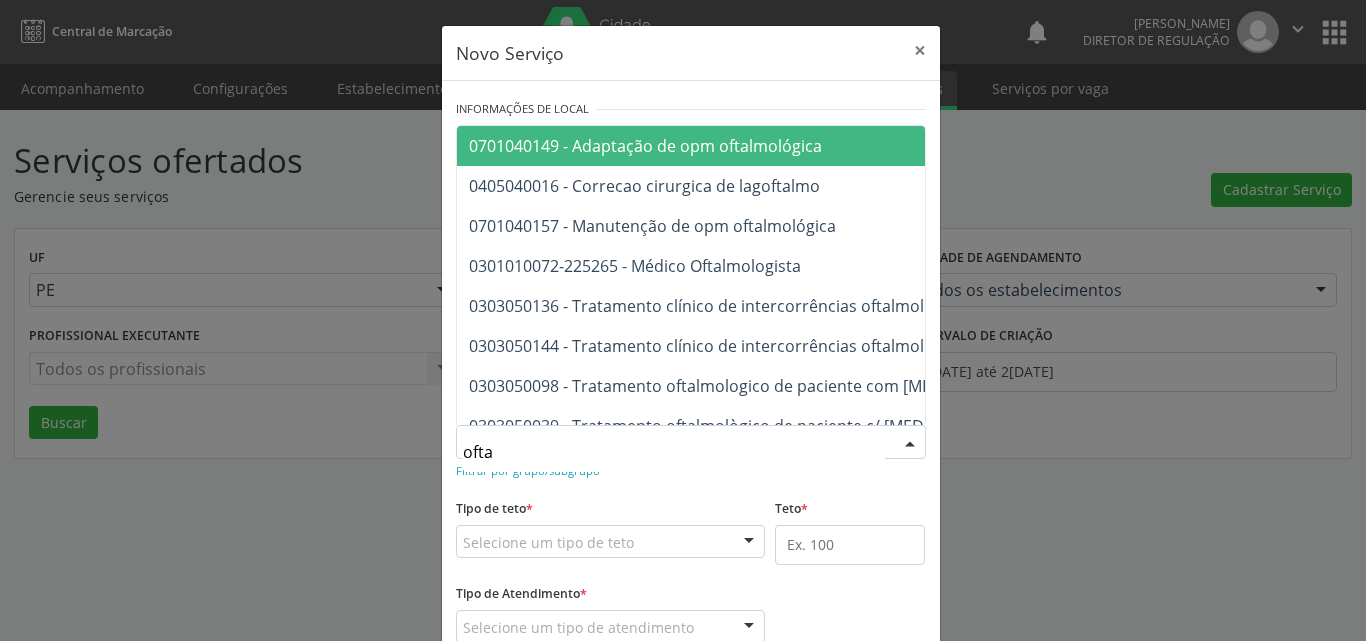 type on "oftal" 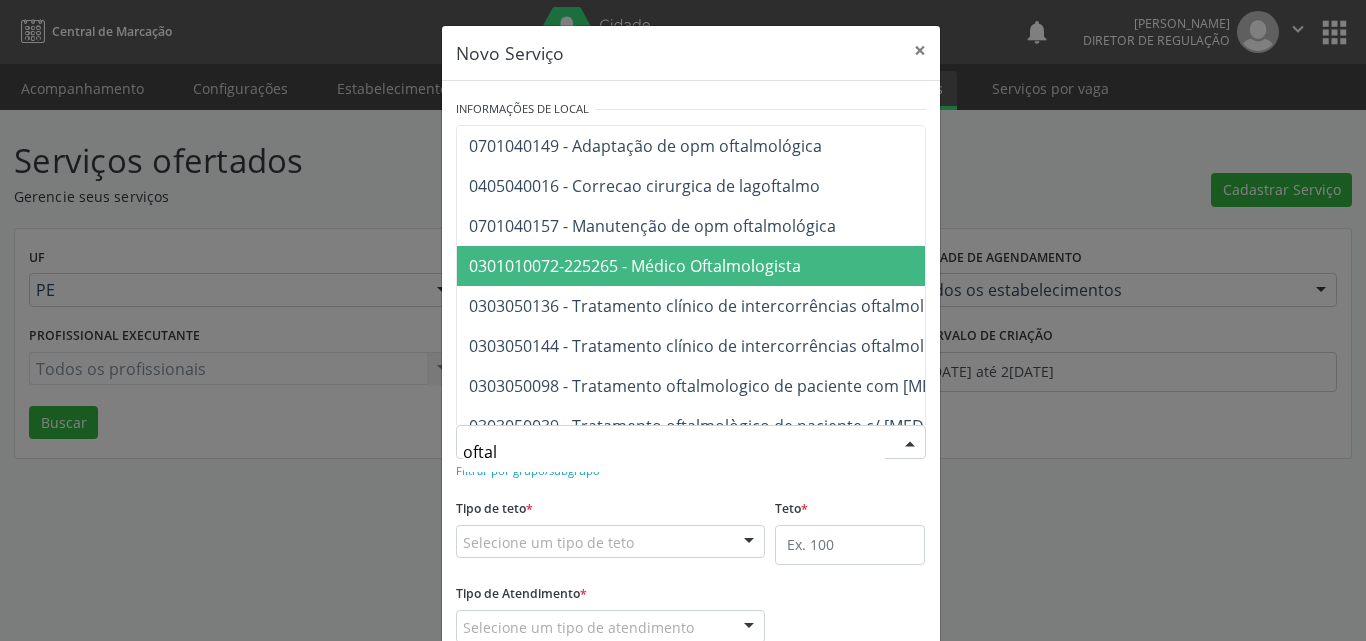 click on "0301010072-225265 - Médico Oftalmologista" at bounding box center (635, 266) 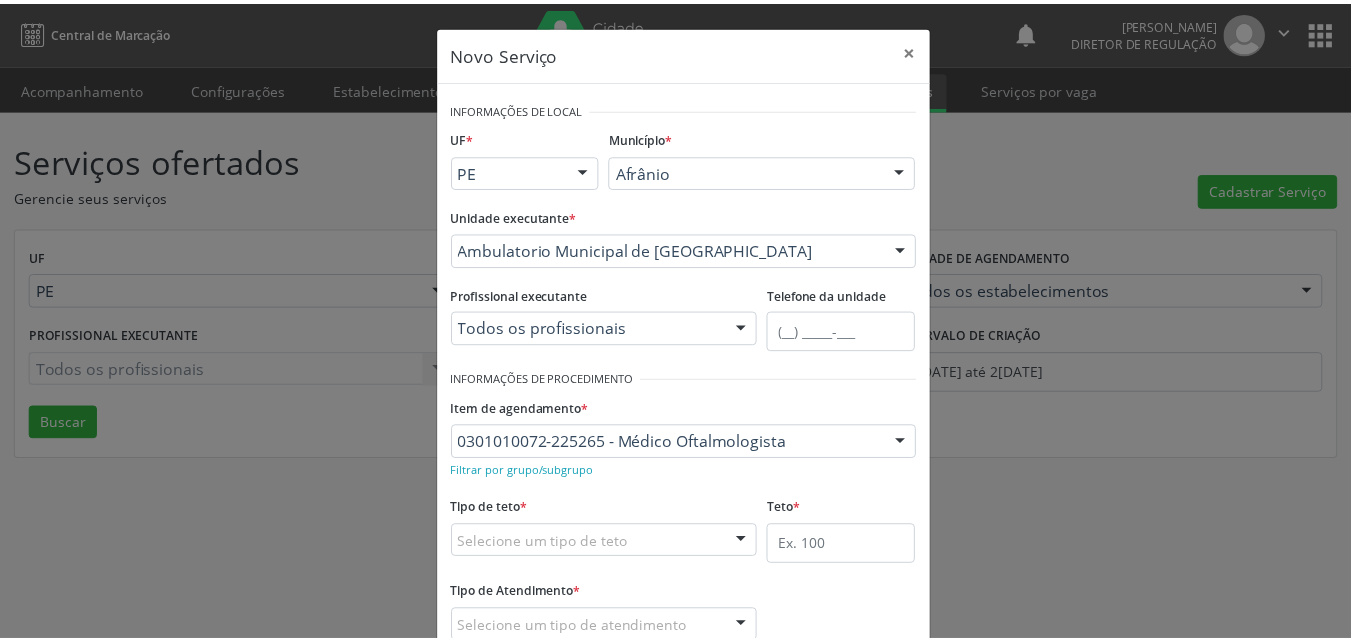 scroll, scrollTop: 132, scrollLeft: 0, axis: vertical 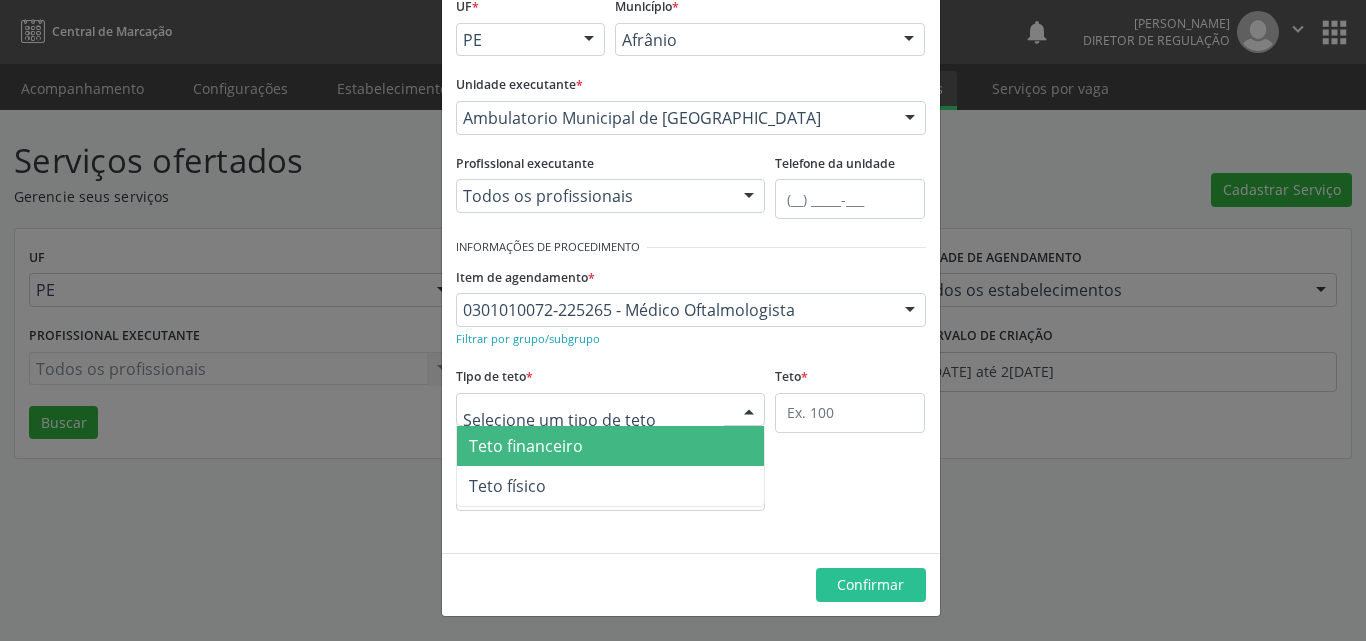 click at bounding box center (611, 410) 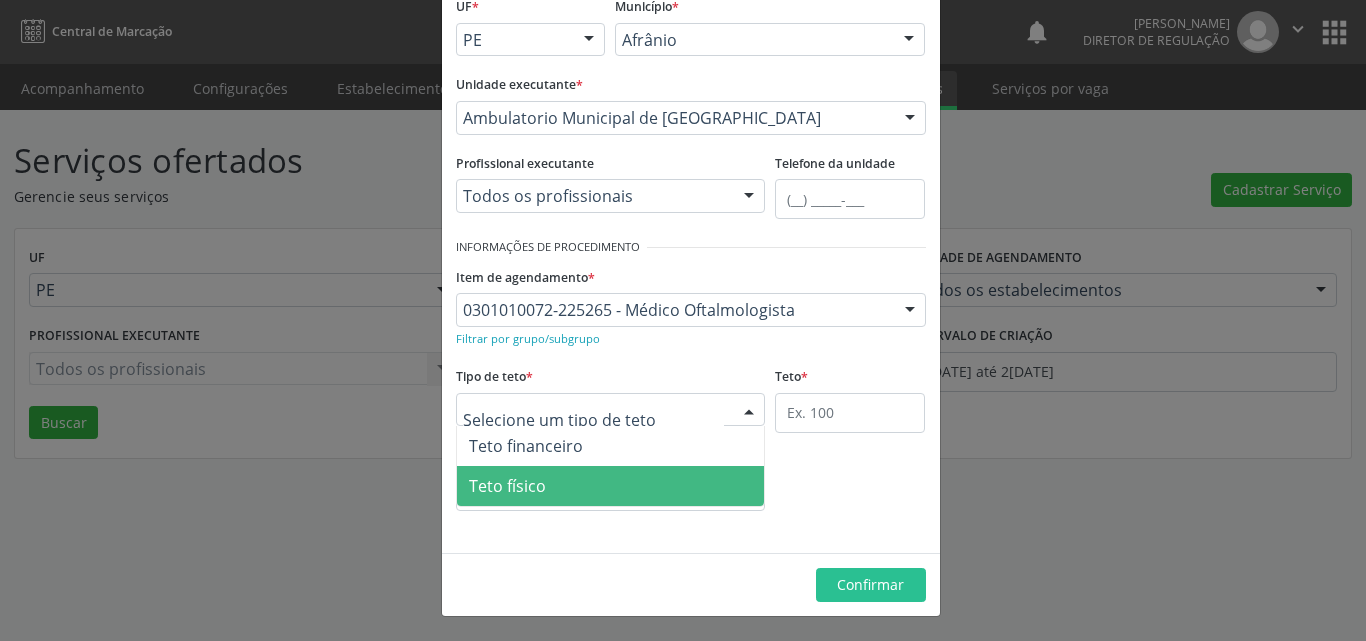 click on "Teto físico" at bounding box center [611, 486] 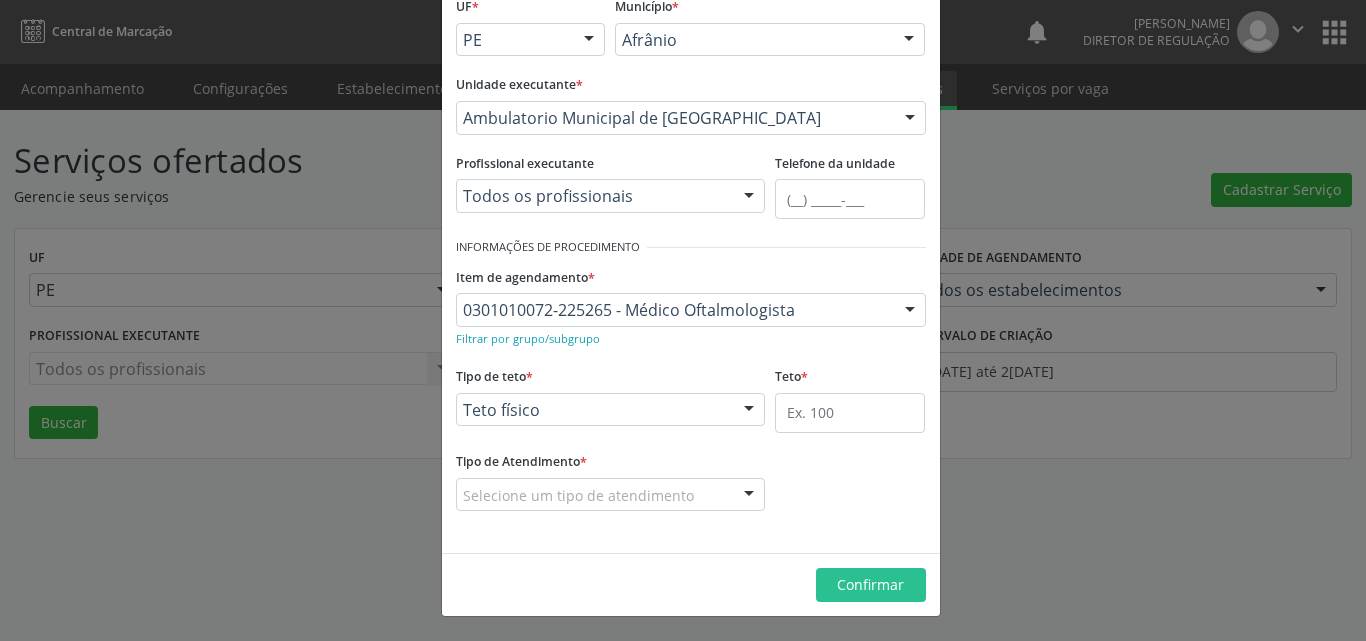 click on "Selecione um tipo de atendimento" at bounding box center (611, 495) 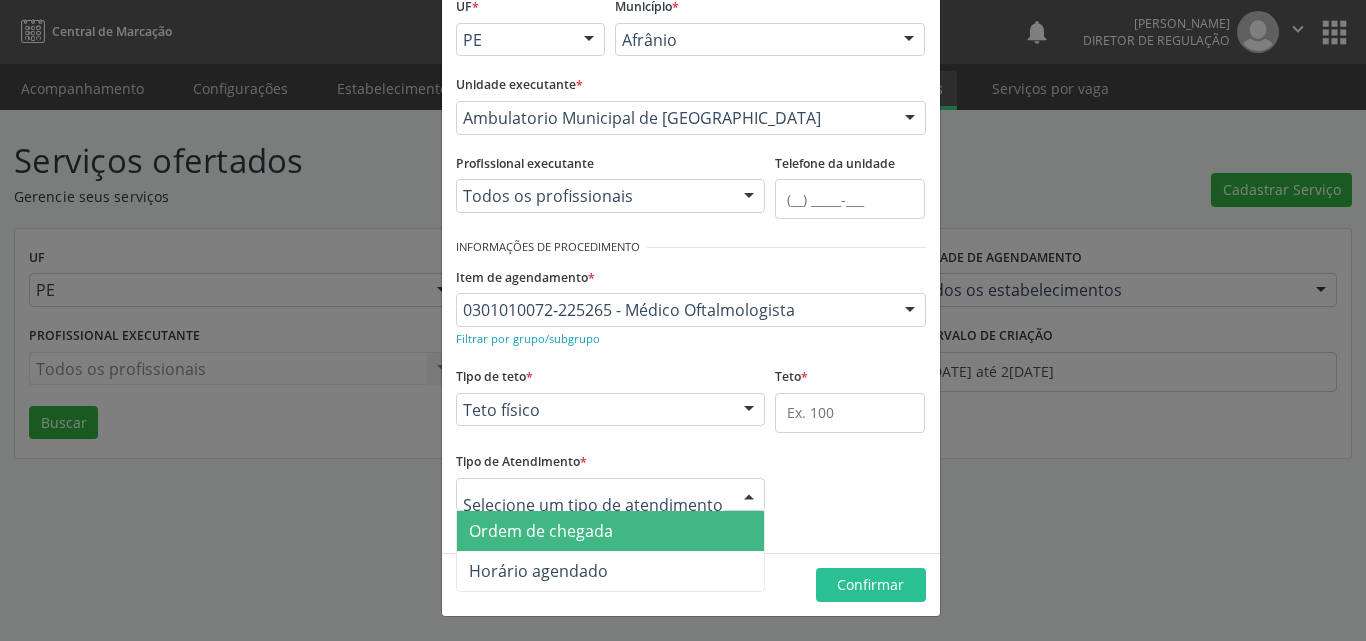 click on "Ordem de chegada" at bounding box center [611, 531] 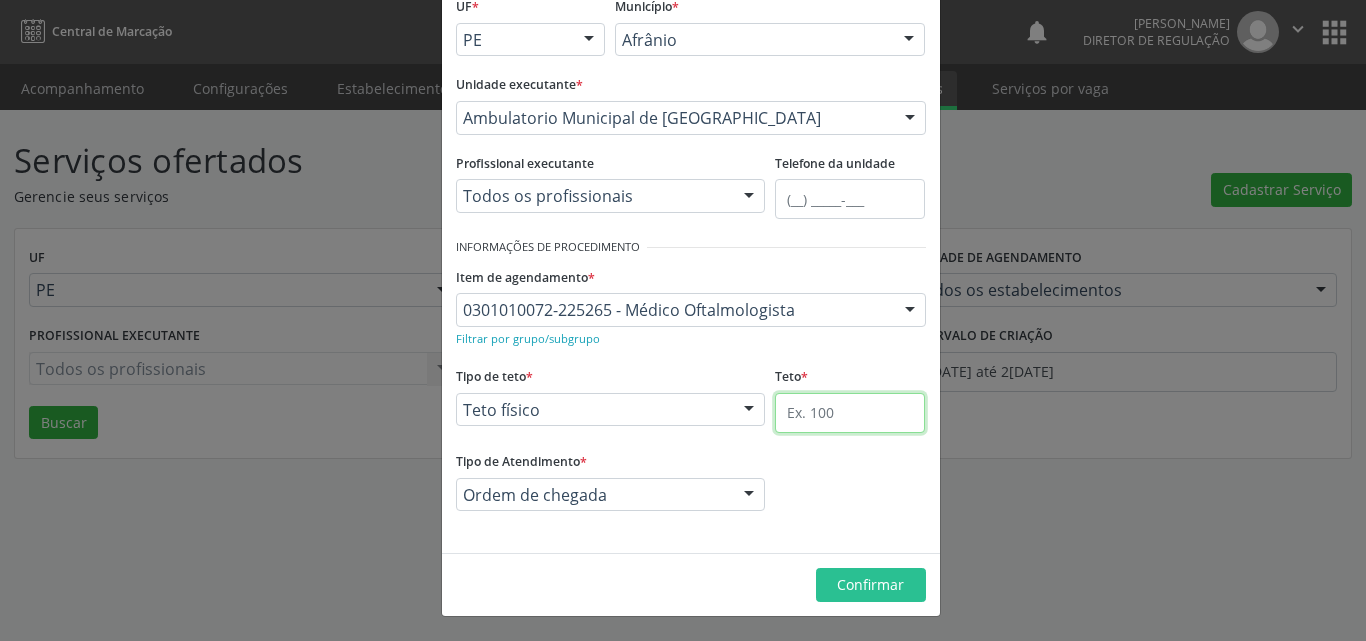 click at bounding box center [850, 413] 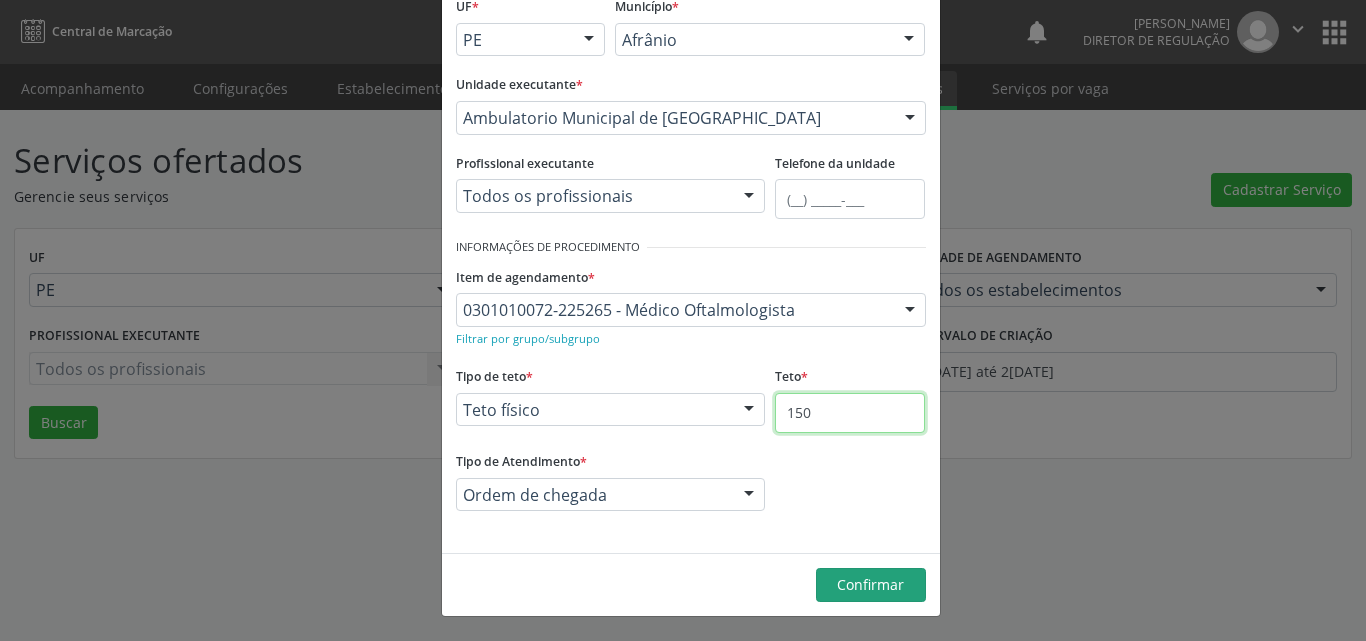 type on "150" 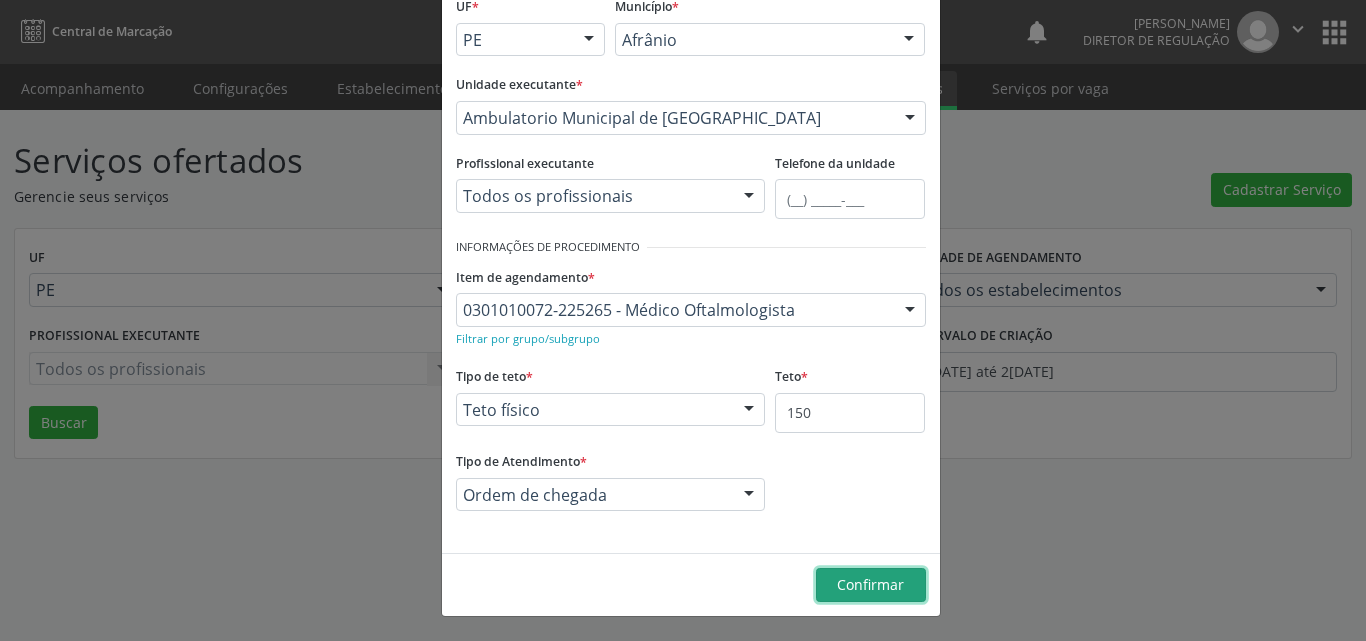 click on "Confirmar" at bounding box center [870, 584] 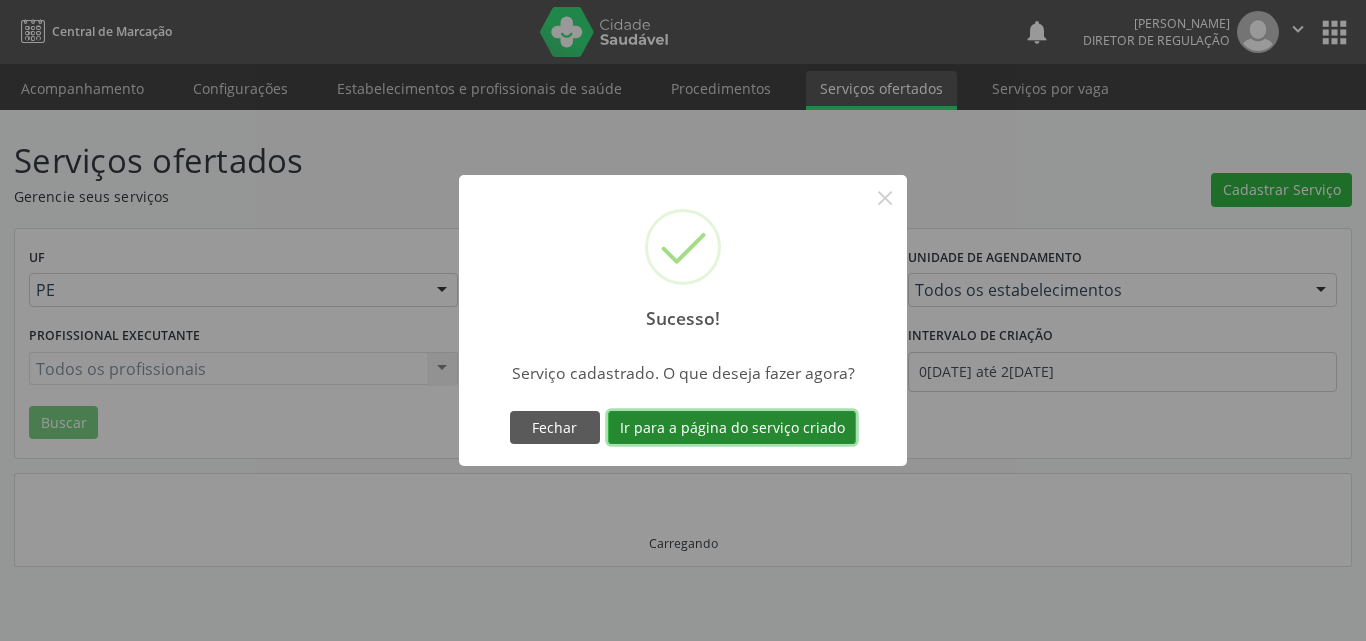 click on "Ir para a página do serviço criado" at bounding box center (732, 428) 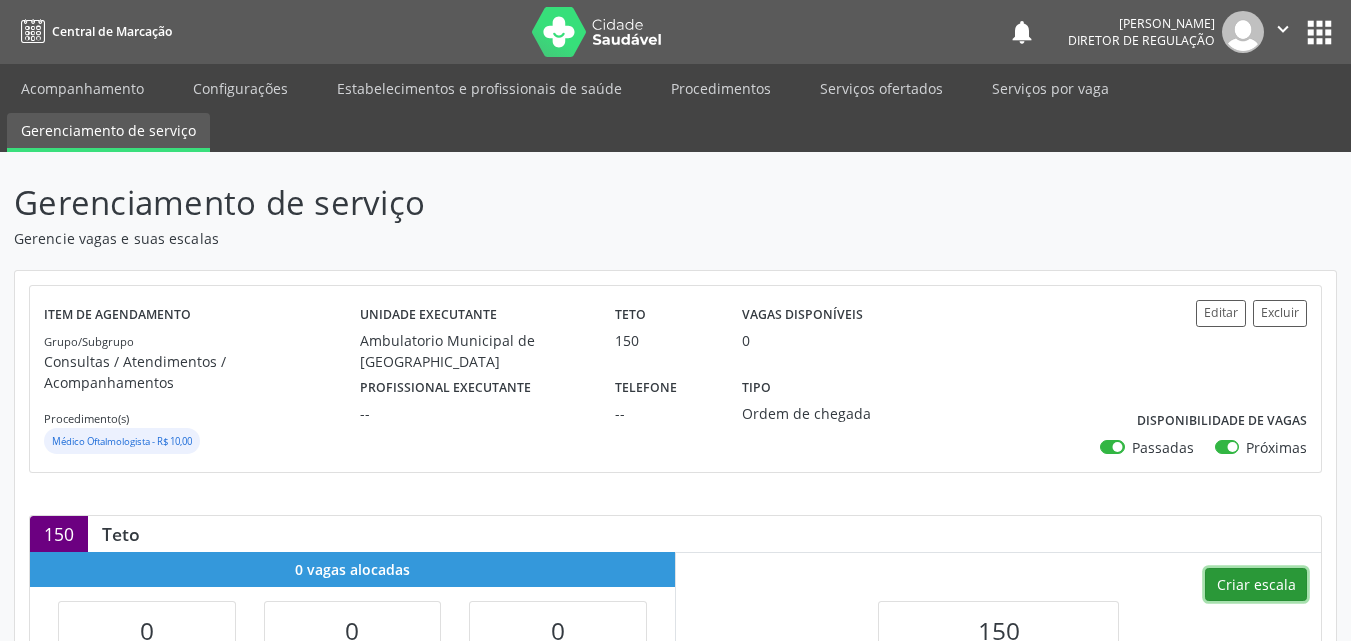 click on "Criar escala" at bounding box center (1256, 585) 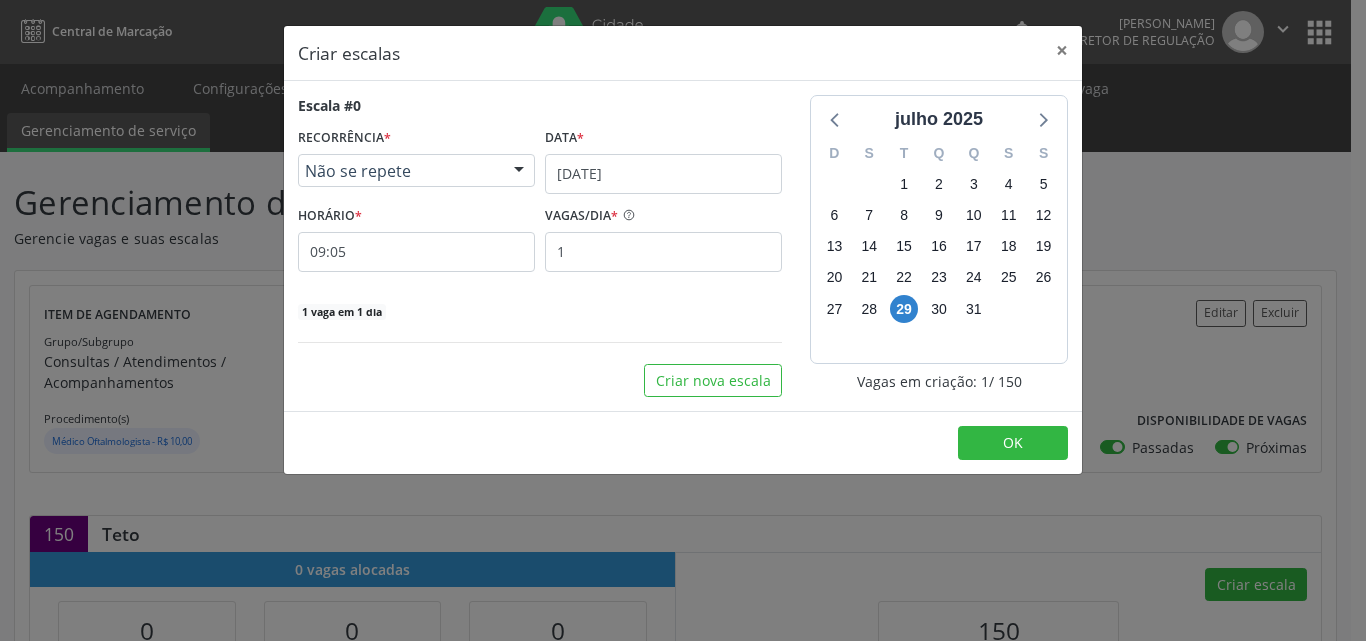 click on "Não se repete" at bounding box center [416, 171] 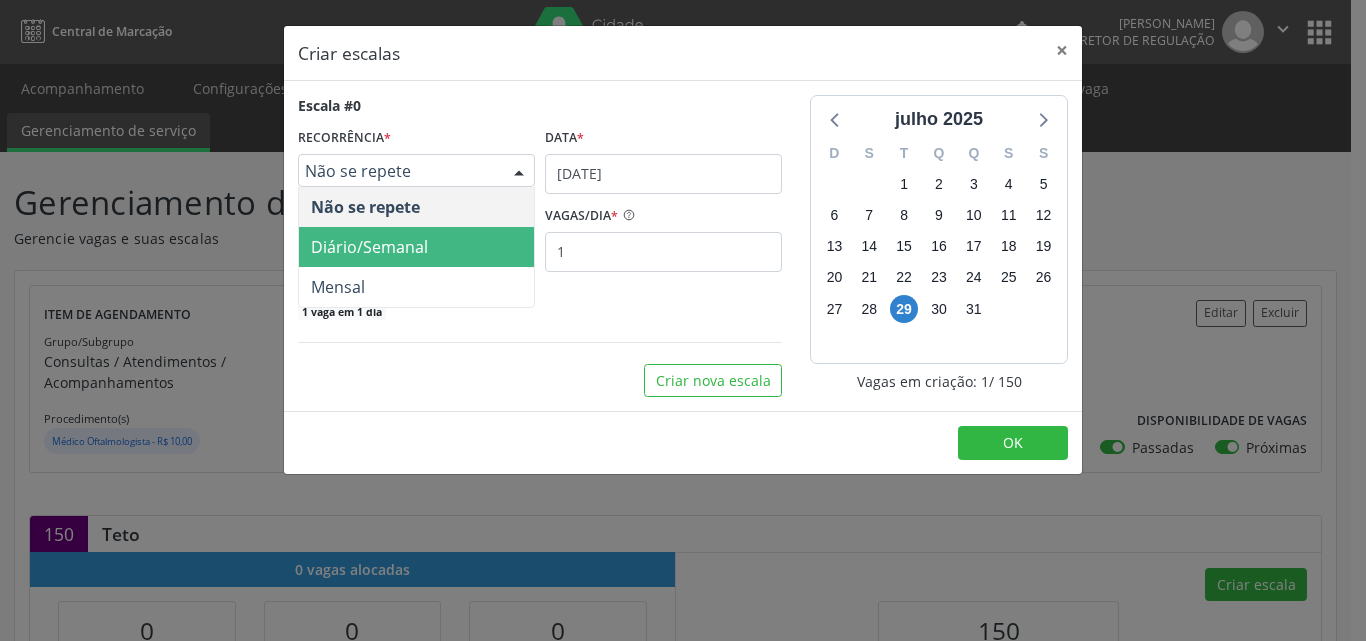 click on "Diário/Semanal" at bounding box center (369, 247) 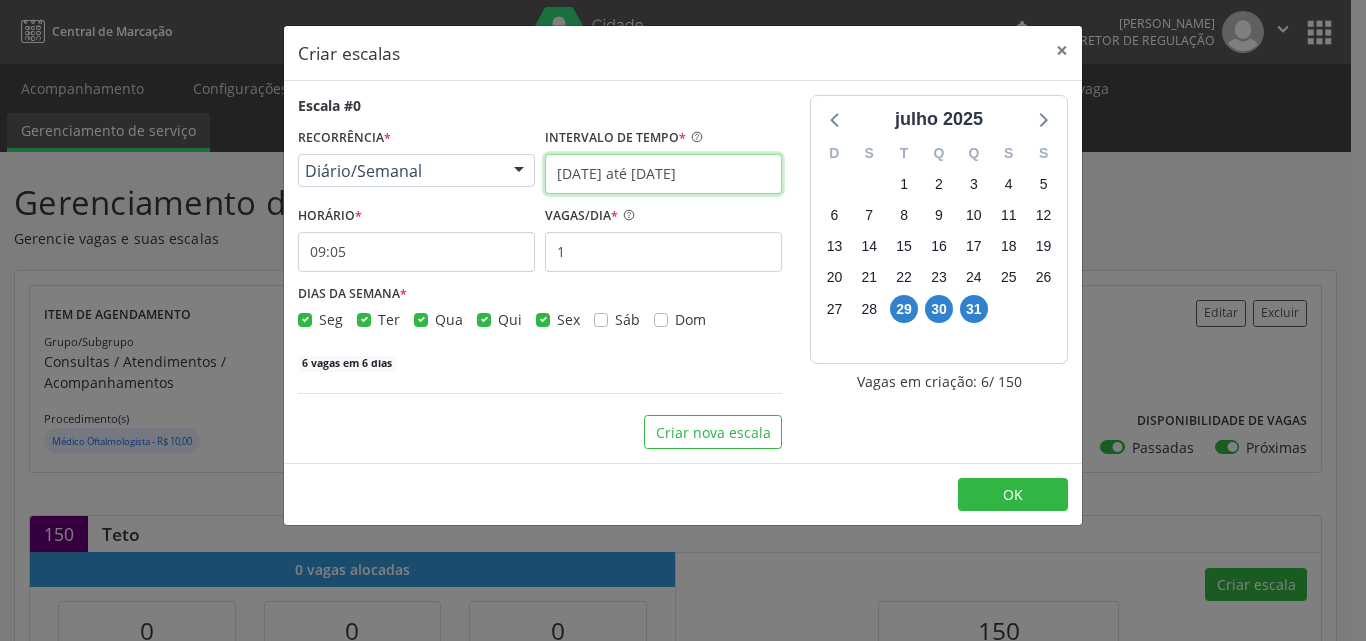 click on "[DATE] até [DATE]" at bounding box center [663, 174] 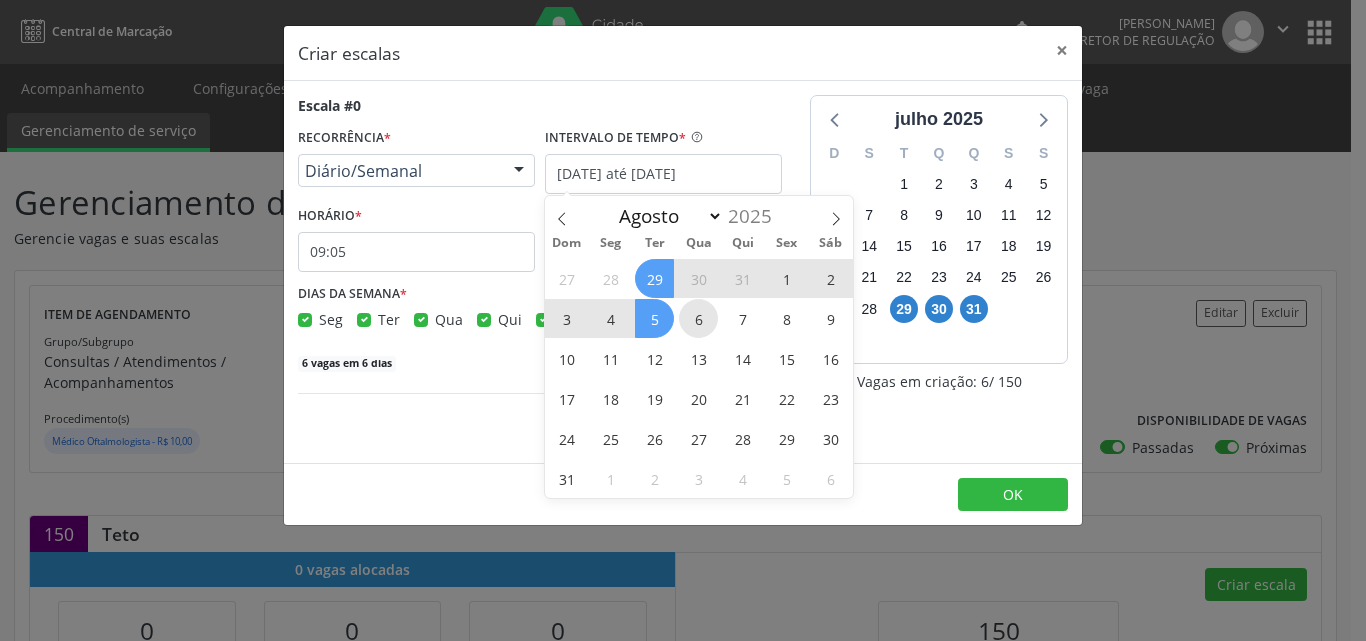 click on "6" at bounding box center (698, 318) 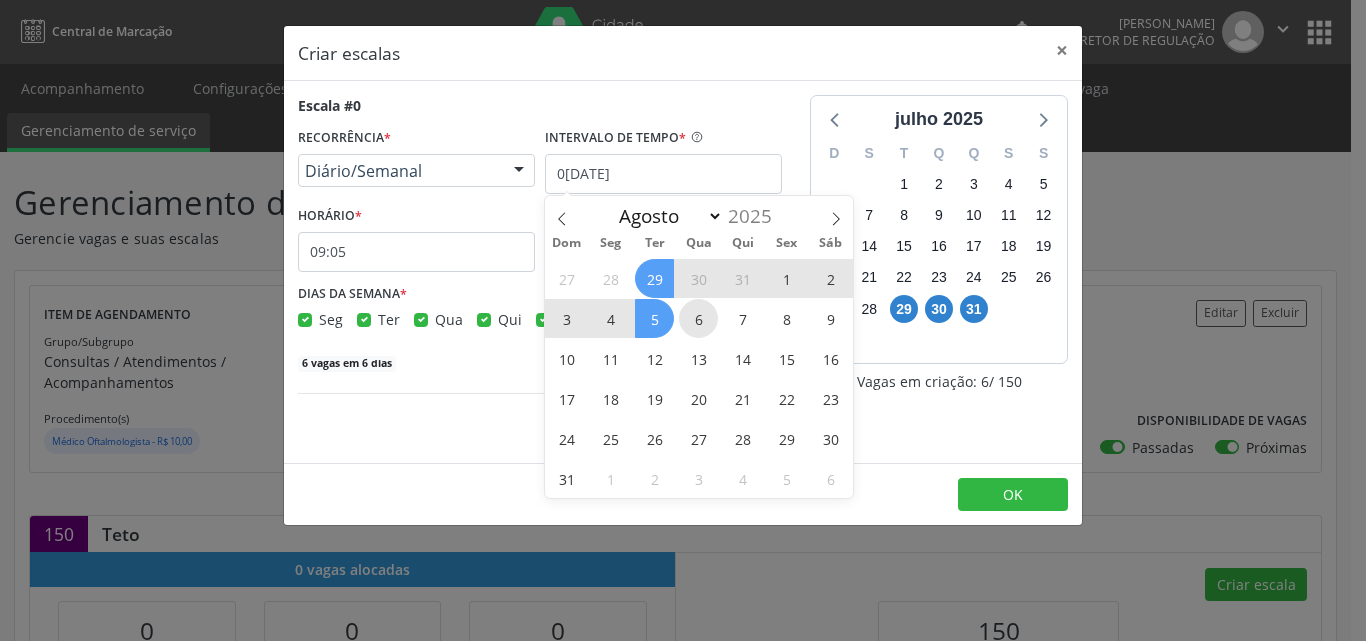 checkbox on "true" 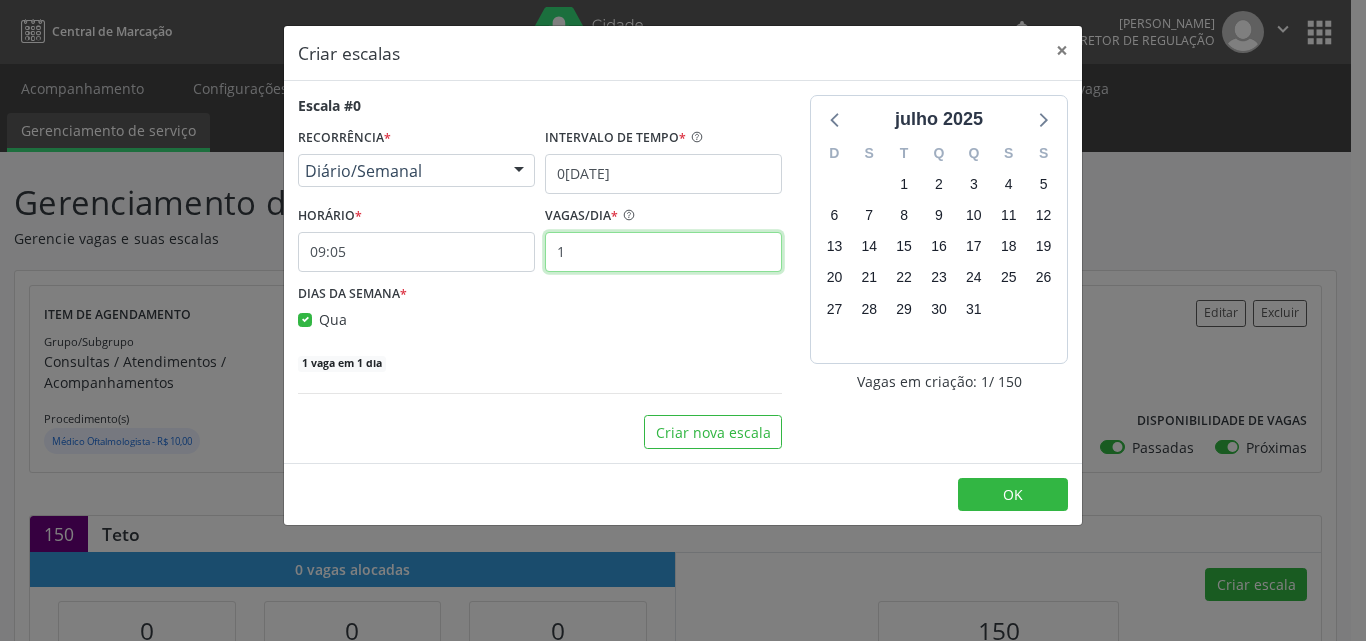 click on "1" at bounding box center (663, 252) 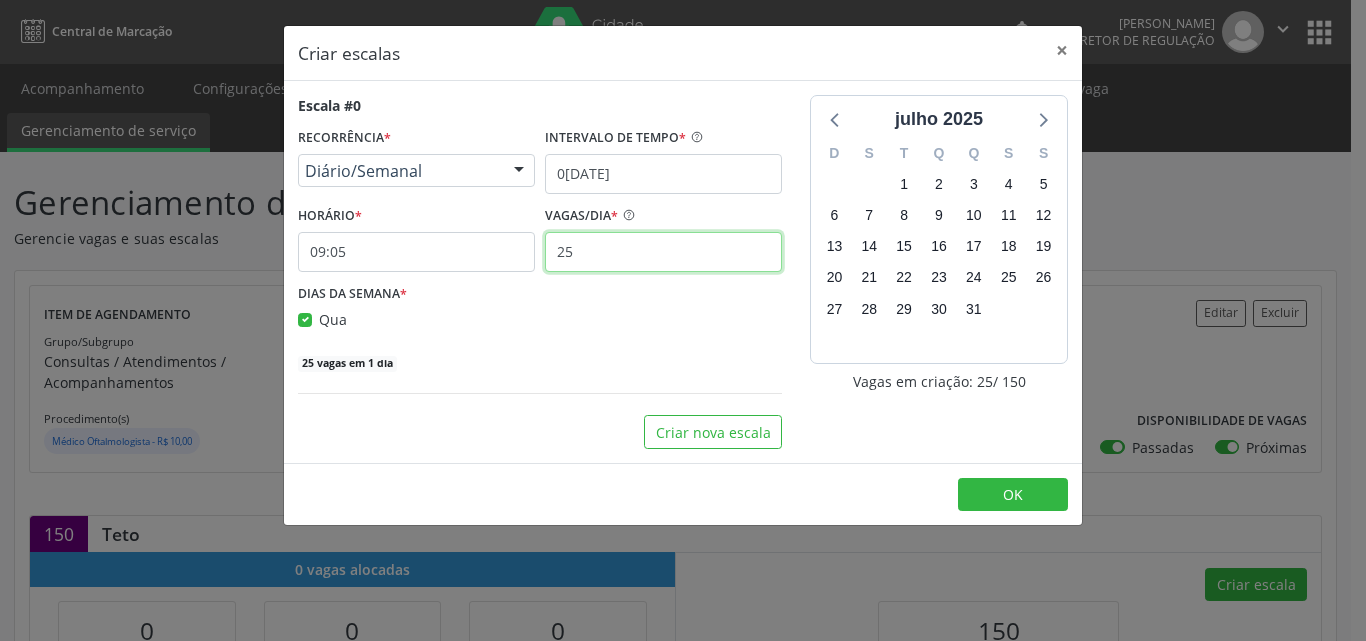 type on "25" 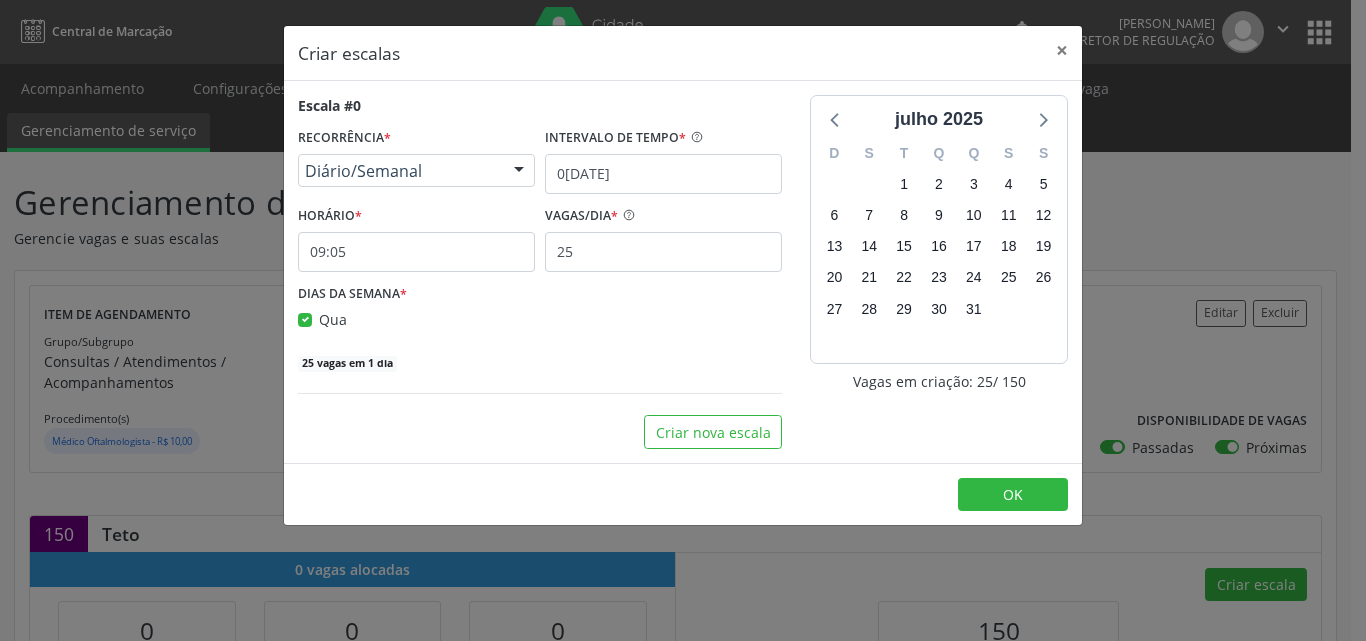 click at bounding box center (519, 172) 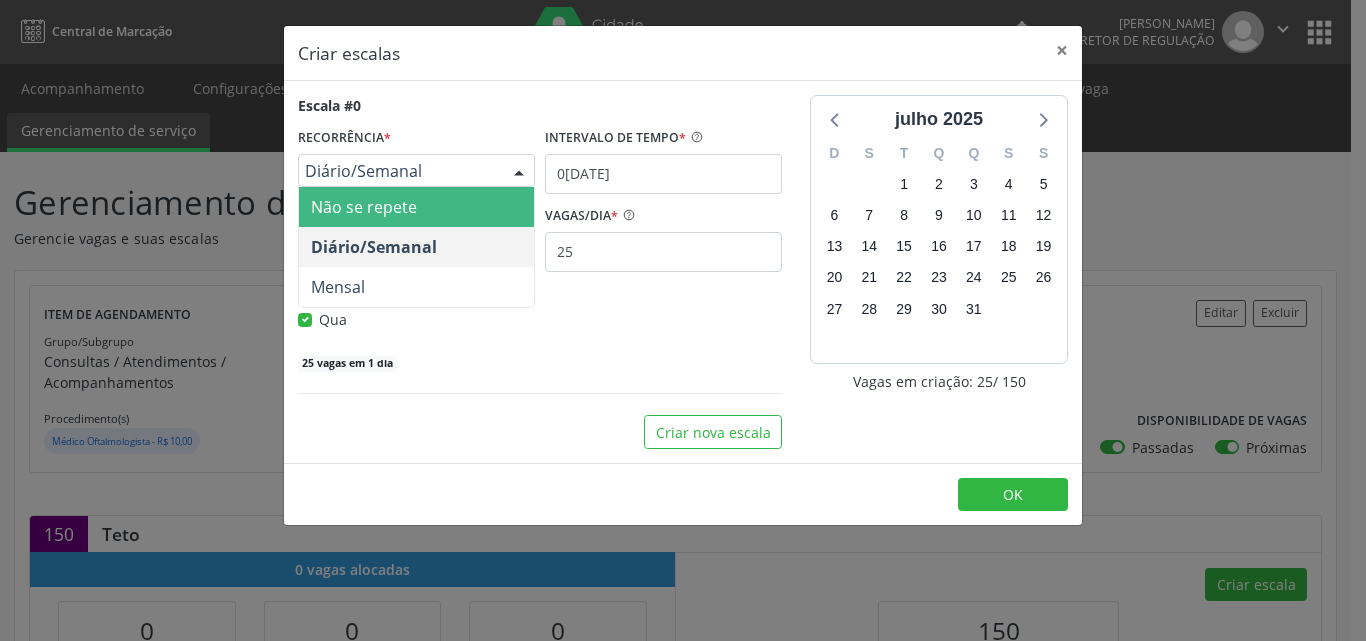 click on "Não se repete" at bounding box center (416, 207) 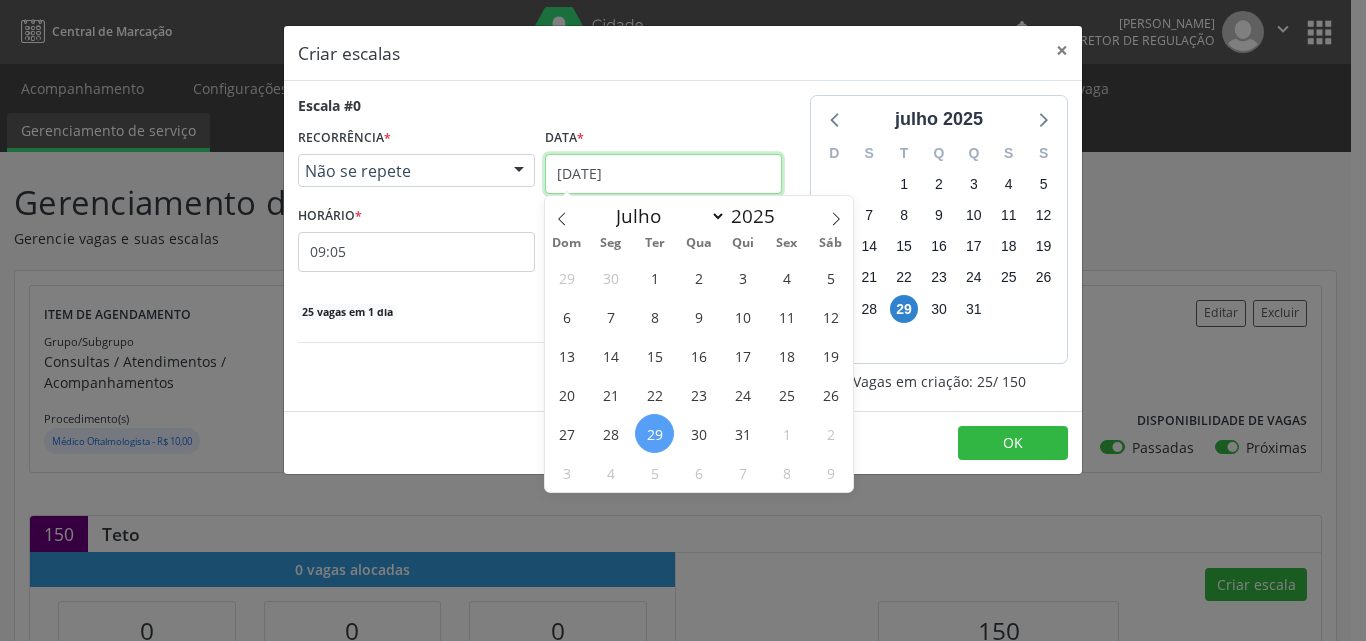 click on "[DATE]" at bounding box center [663, 174] 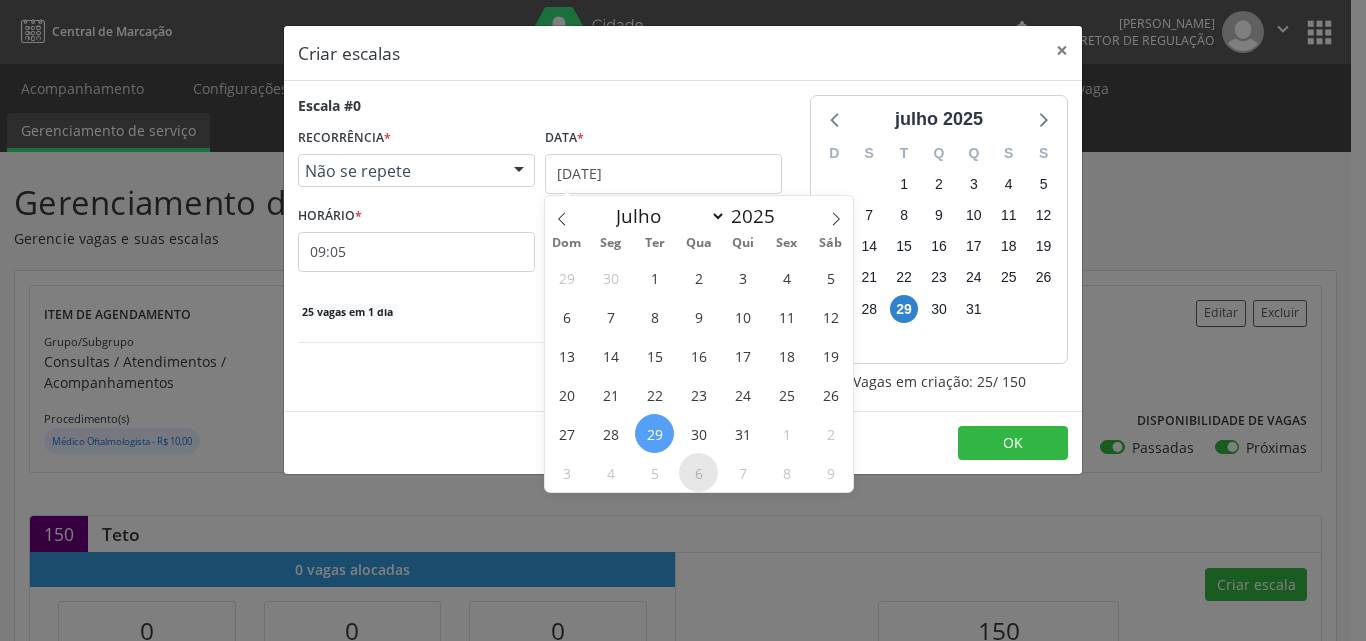click on "6" at bounding box center [698, 472] 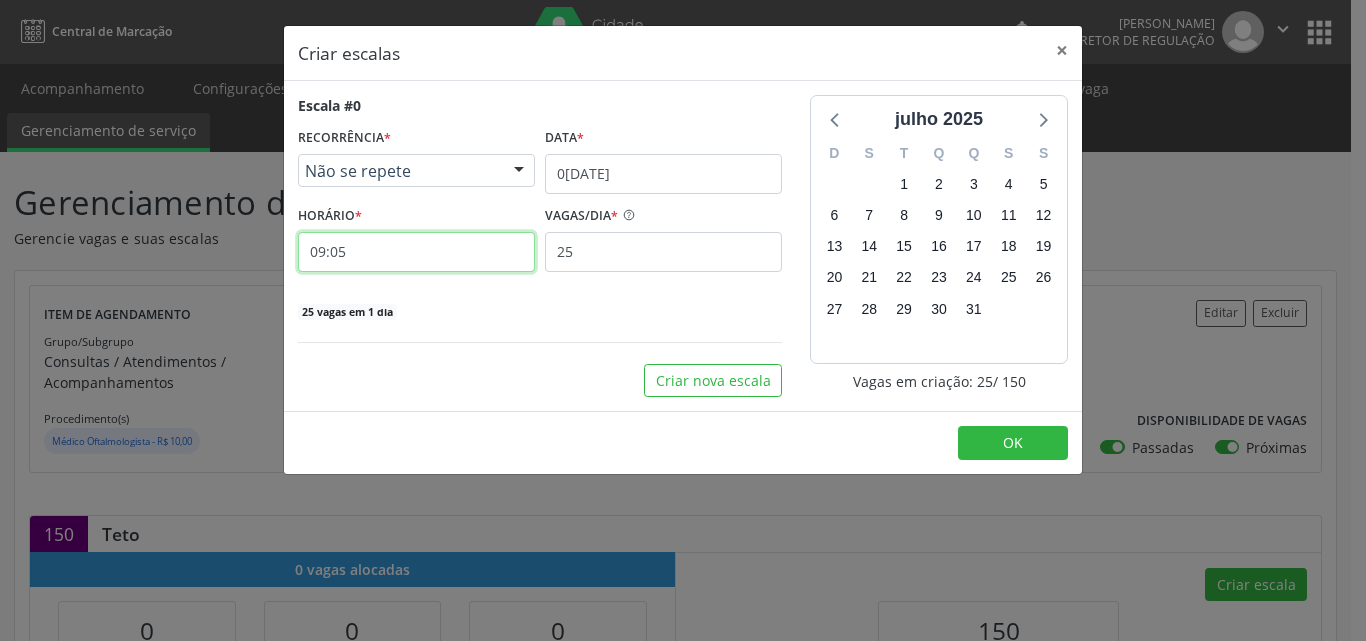 click on "09:05" at bounding box center (416, 252) 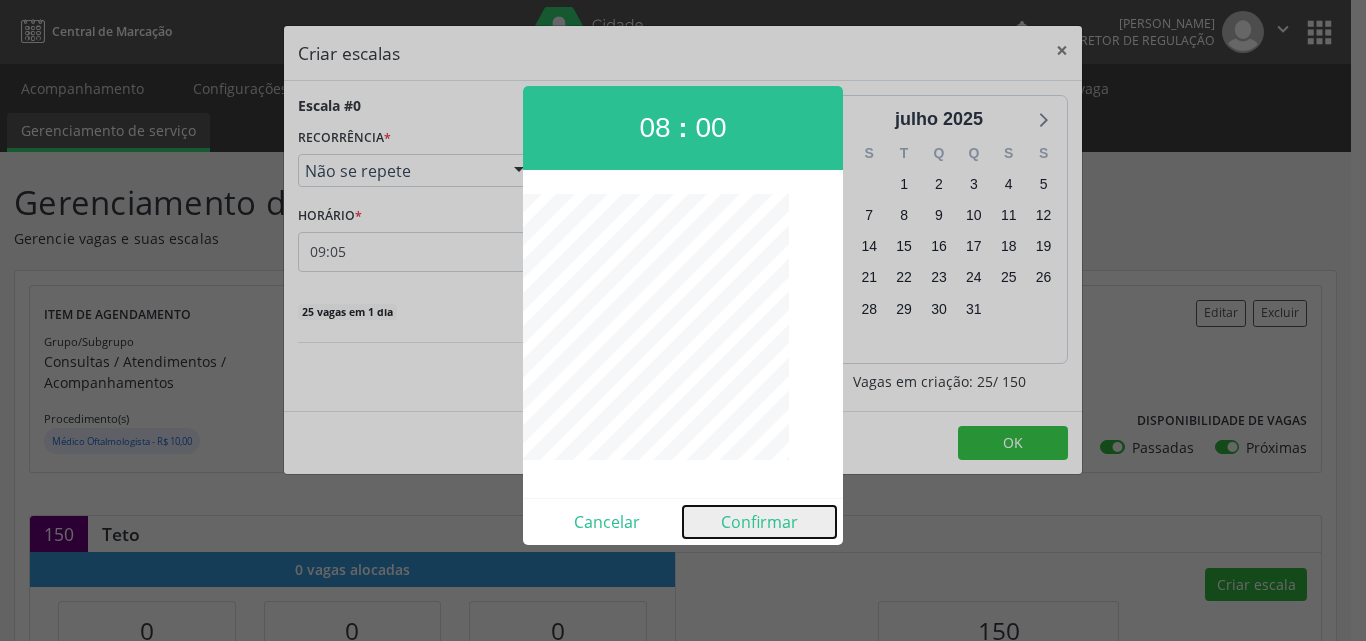 click on "Confirmar" at bounding box center (759, 522) 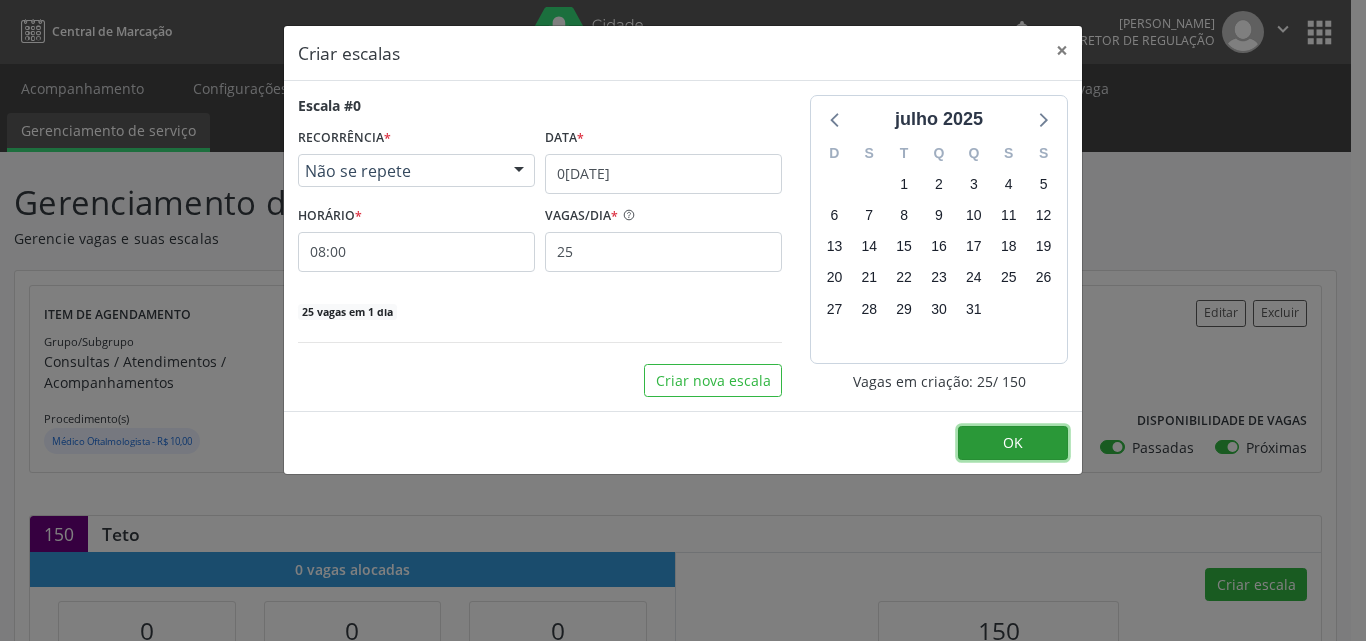 click on "OK" at bounding box center [1013, 442] 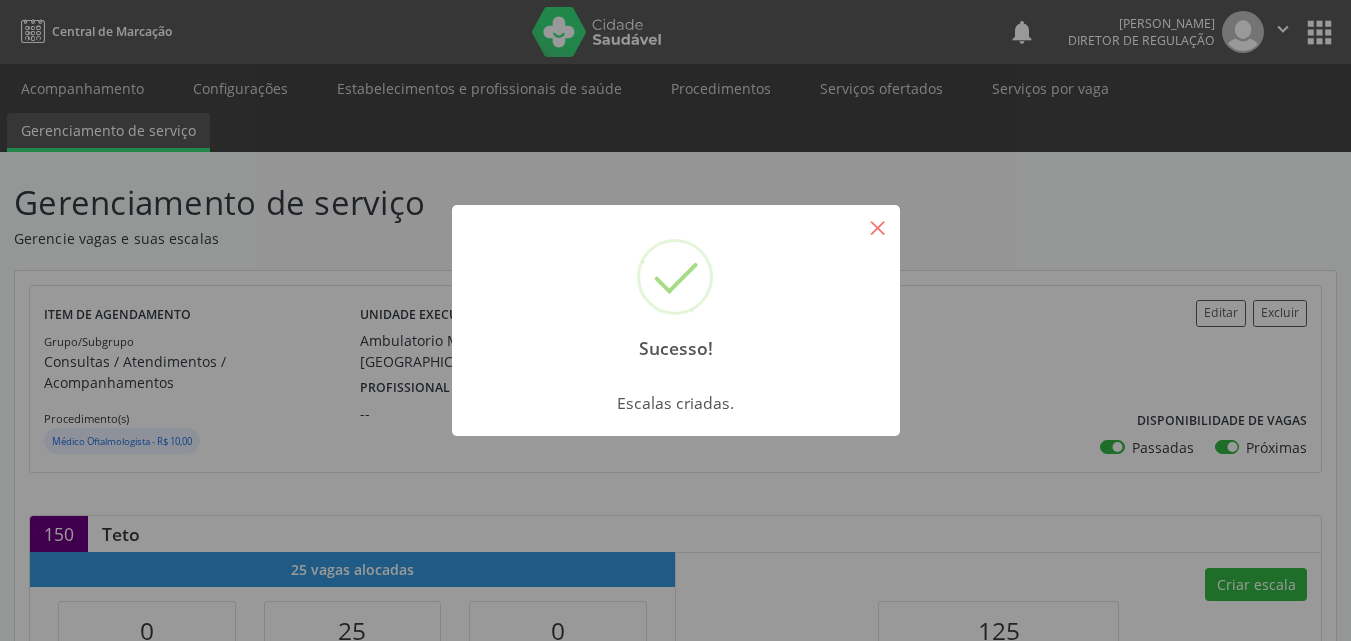click on "×" at bounding box center [878, 227] 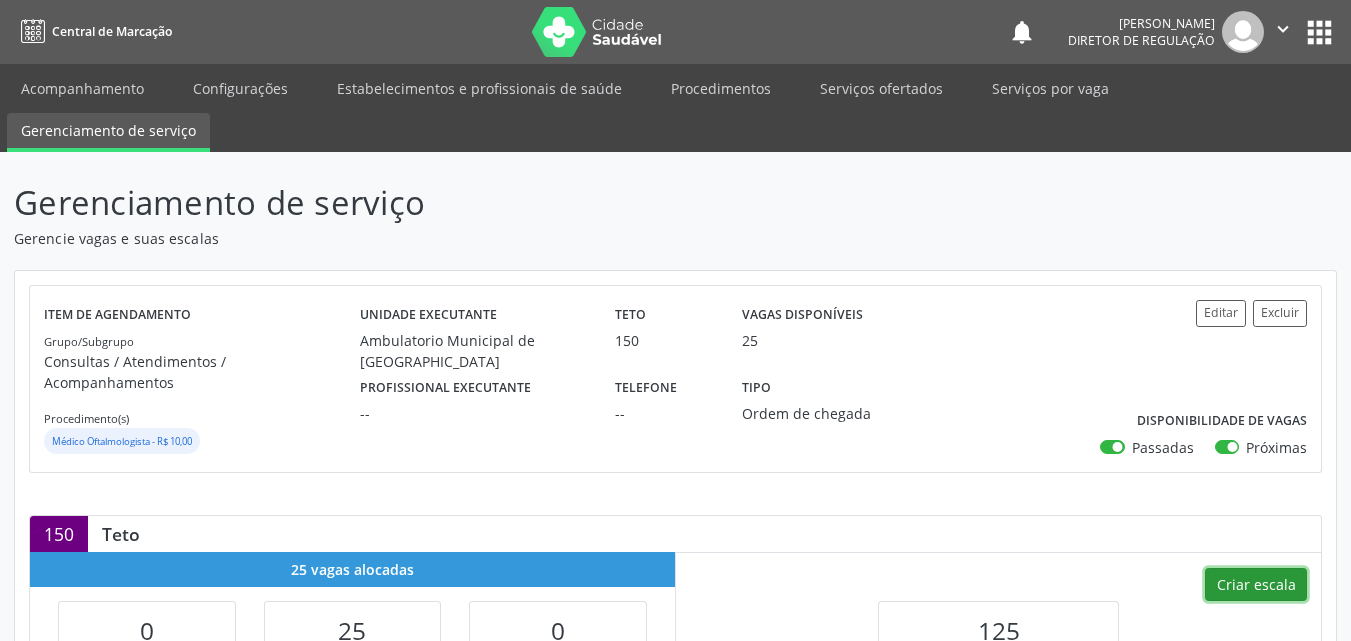 click on "Criar escala" at bounding box center [1256, 585] 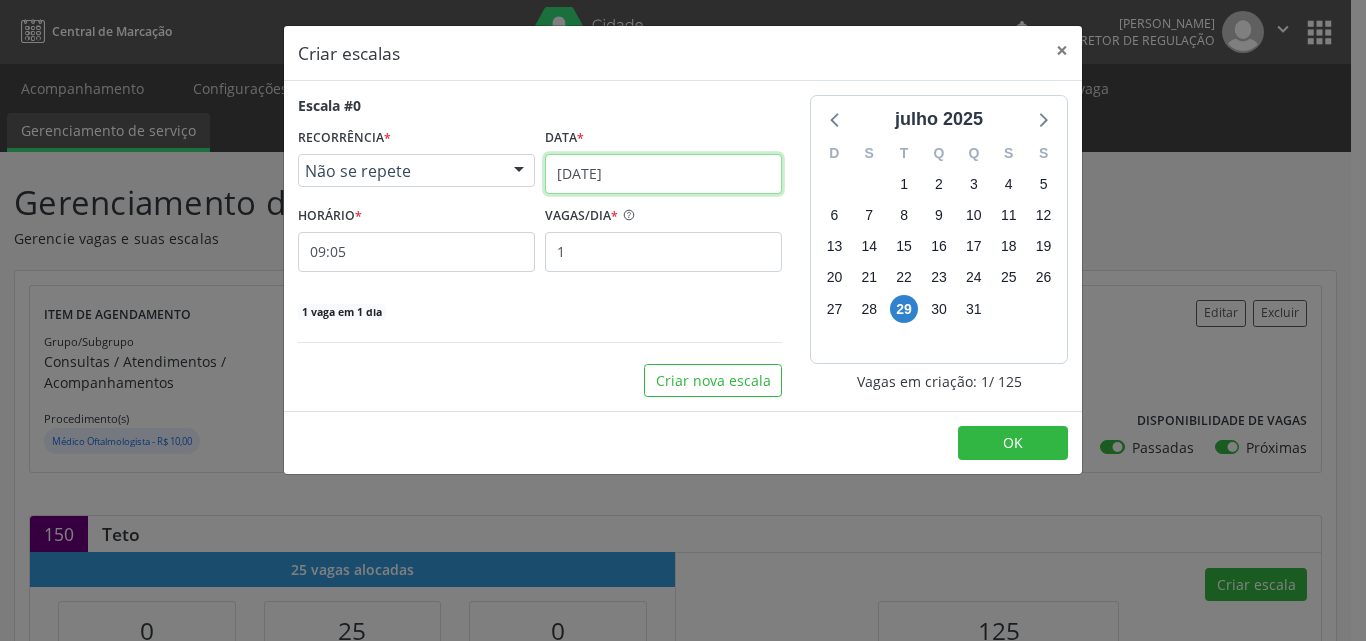 click on "[DATE]" at bounding box center (663, 174) 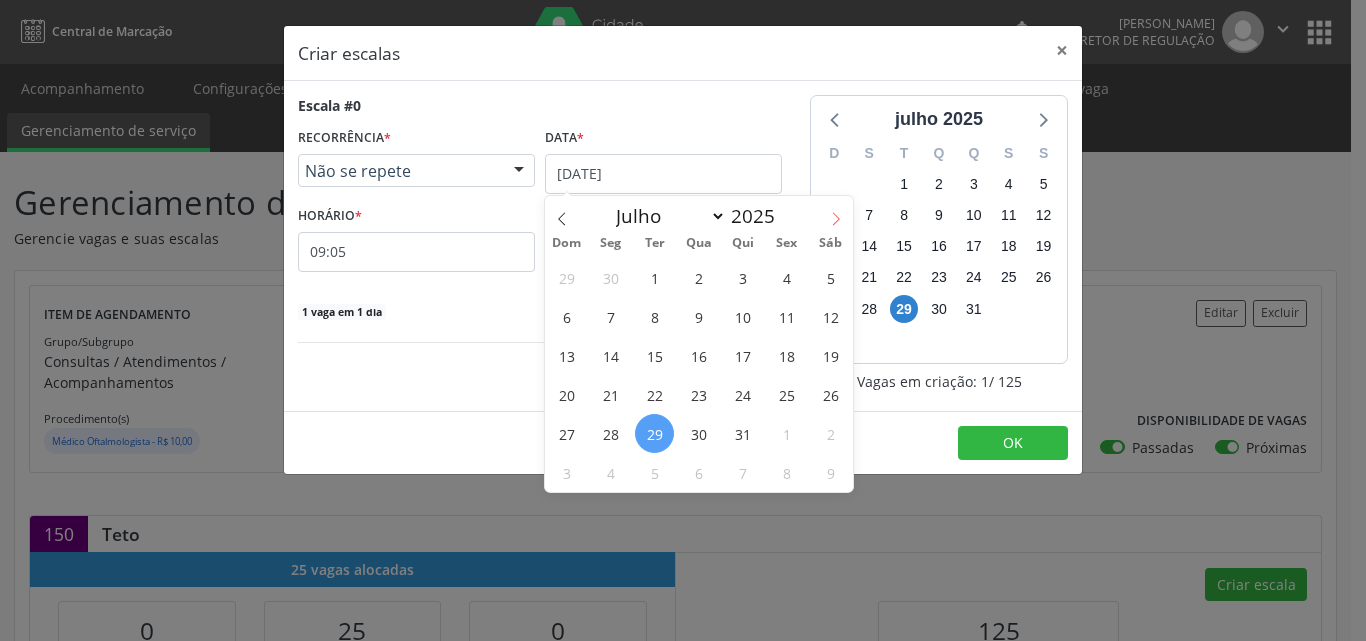 click 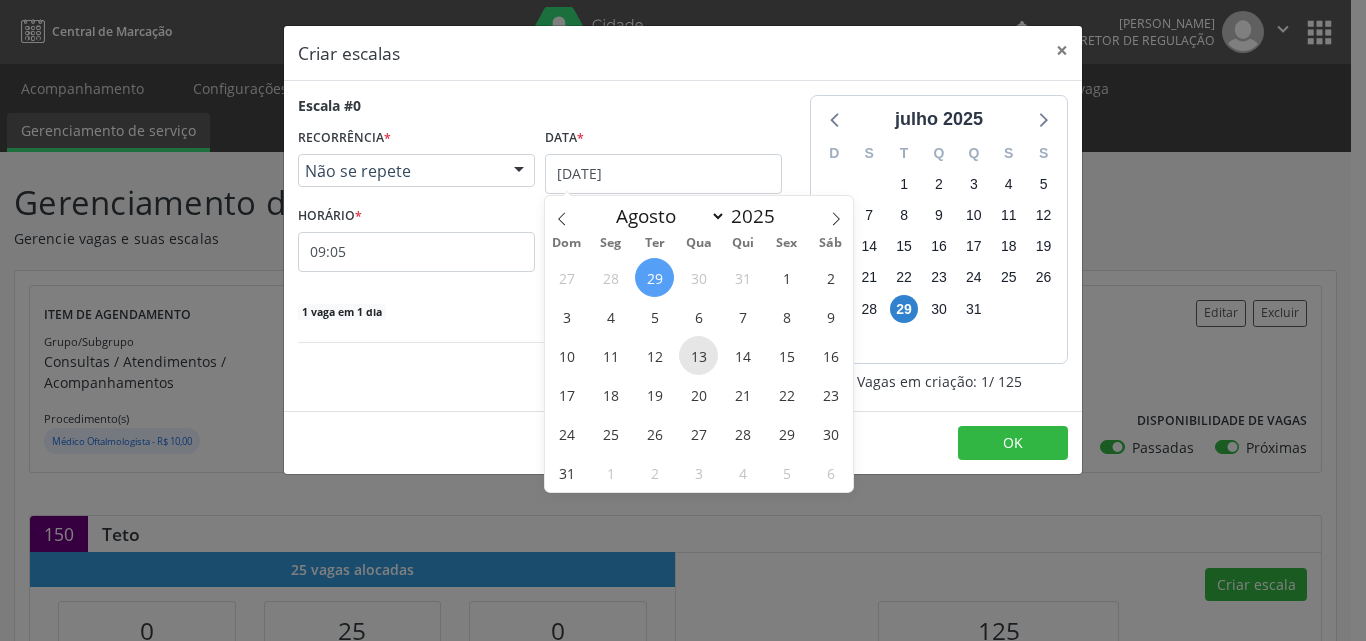click on "13" at bounding box center [698, 355] 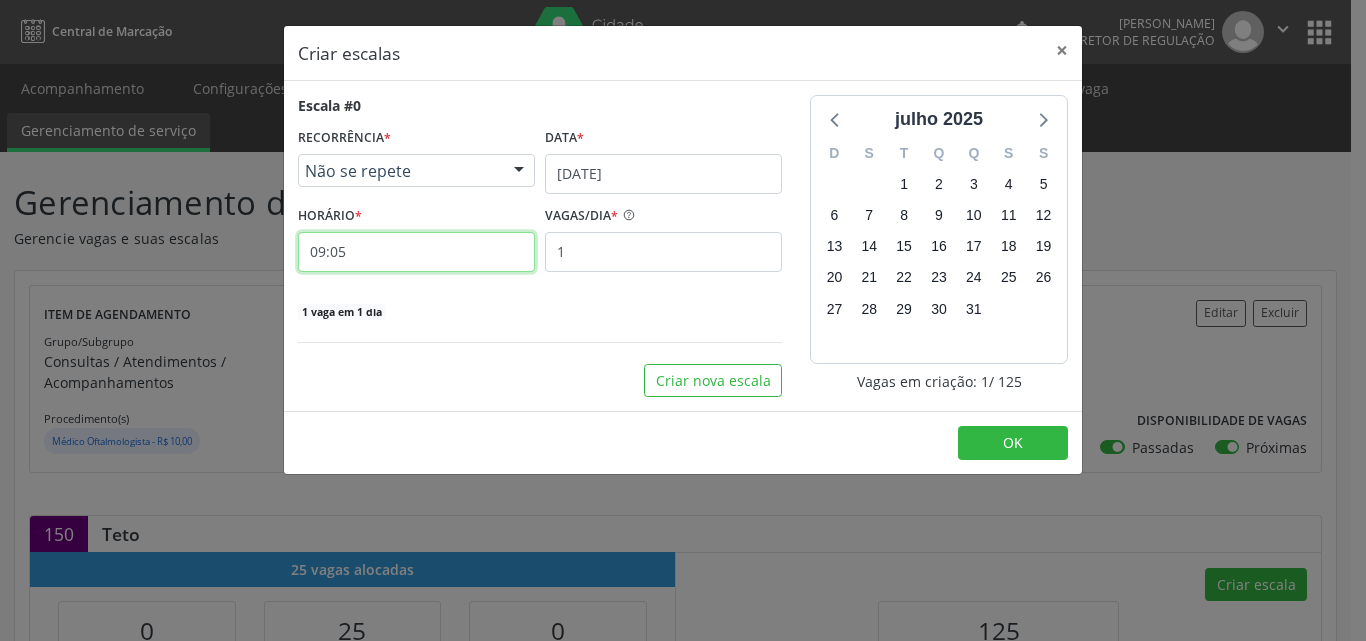 click on "09:05" at bounding box center (416, 252) 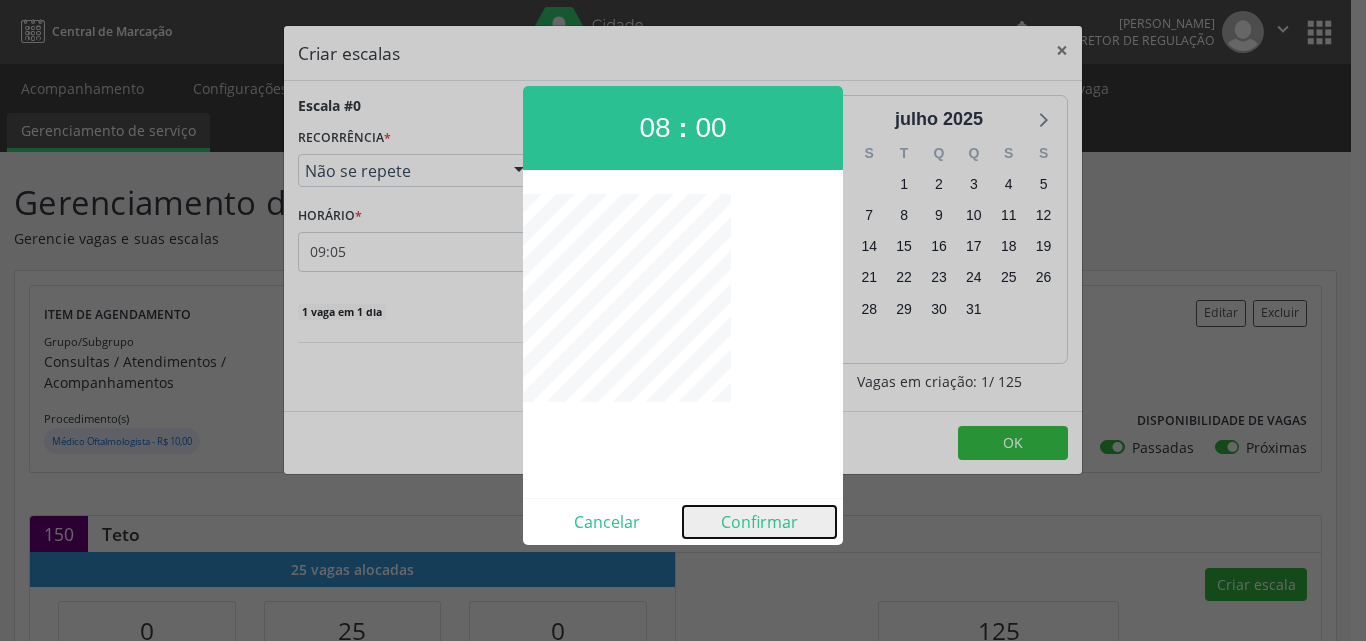 click on "Confirmar" at bounding box center (759, 522) 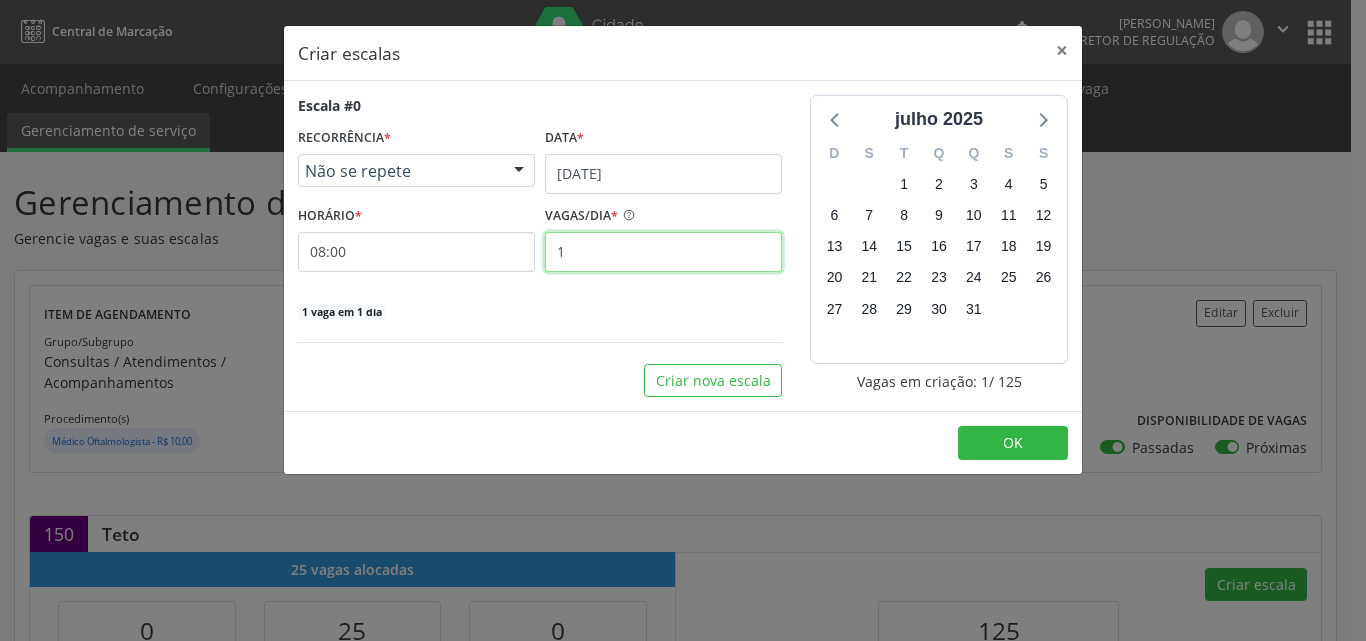 click on "1" at bounding box center (663, 252) 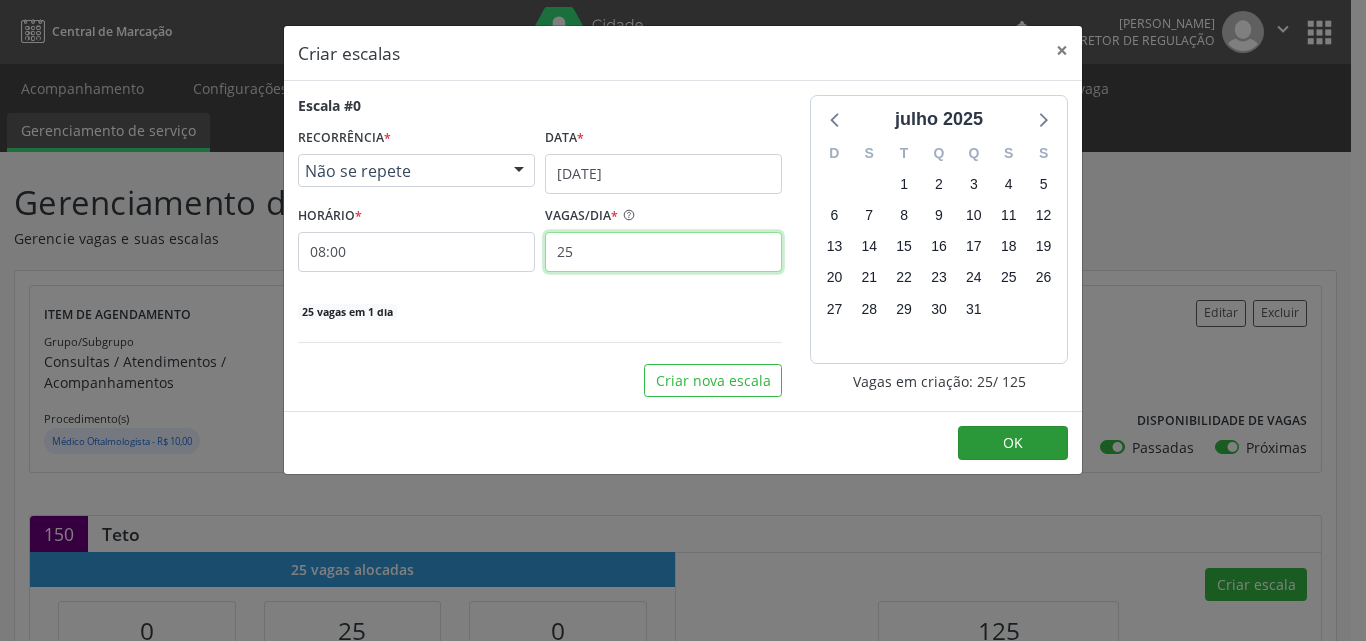 type on "25" 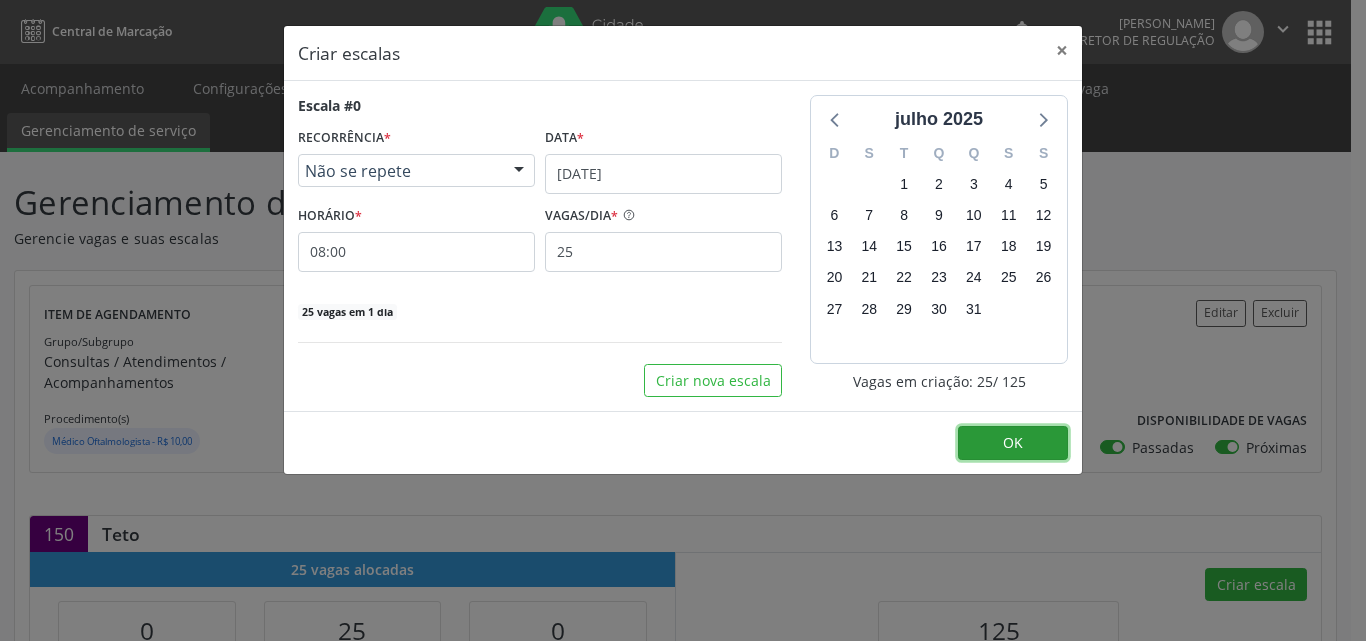 click on "OK" at bounding box center [1013, 442] 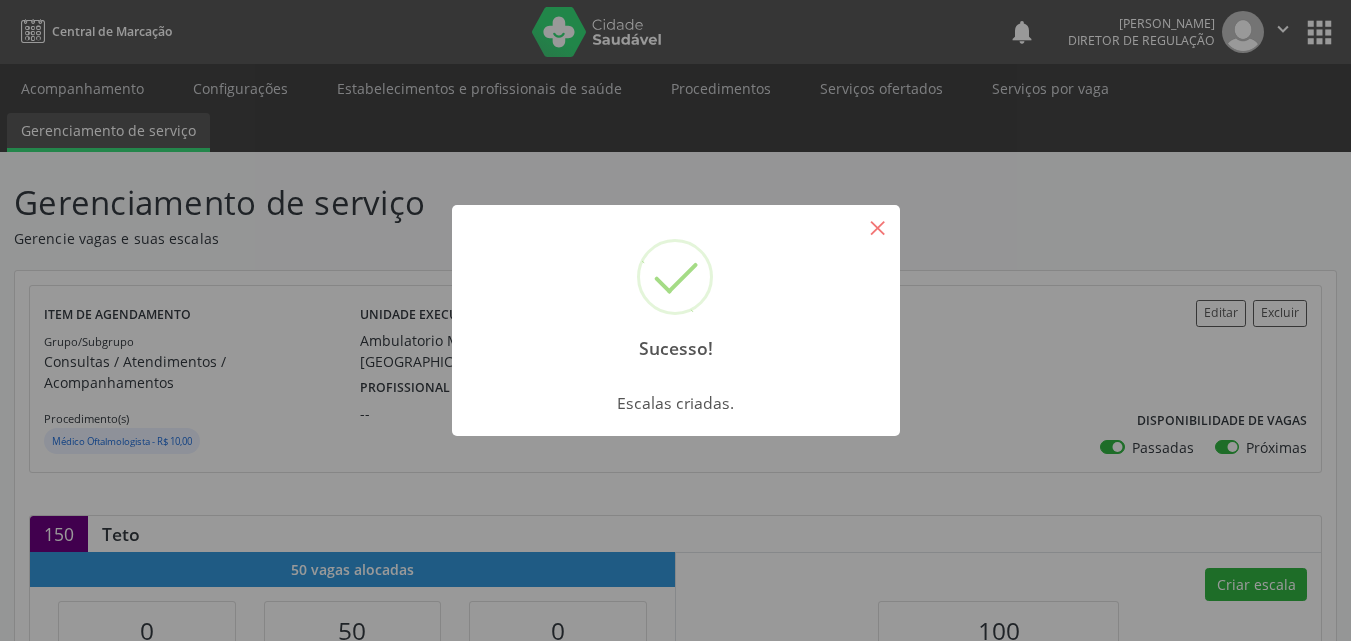 click on "×" at bounding box center (878, 227) 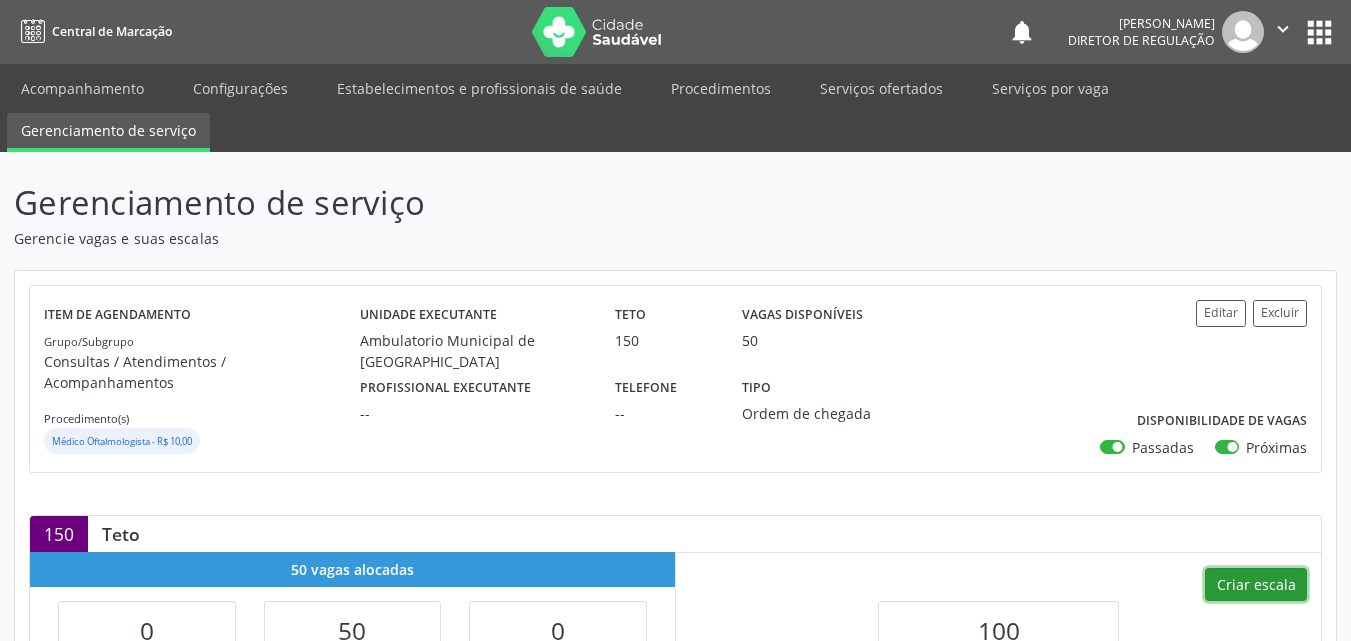 click on "Criar escala" at bounding box center [1256, 585] 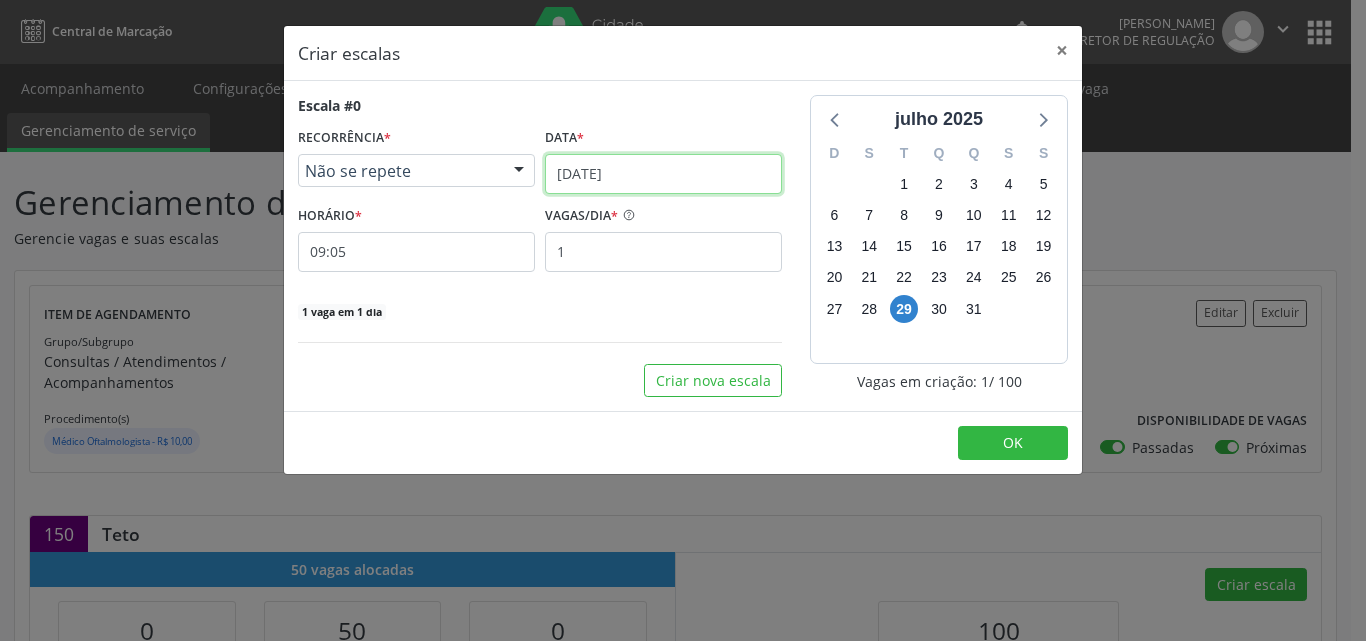 click on "[DATE]" at bounding box center [663, 174] 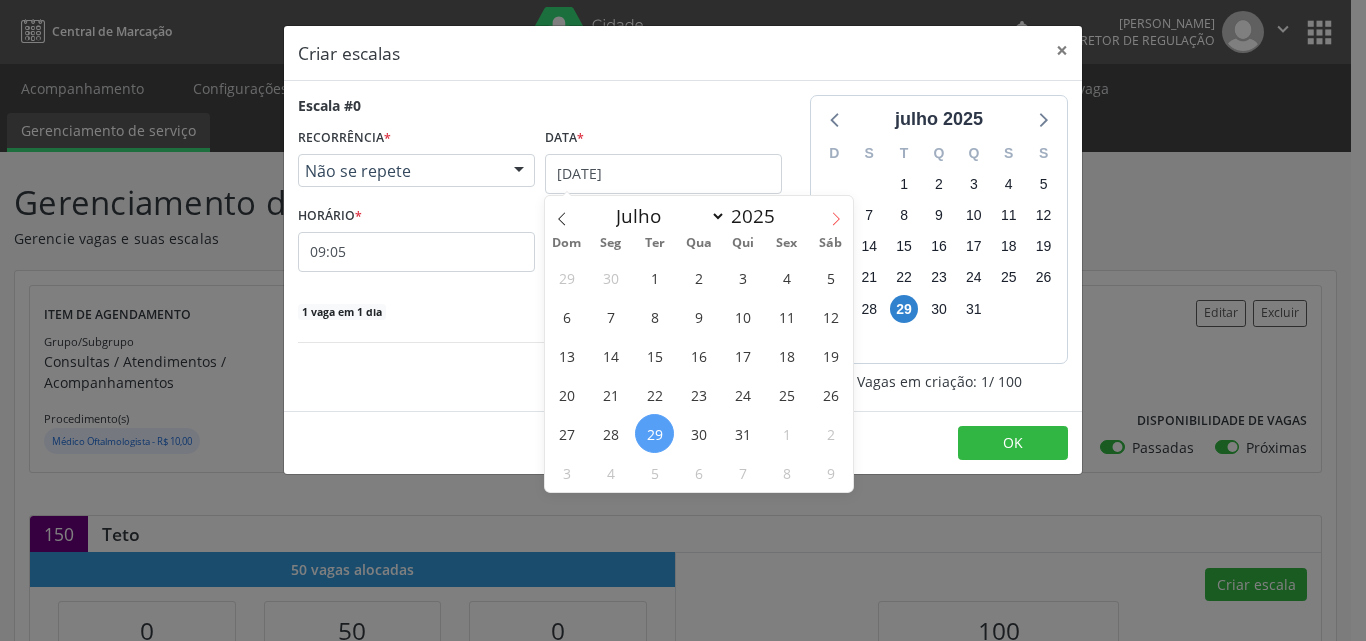 click 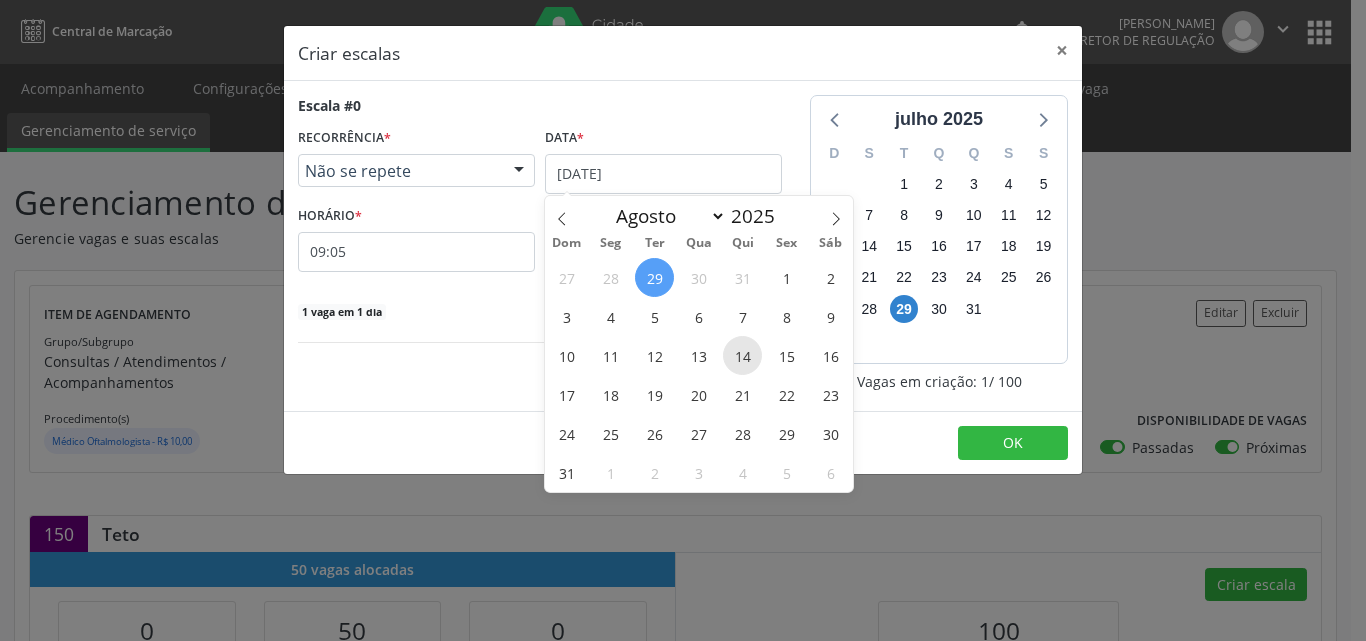 click on "14" at bounding box center [742, 355] 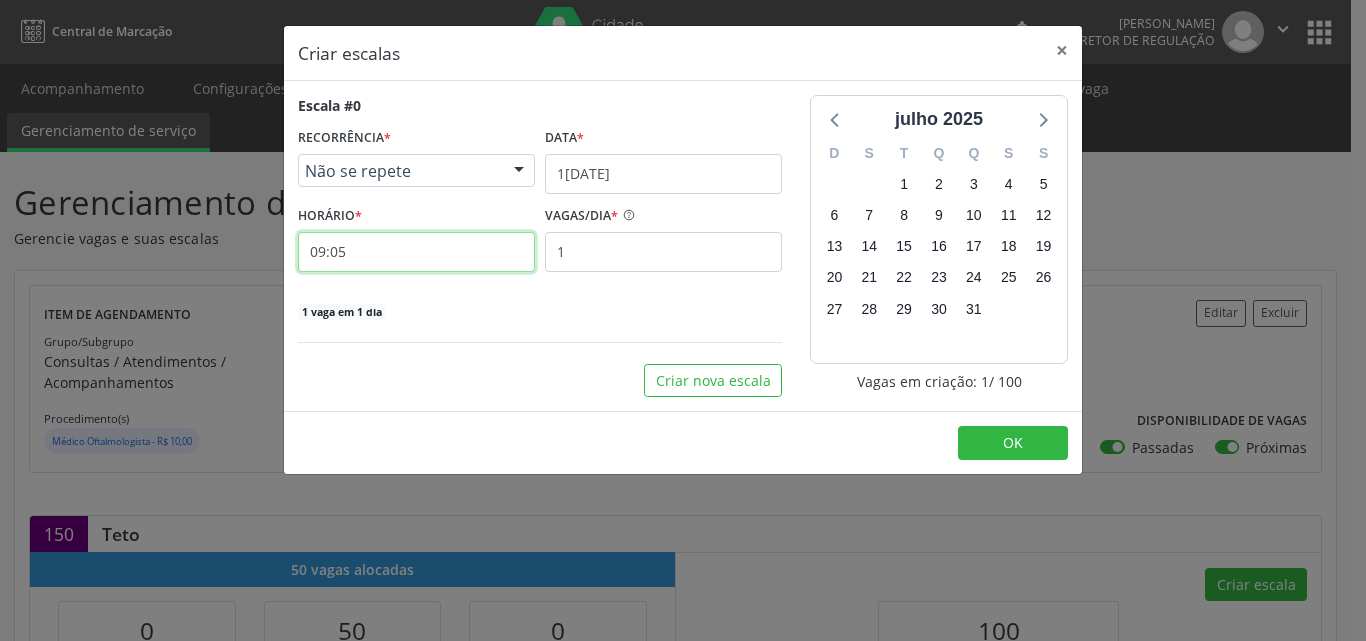 click on "09:05" at bounding box center [416, 252] 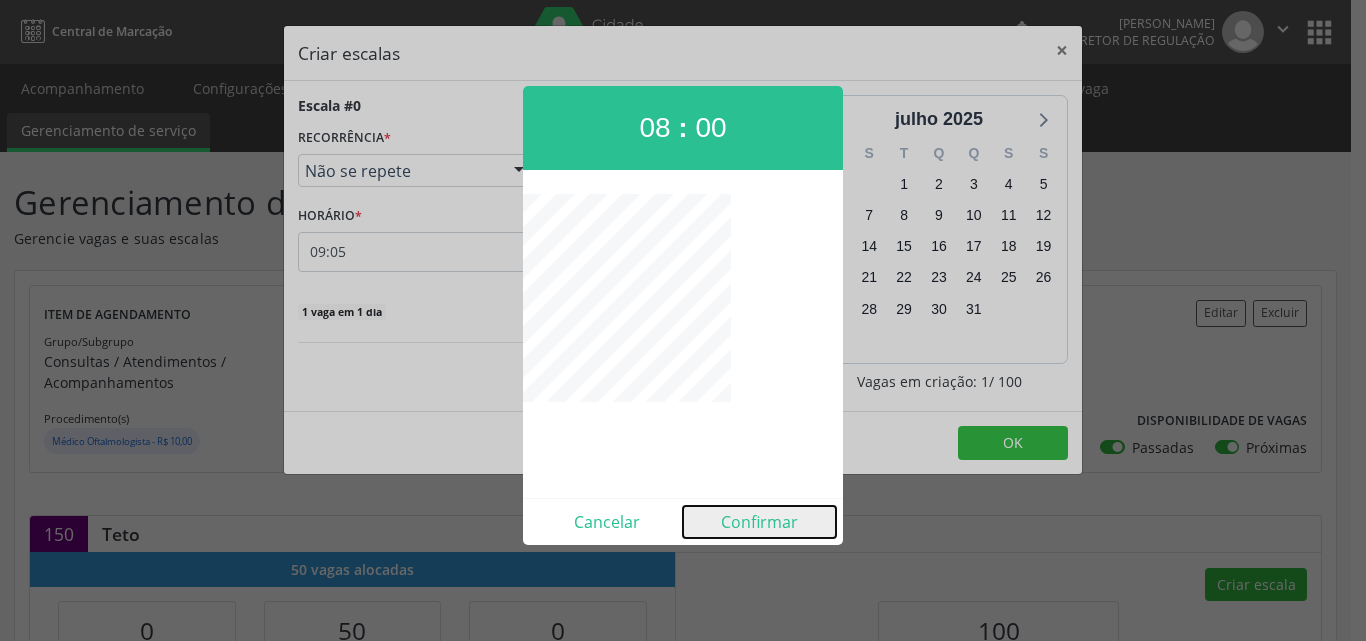 click on "Confirmar" at bounding box center [759, 522] 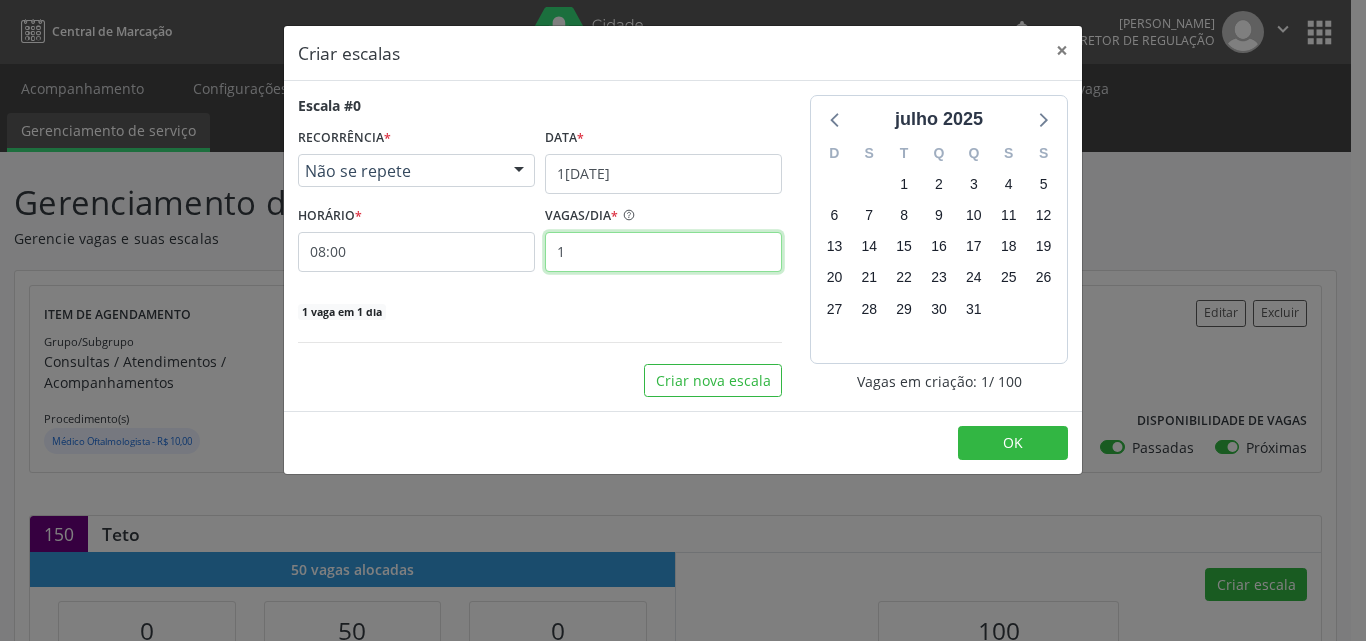 click on "1" at bounding box center [663, 252] 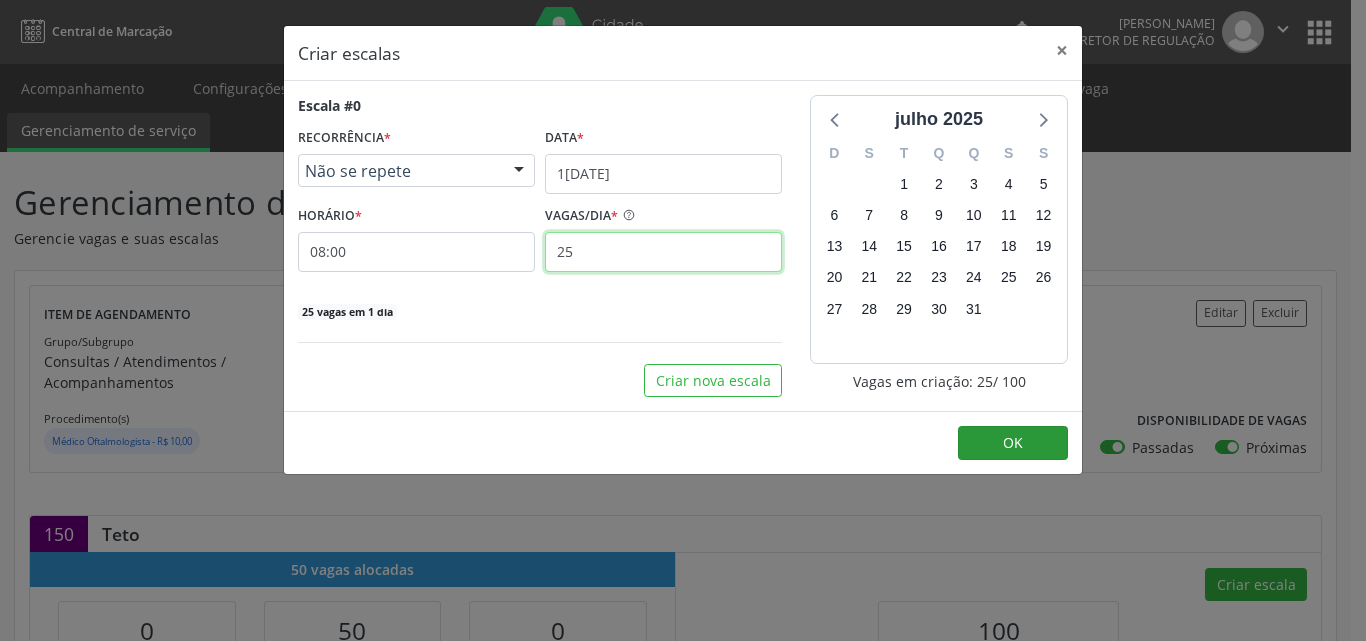 type on "25" 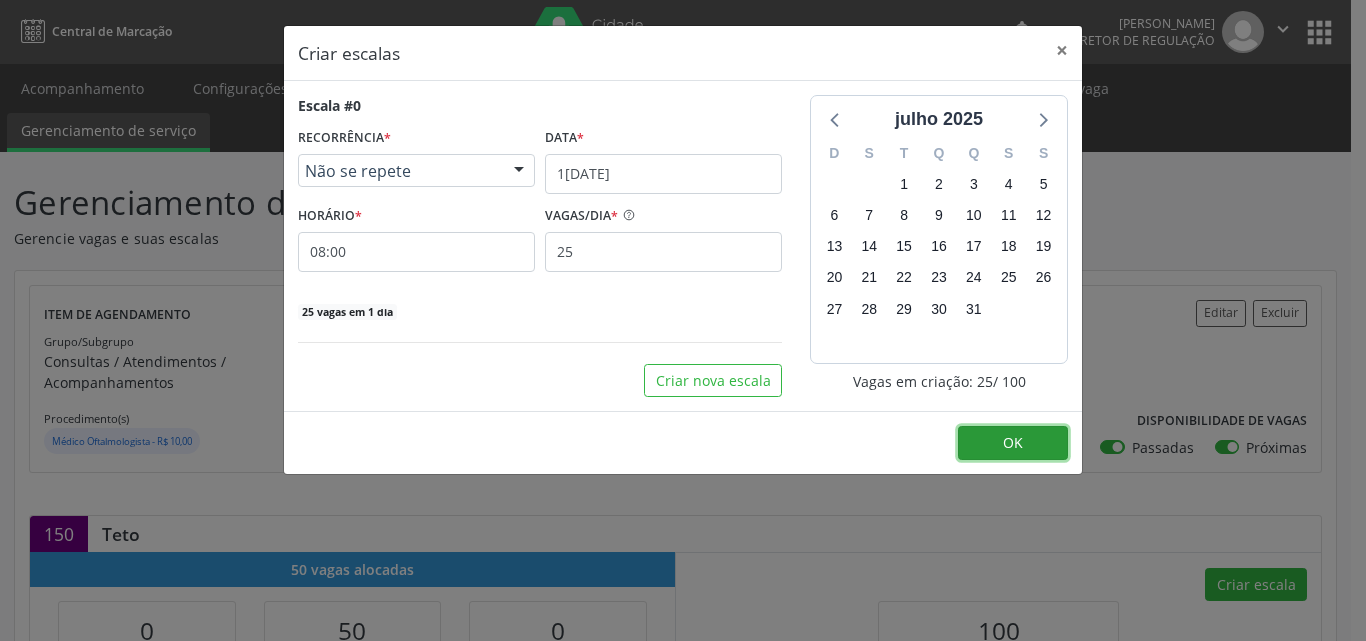 click on "OK" at bounding box center (1013, 442) 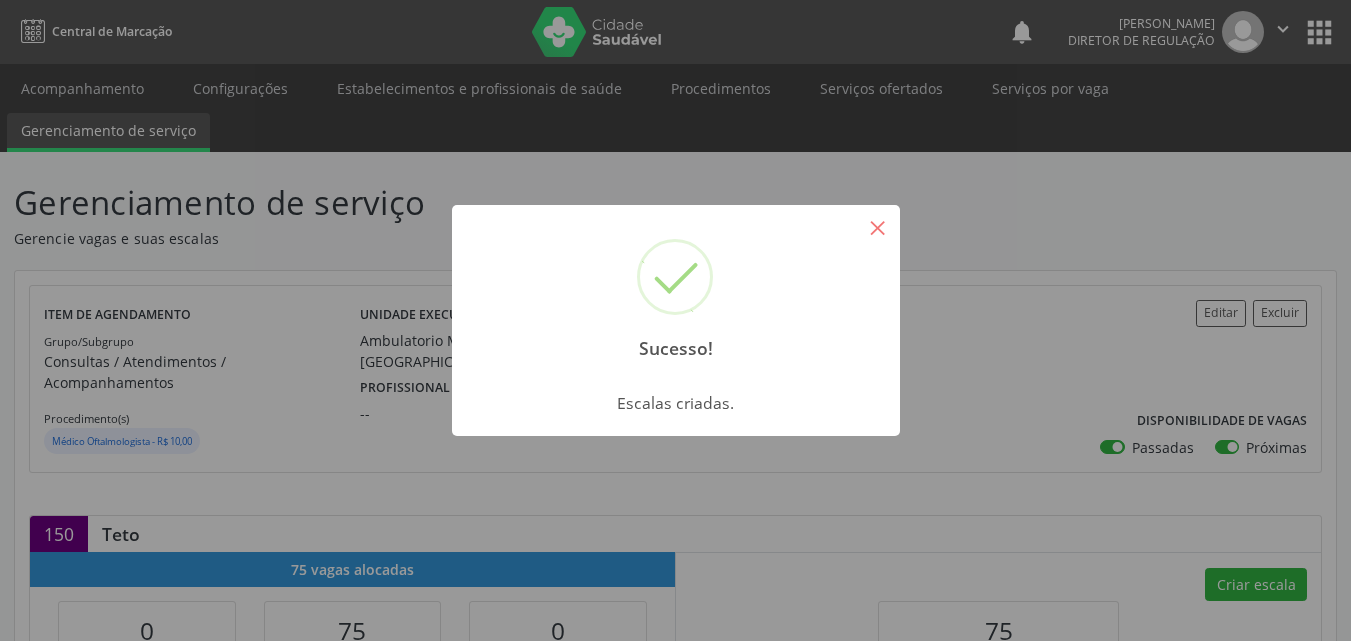 click on "×" at bounding box center (878, 227) 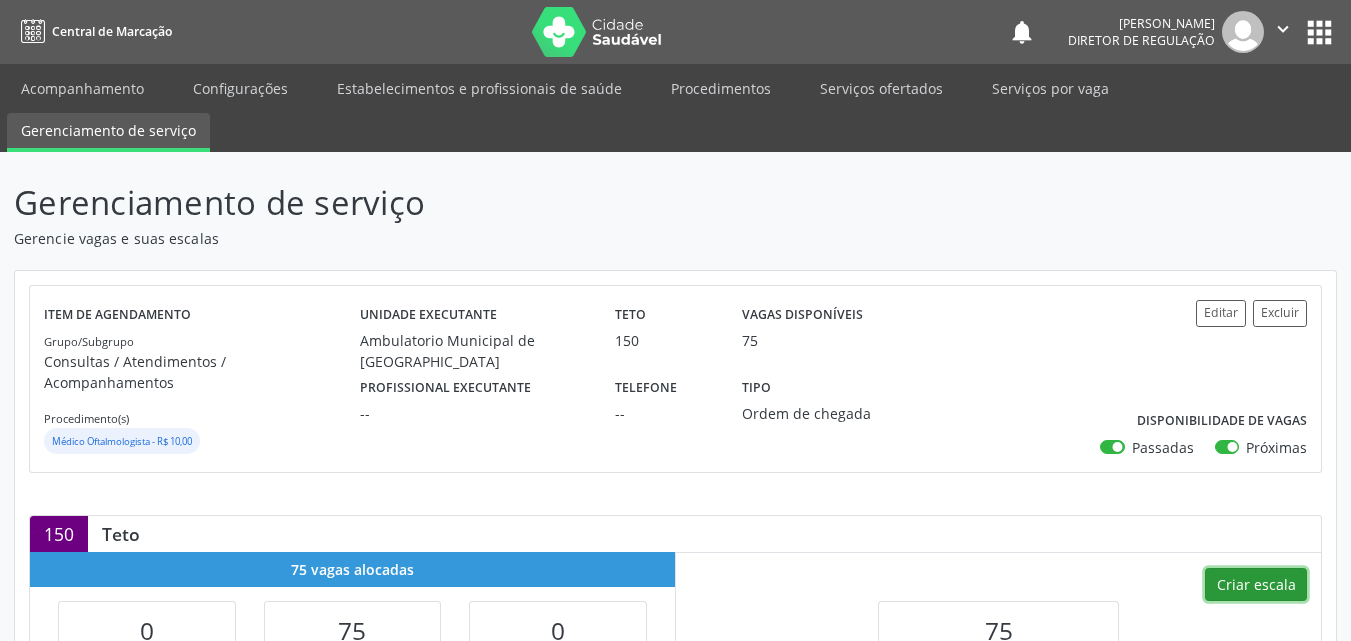 click on "Criar escala" at bounding box center [1256, 585] 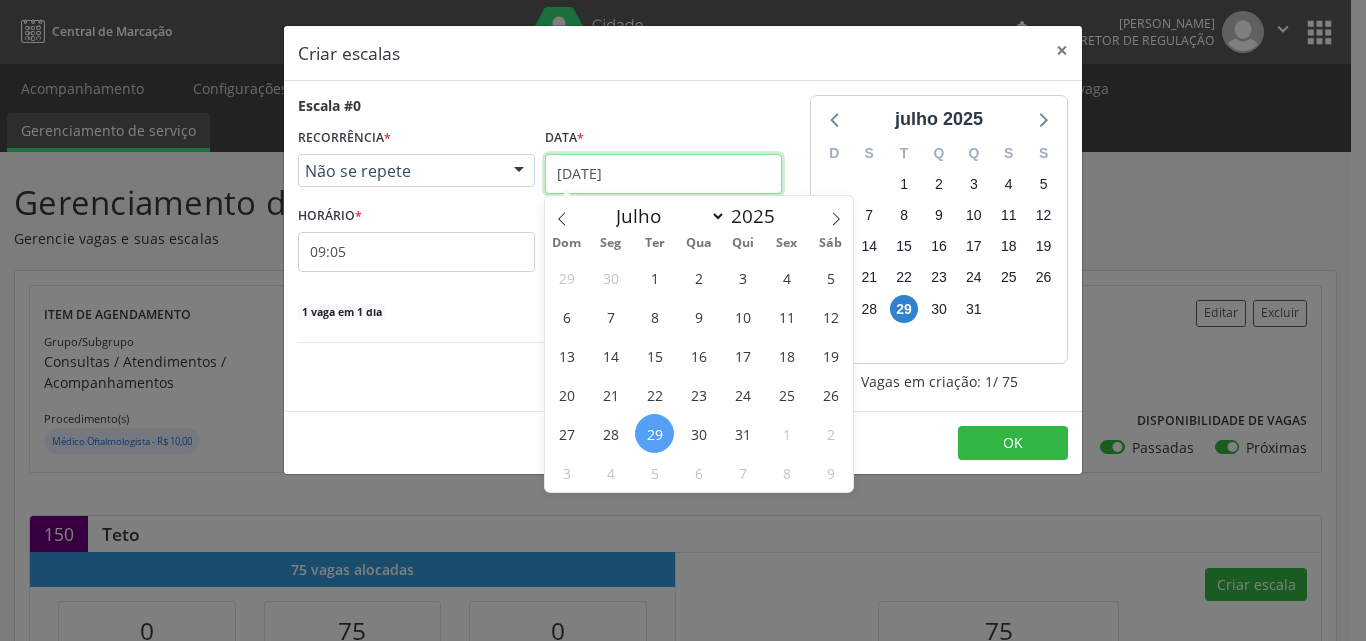 click on "[DATE]" at bounding box center (663, 174) 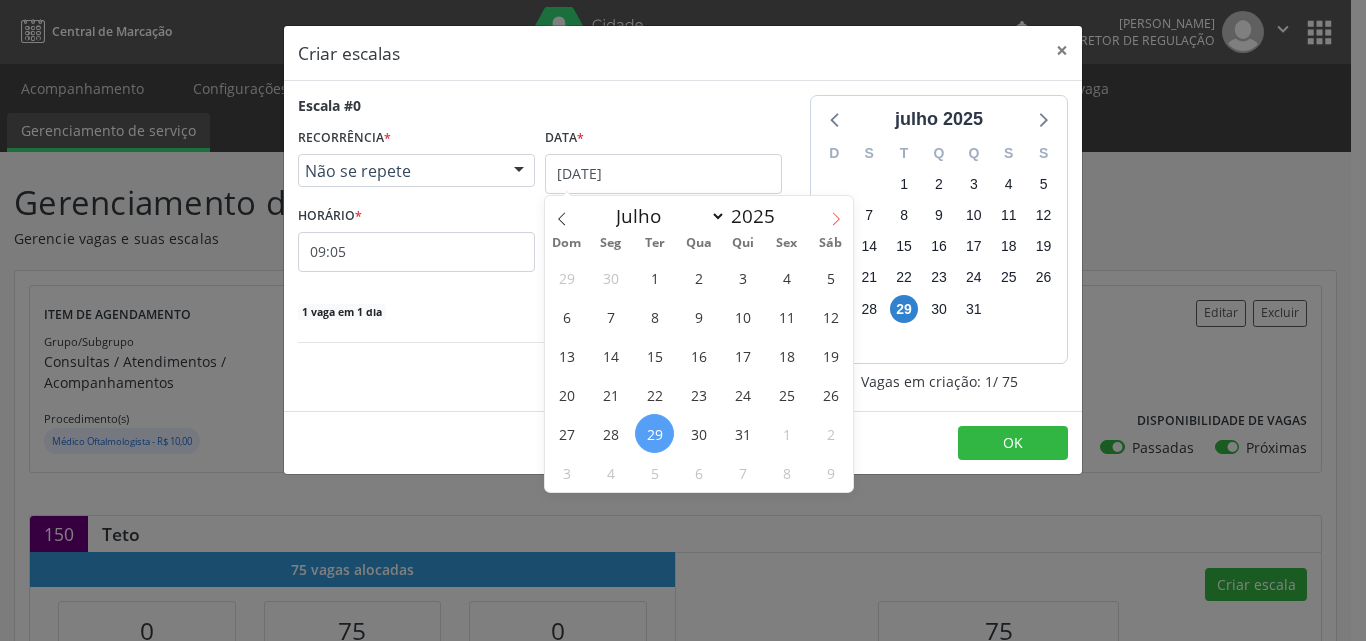 click 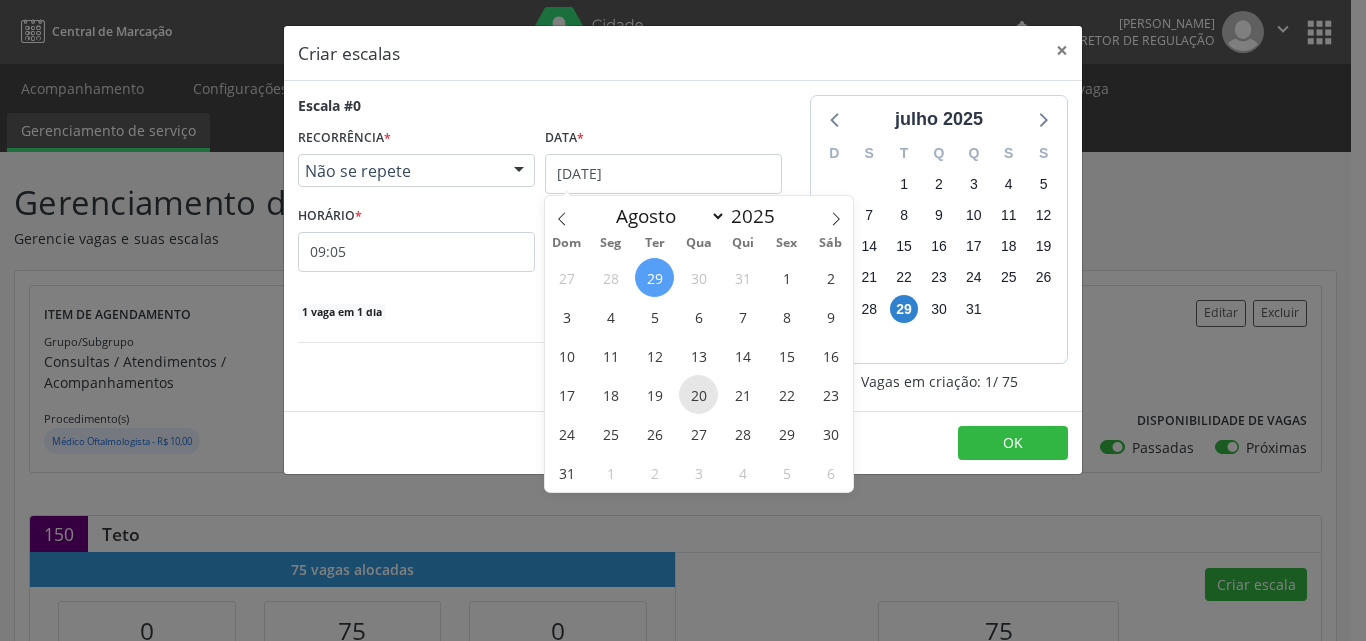 click on "20" at bounding box center (698, 394) 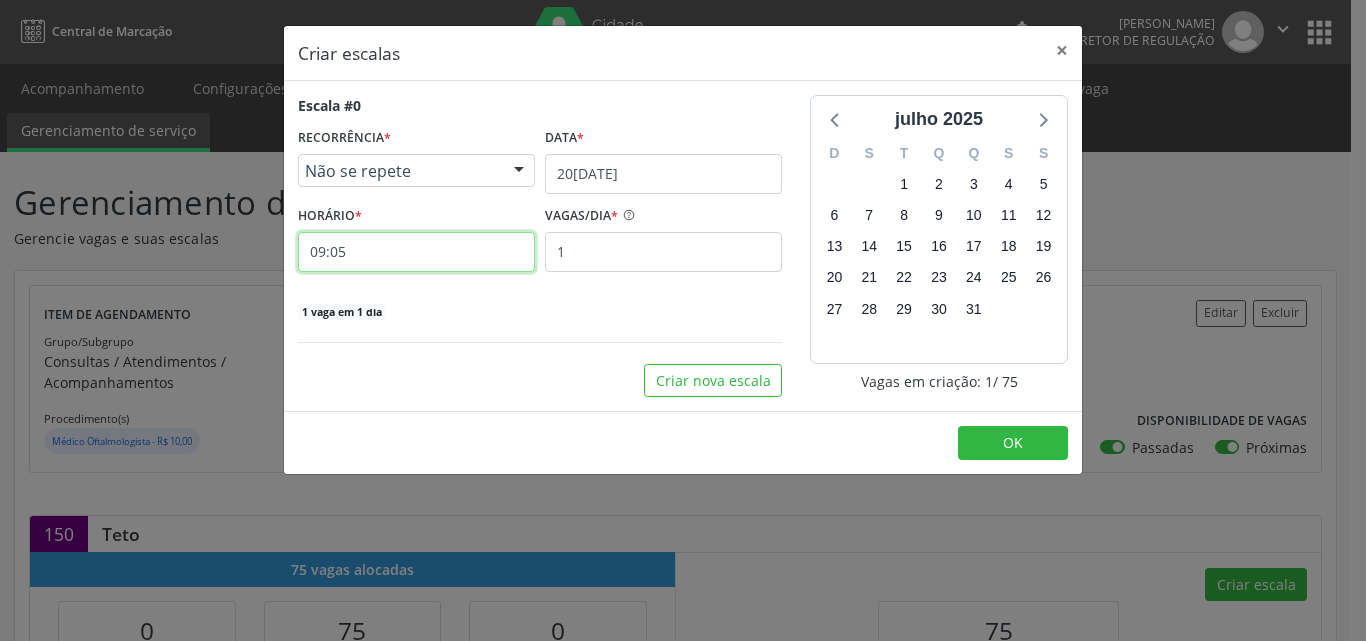 click on "09:05" at bounding box center [416, 252] 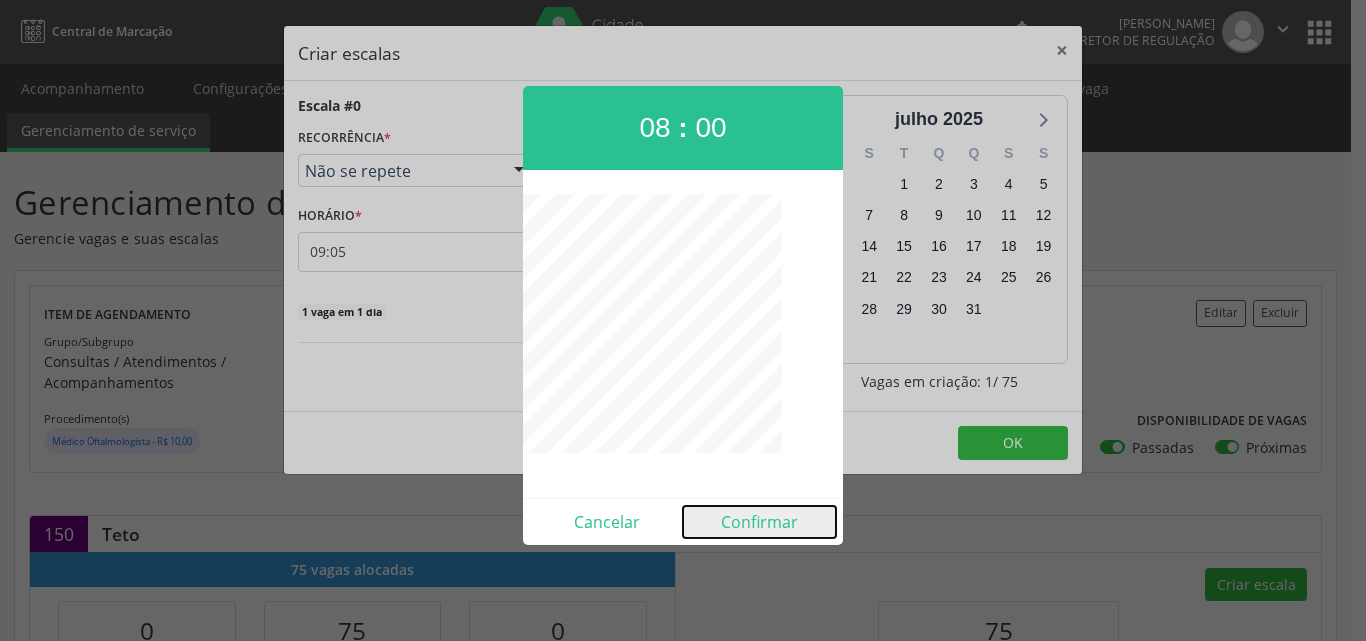 click on "Confirmar" at bounding box center (759, 522) 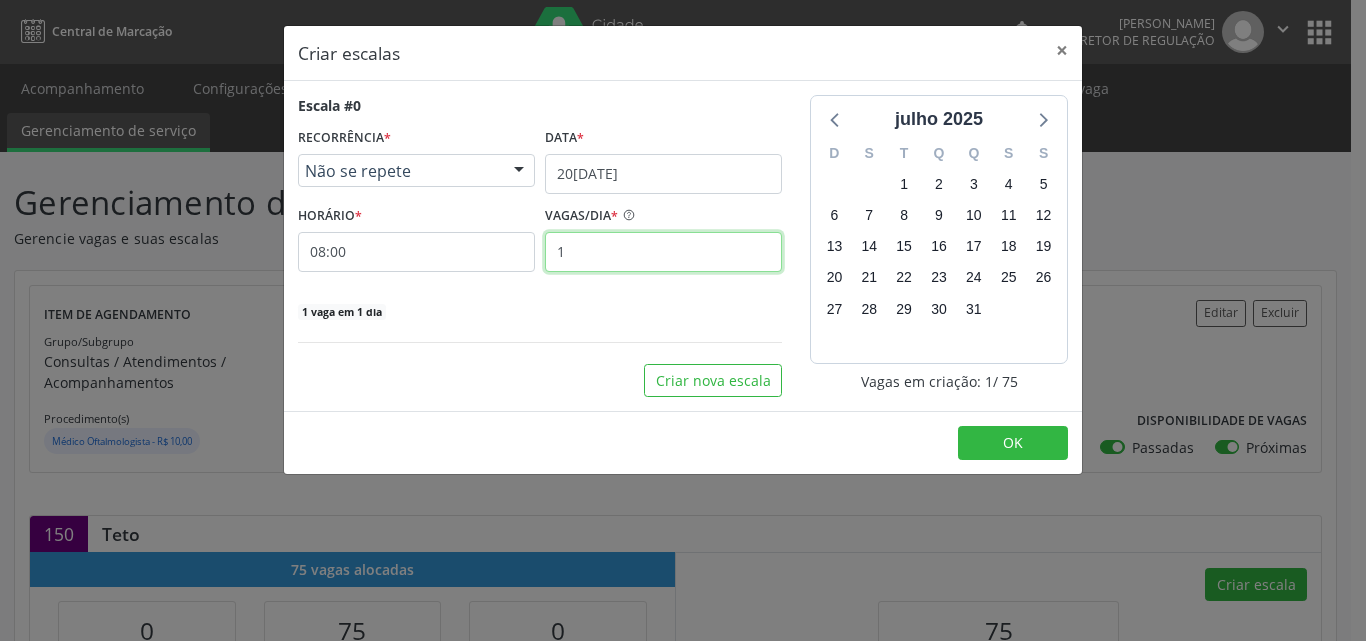 click on "1" at bounding box center [663, 252] 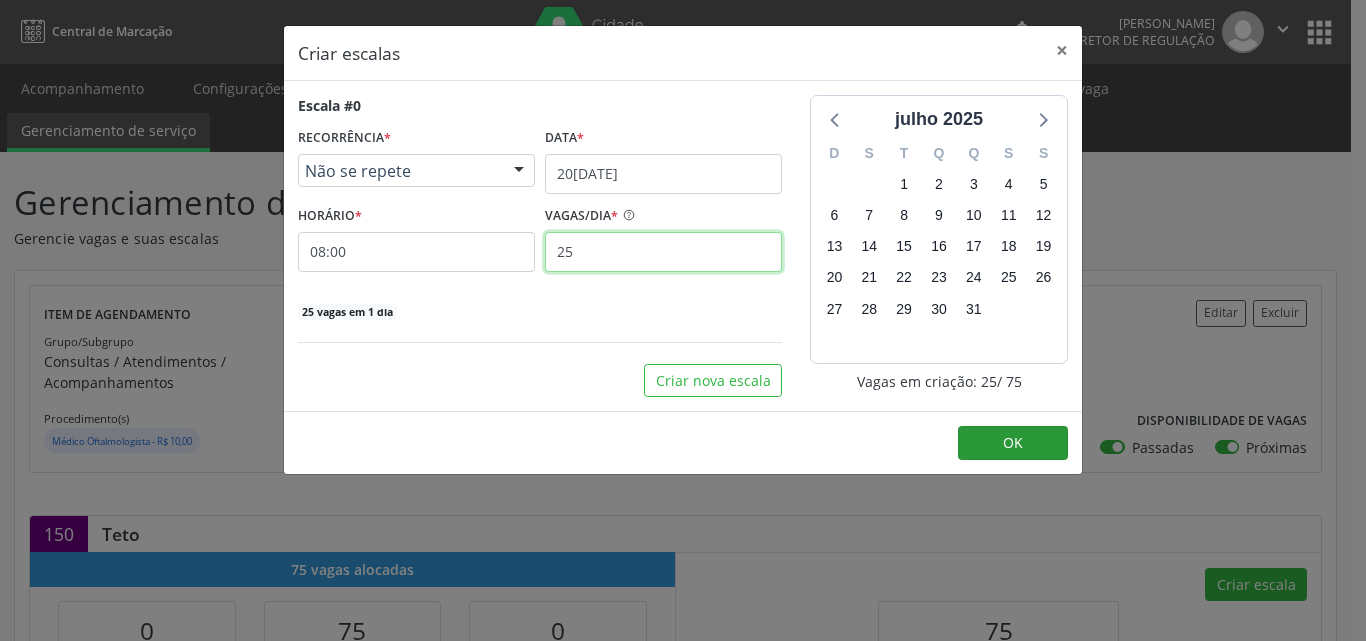 type on "25" 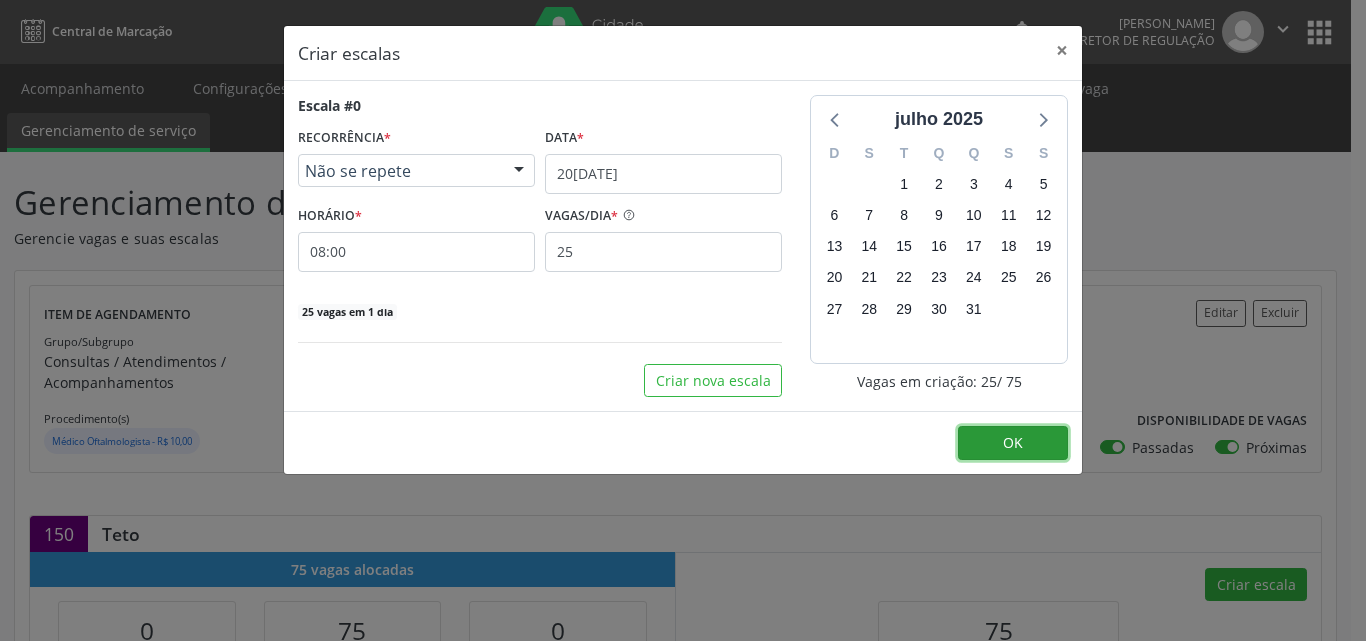 click on "OK" at bounding box center [1013, 442] 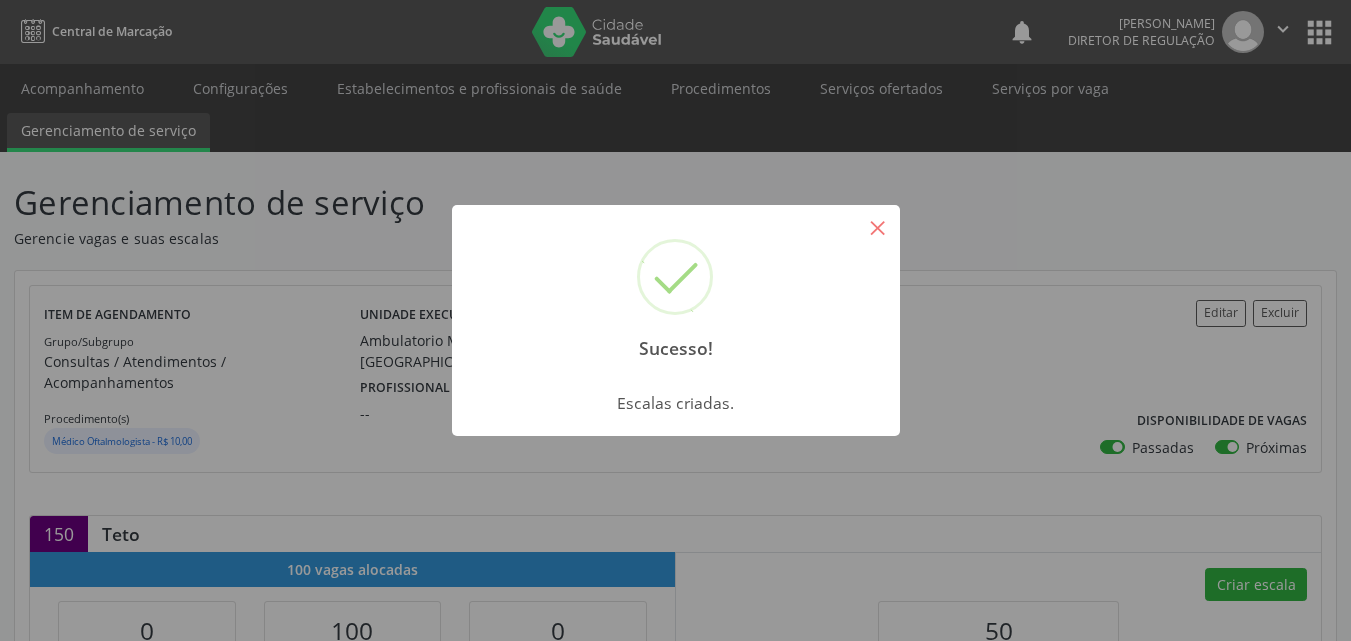 click on "×" at bounding box center (878, 227) 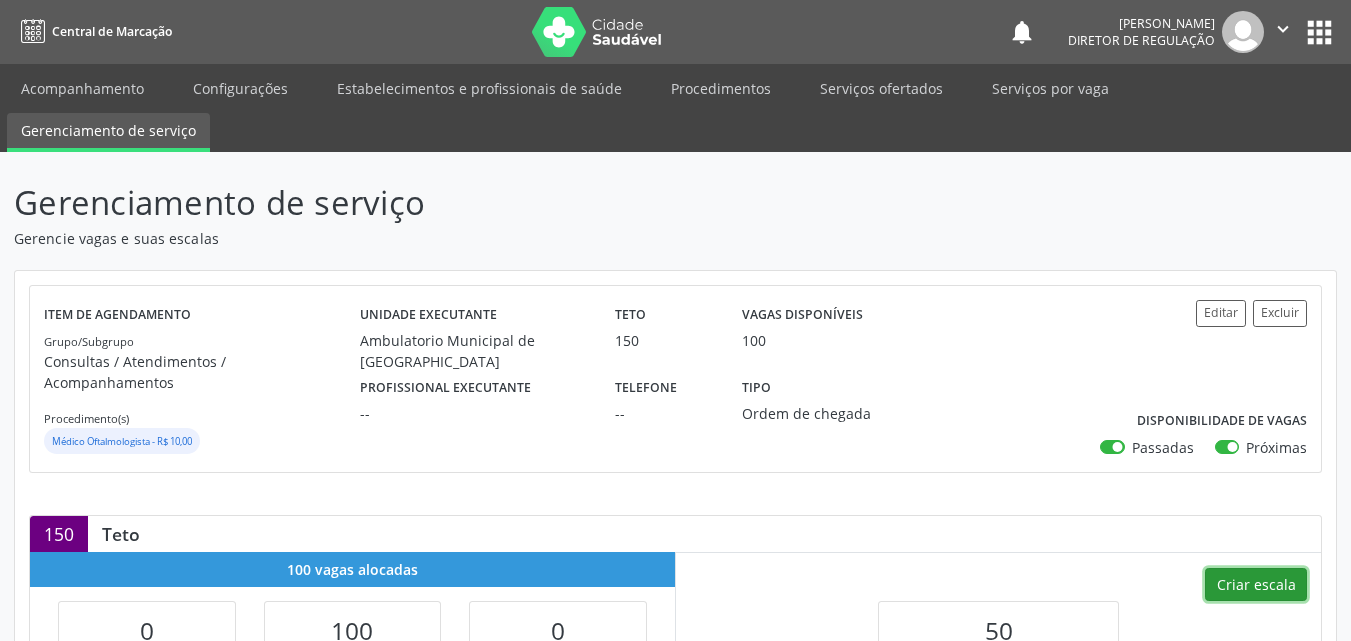 click on "Criar escala" at bounding box center (1256, 585) 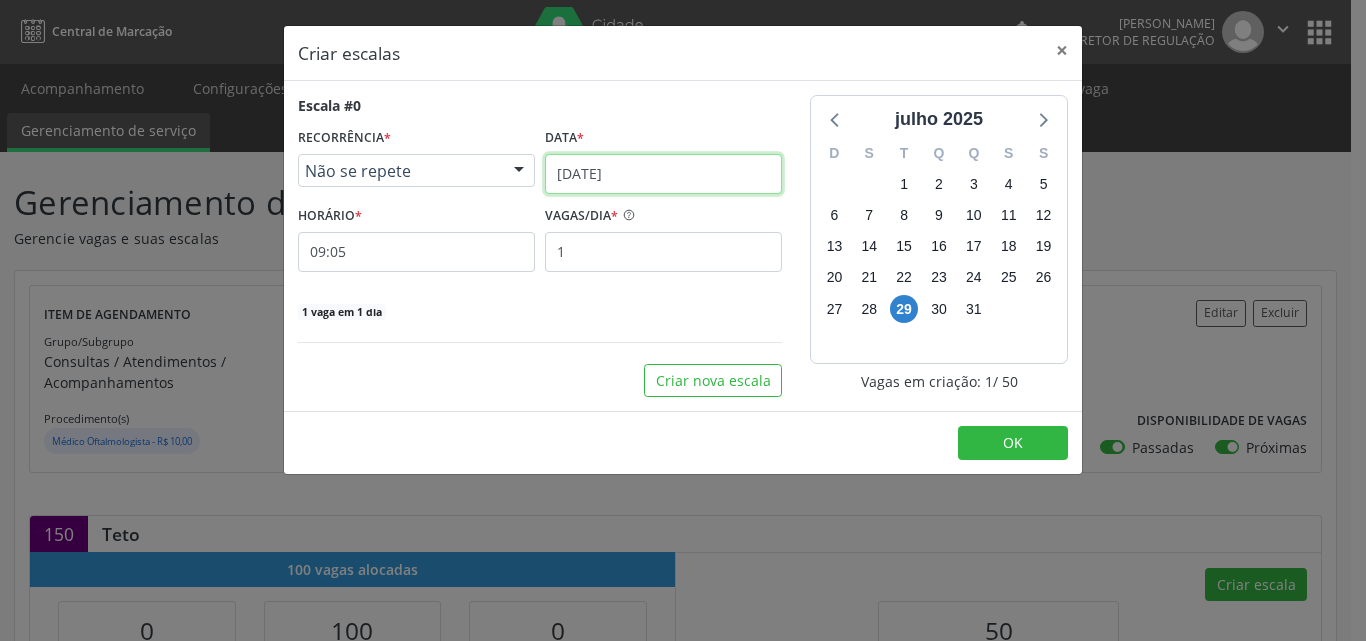 click on "[DATE]" at bounding box center (663, 174) 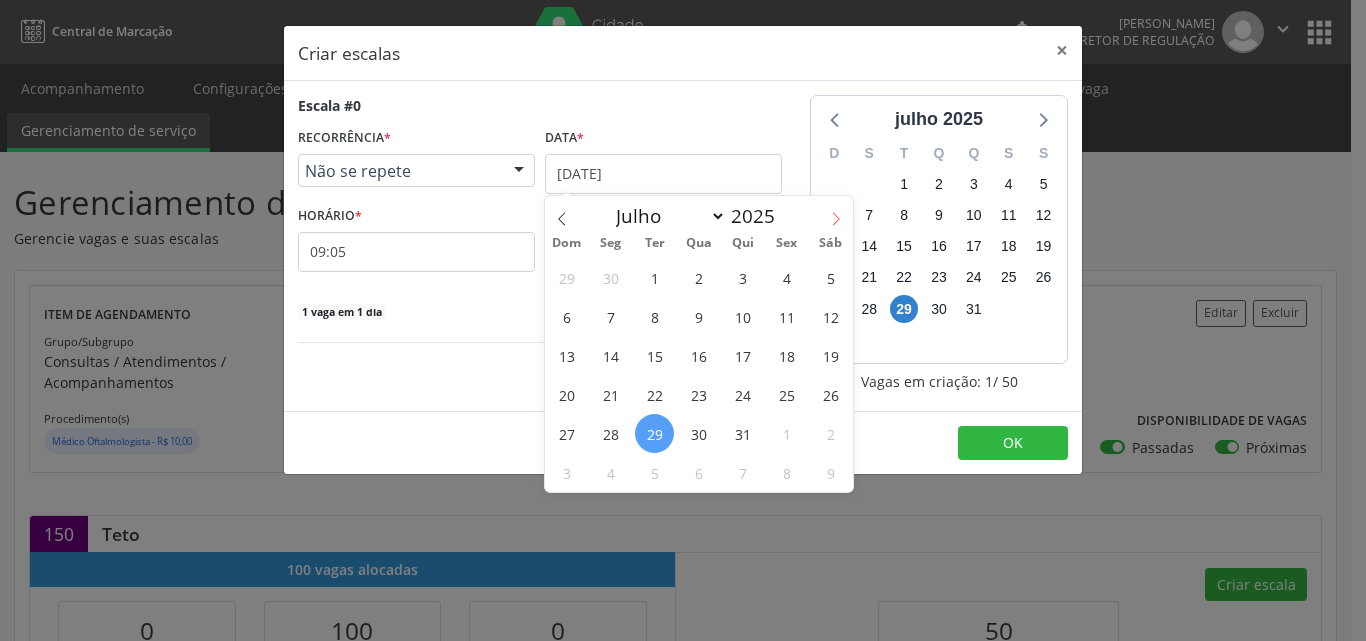 click 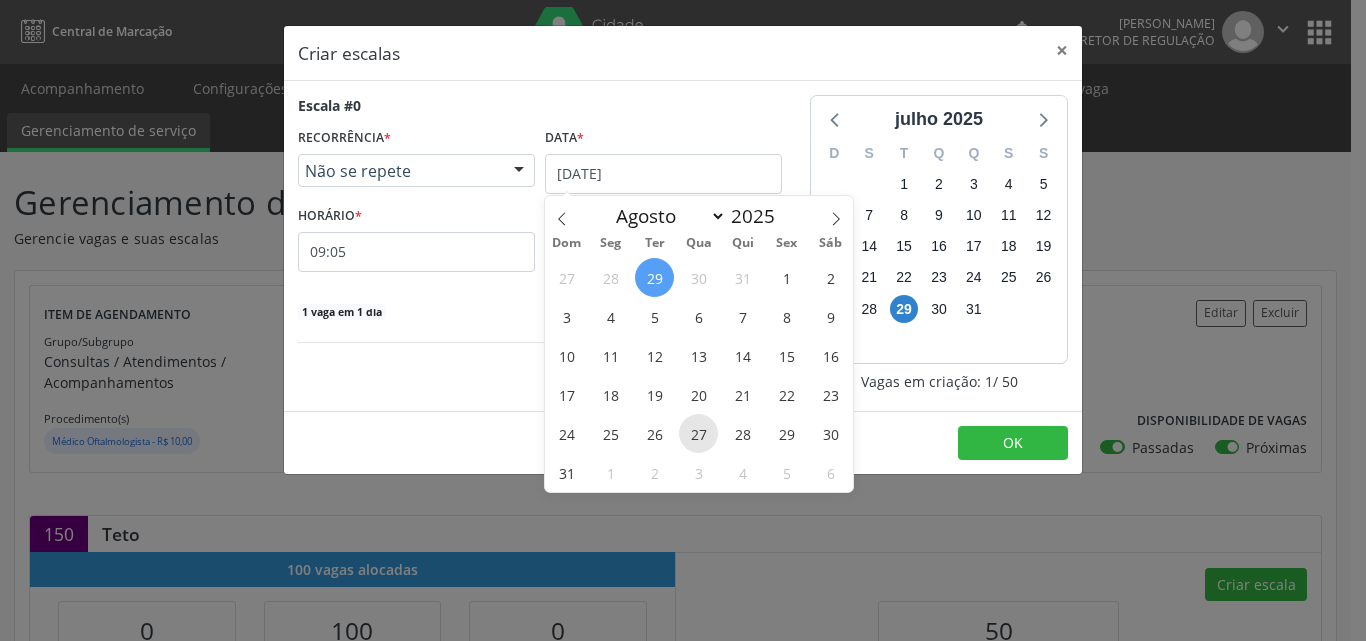 click on "27" at bounding box center [698, 433] 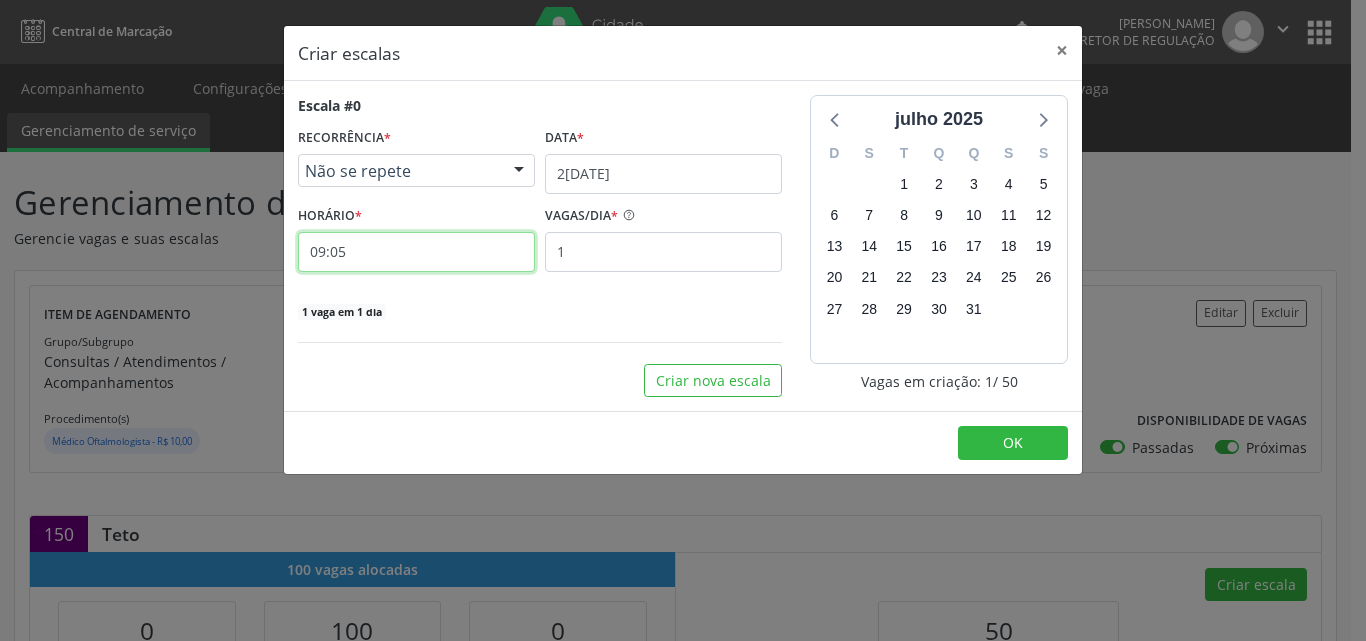 click on "09:05" at bounding box center (416, 252) 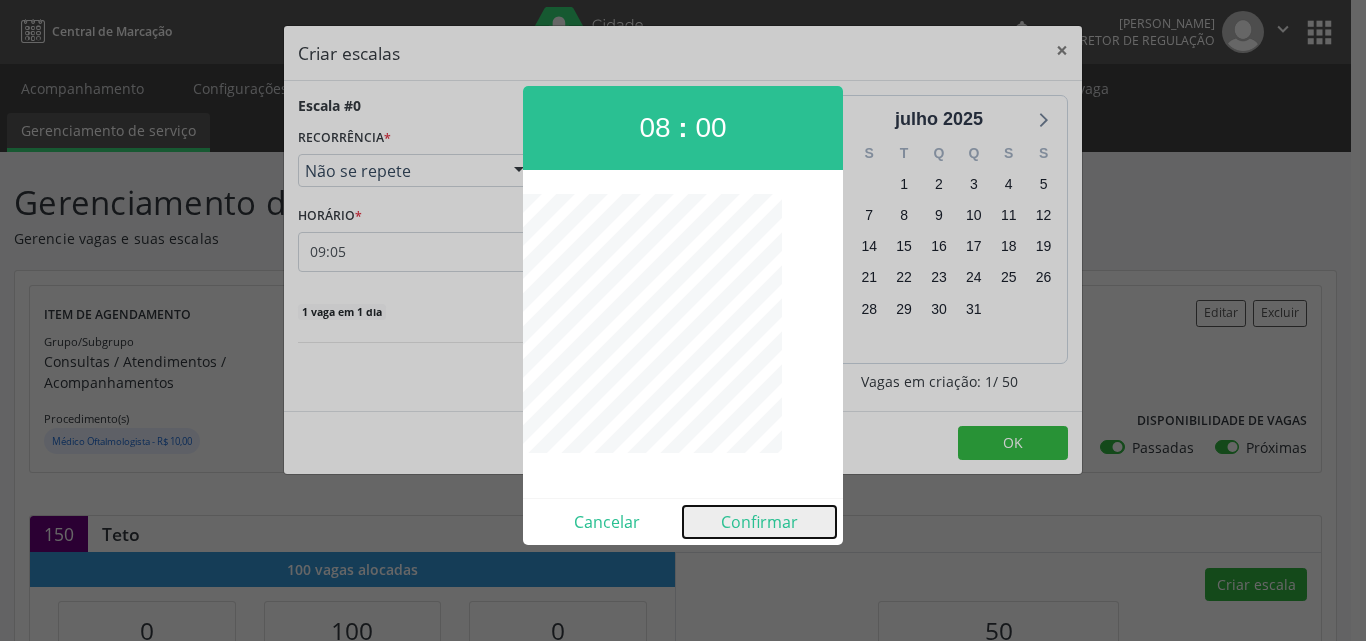 click on "Confirmar" at bounding box center (759, 522) 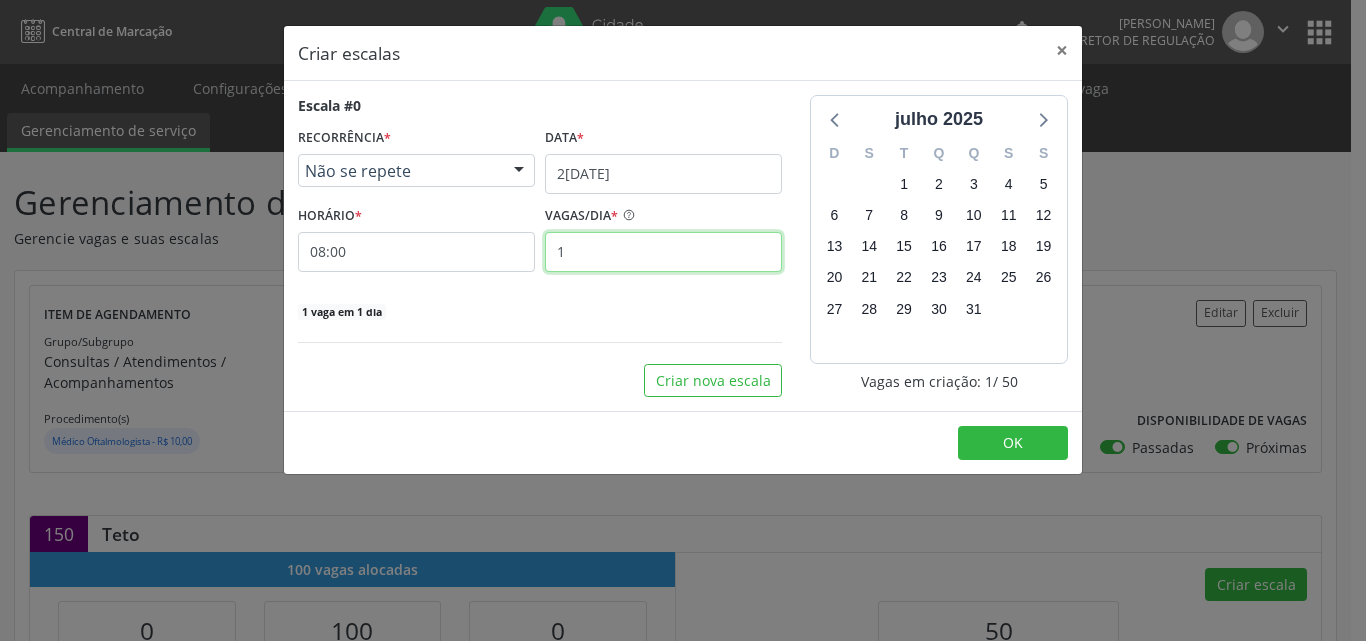click on "1" at bounding box center [663, 252] 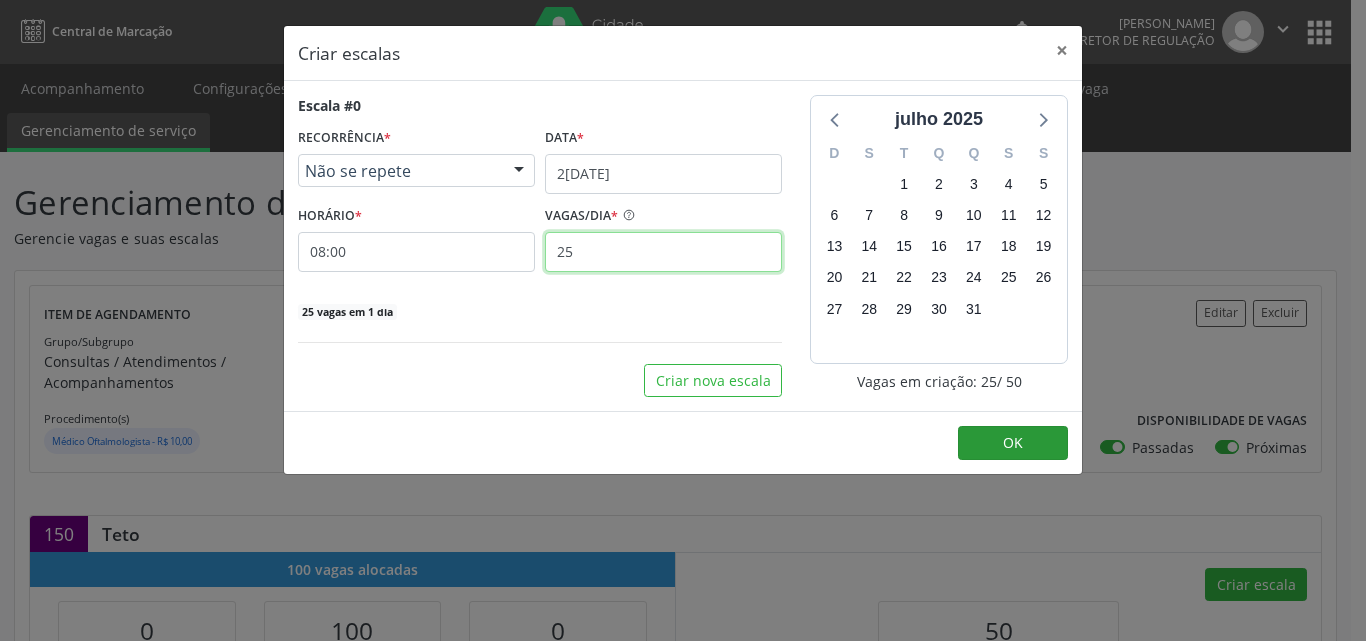 type on "25" 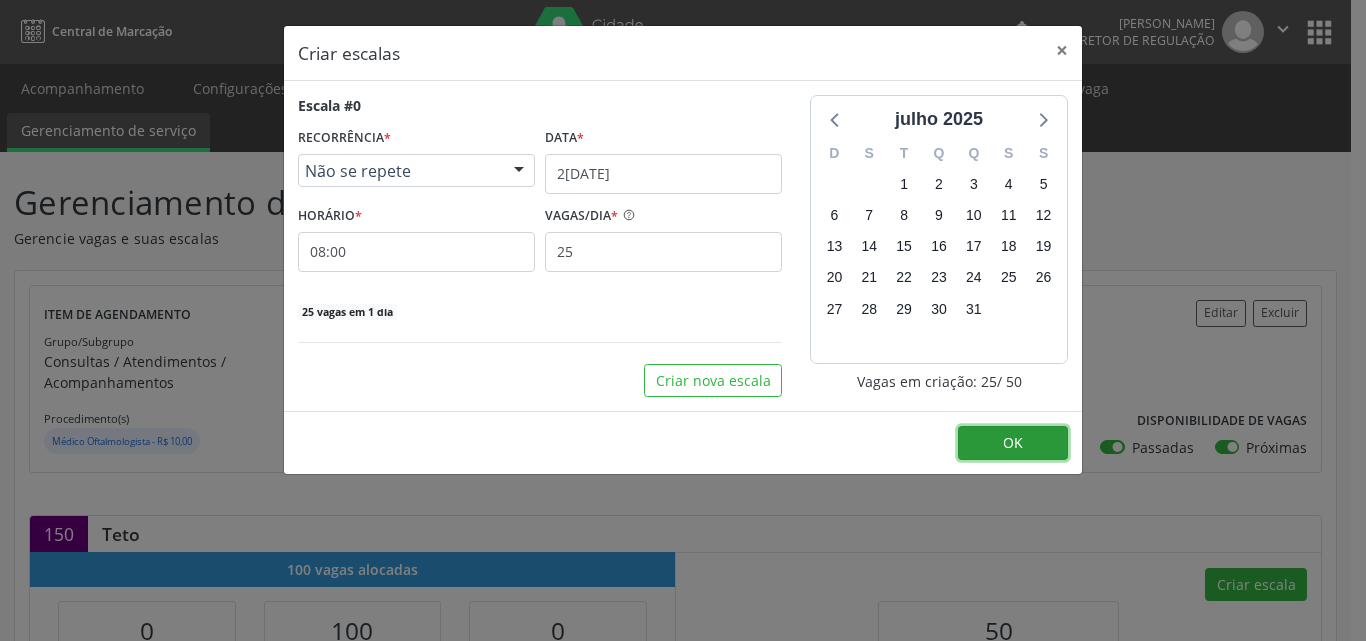 click on "OK" at bounding box center (1013, 443) 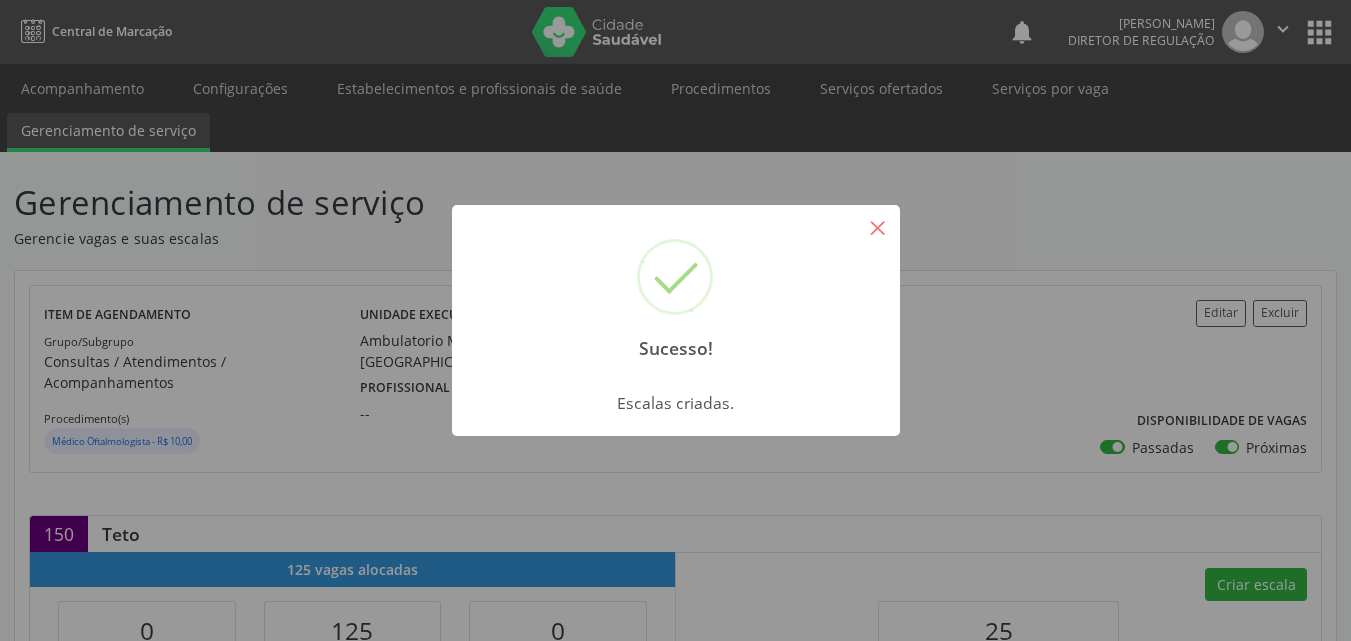 click on "×" at bounding box center (878, 227) 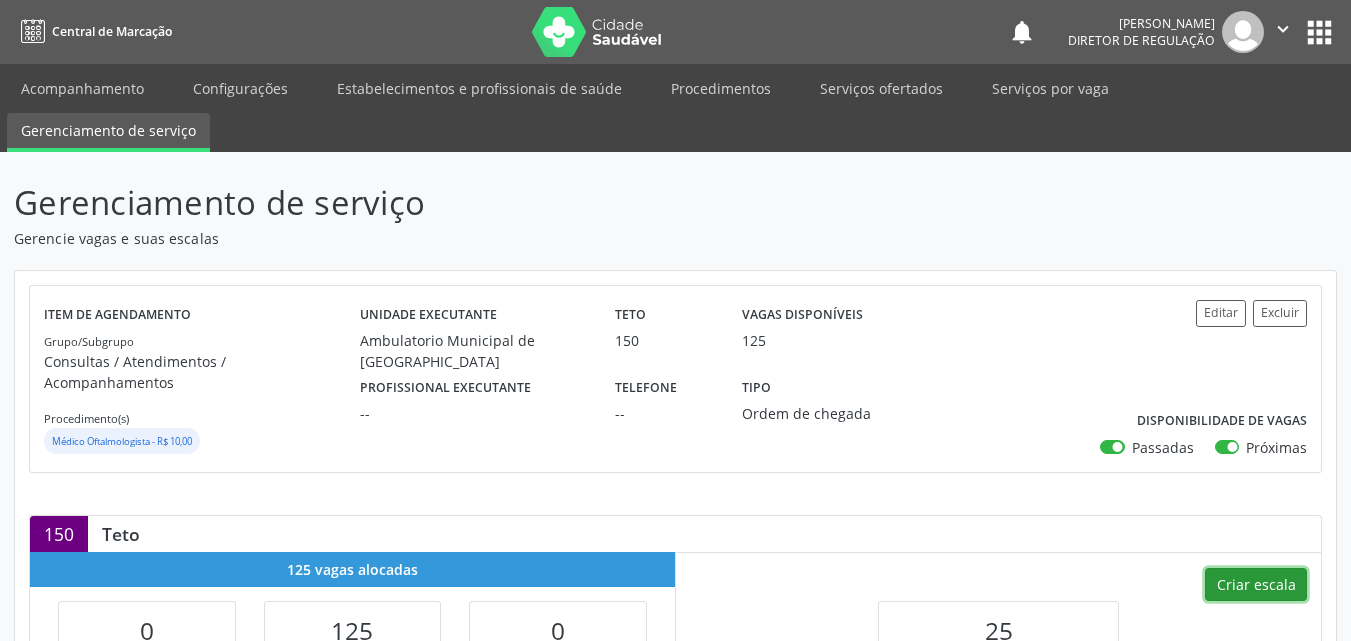 click on "Criar escala" at bounding box center [1256, 585] 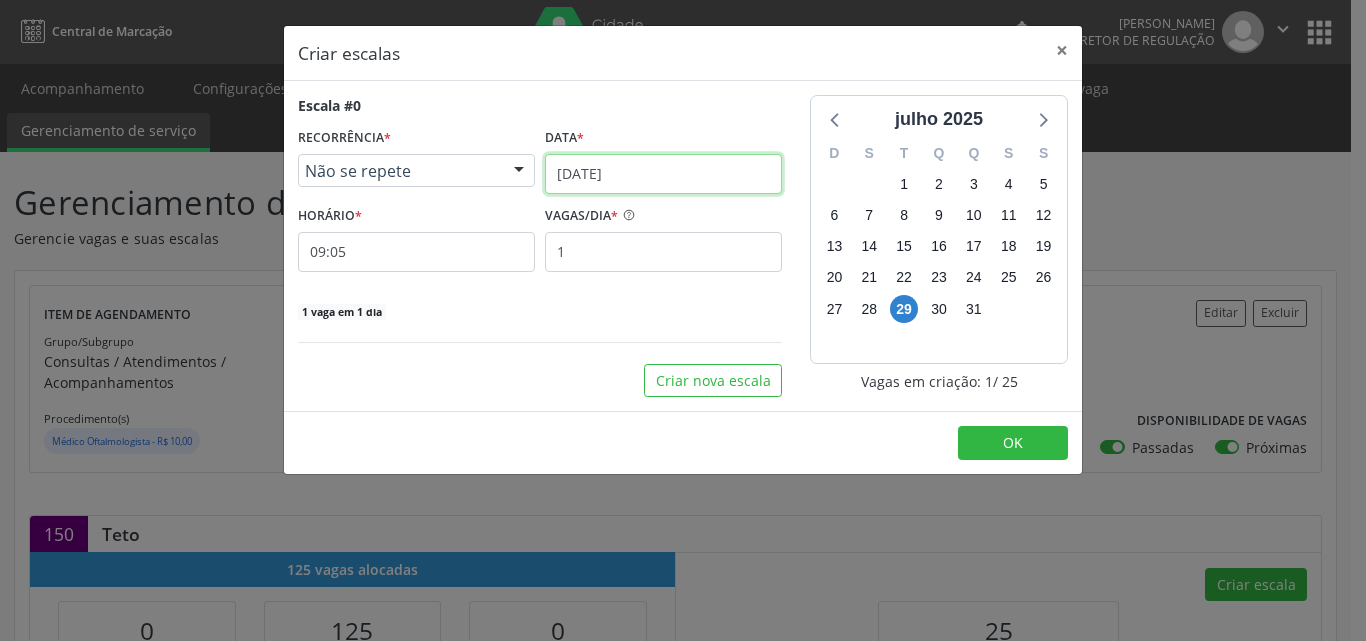 click on "[DATE]" at bounding box center [663, 174] 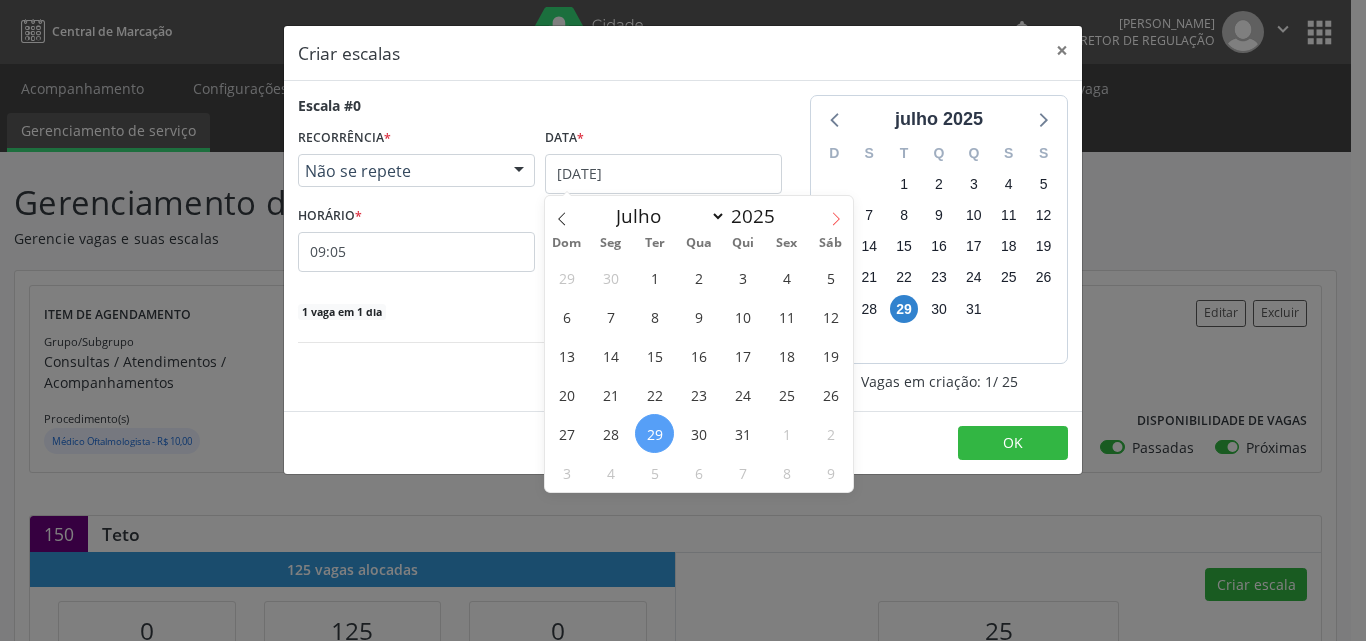 click 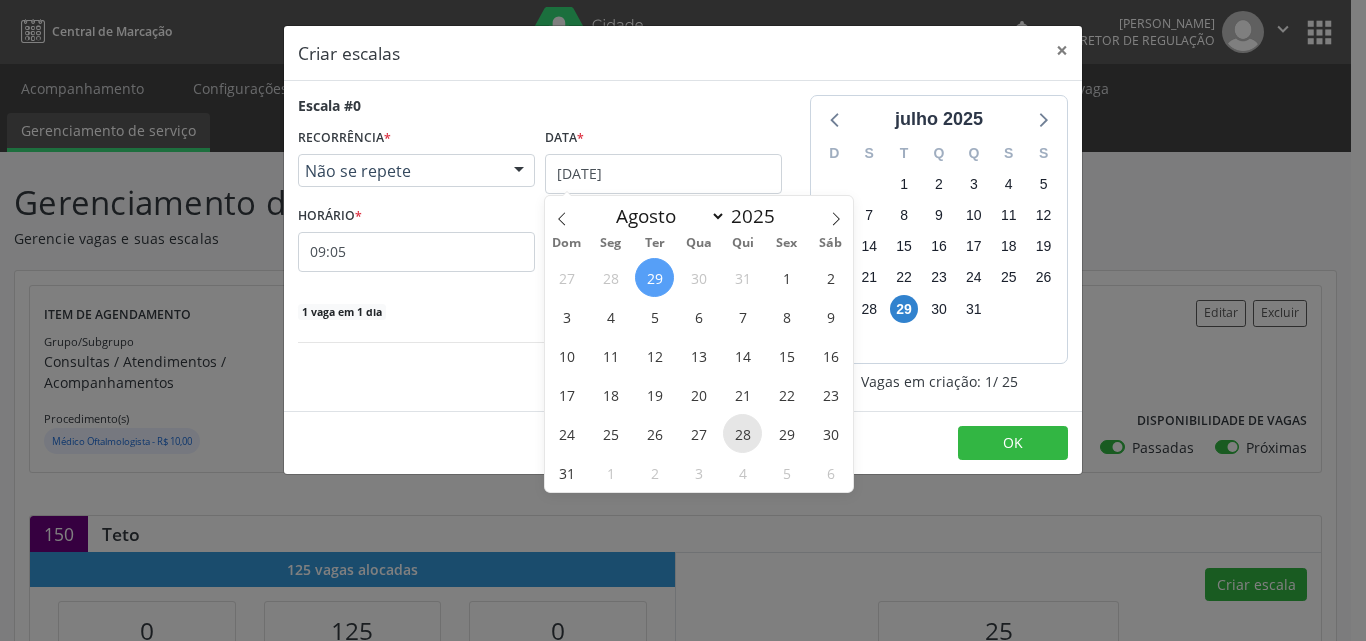 click on "28" at bounding box center (742, 433) 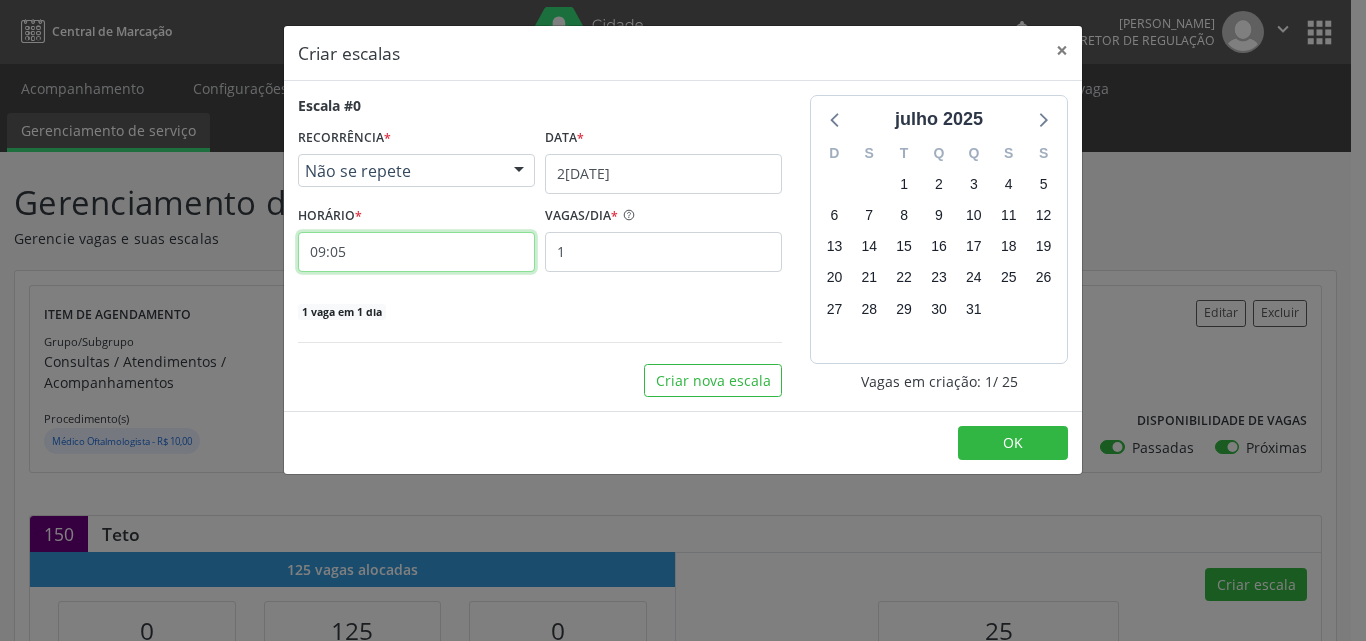 click on "09:05" at bounding box center (416, 252) 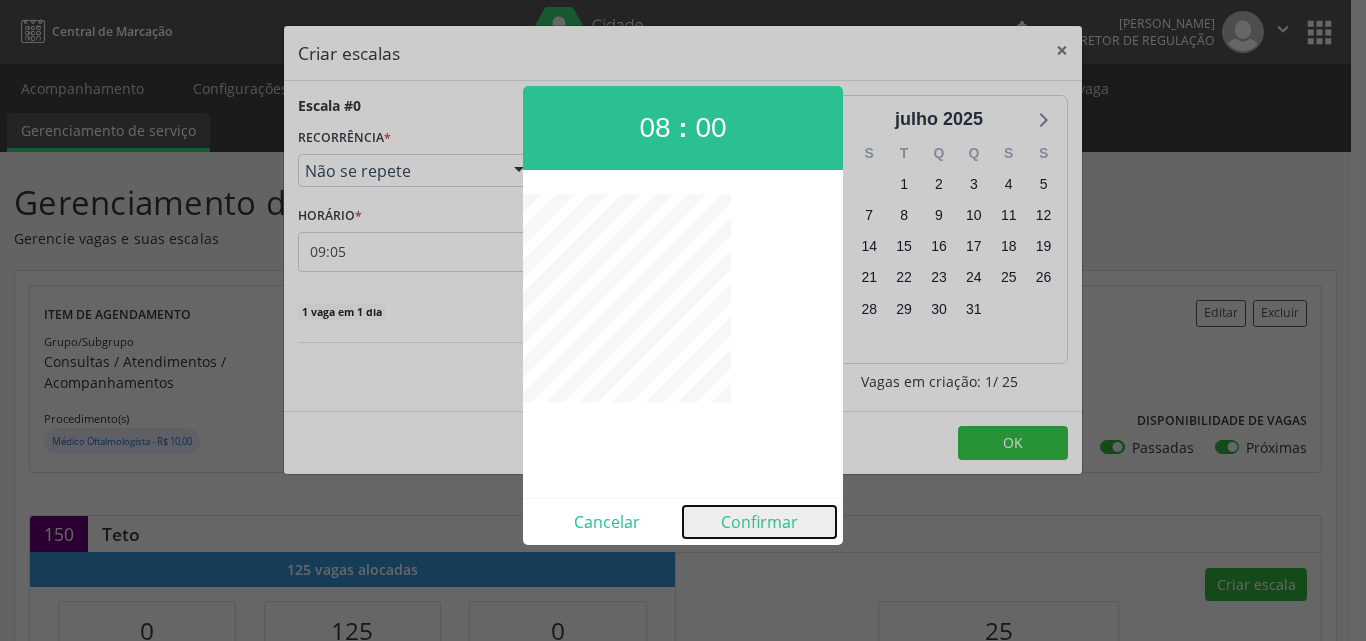 click on "Confirmar" at bounding box center [759, 522] 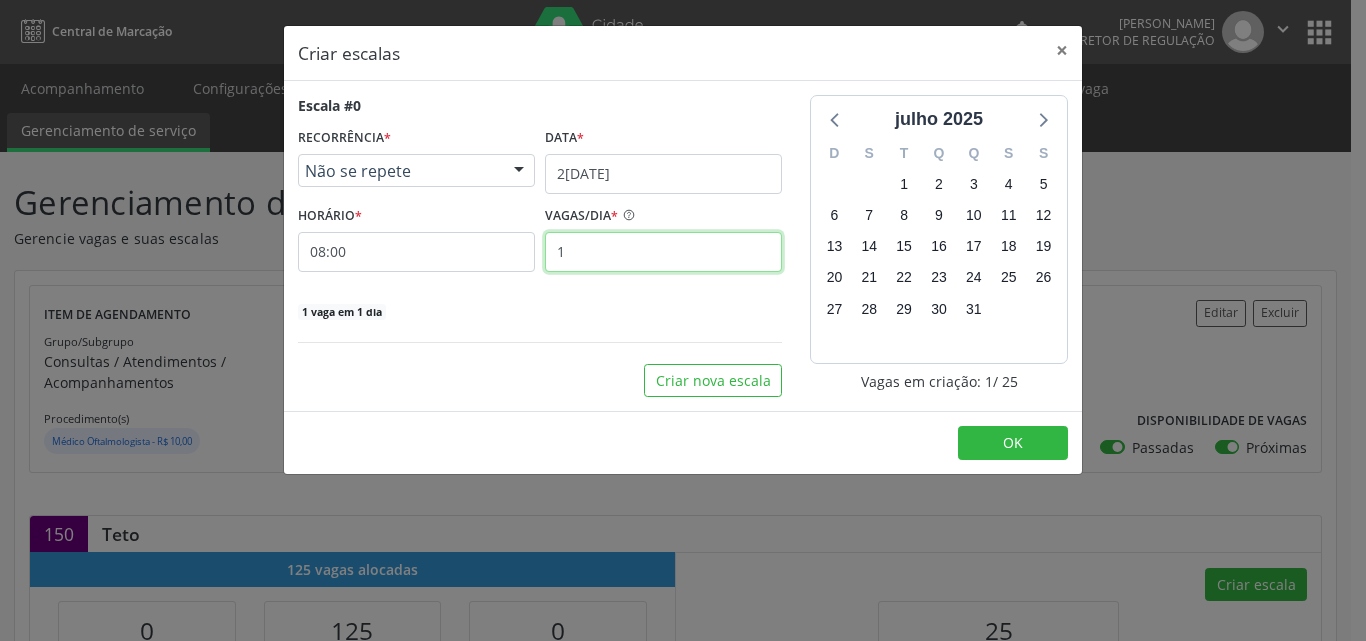click on "1" at bounding box center (663, 252) 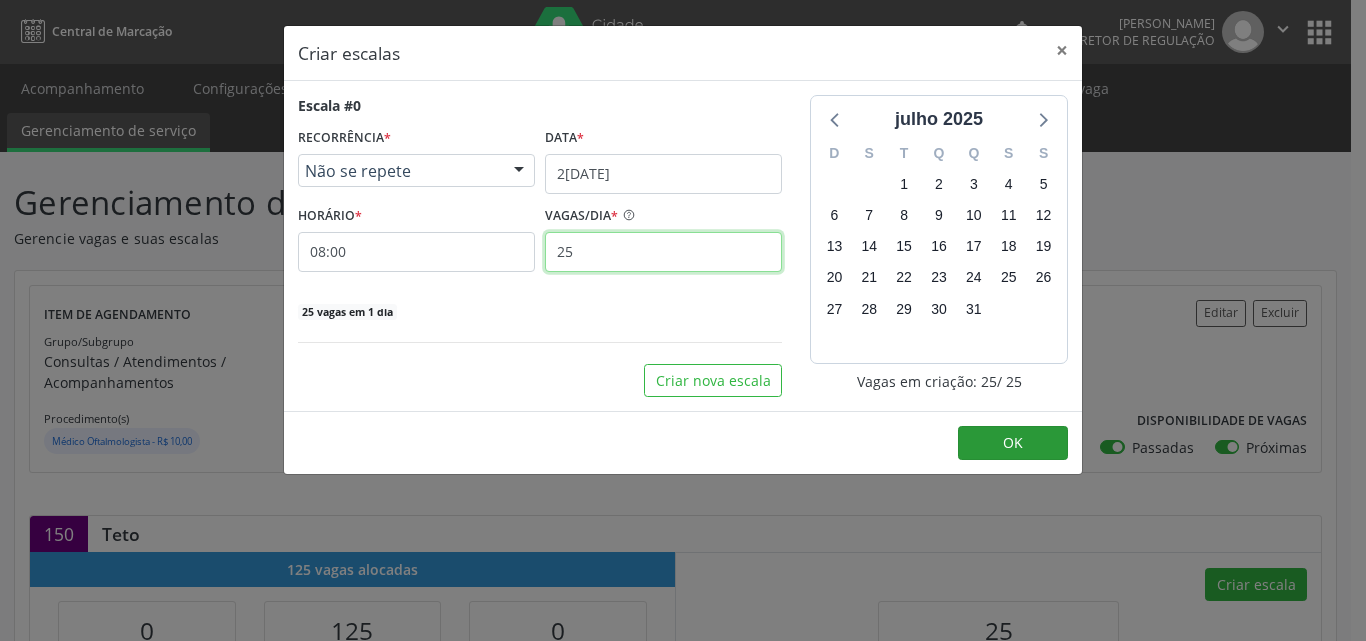 type on "25" 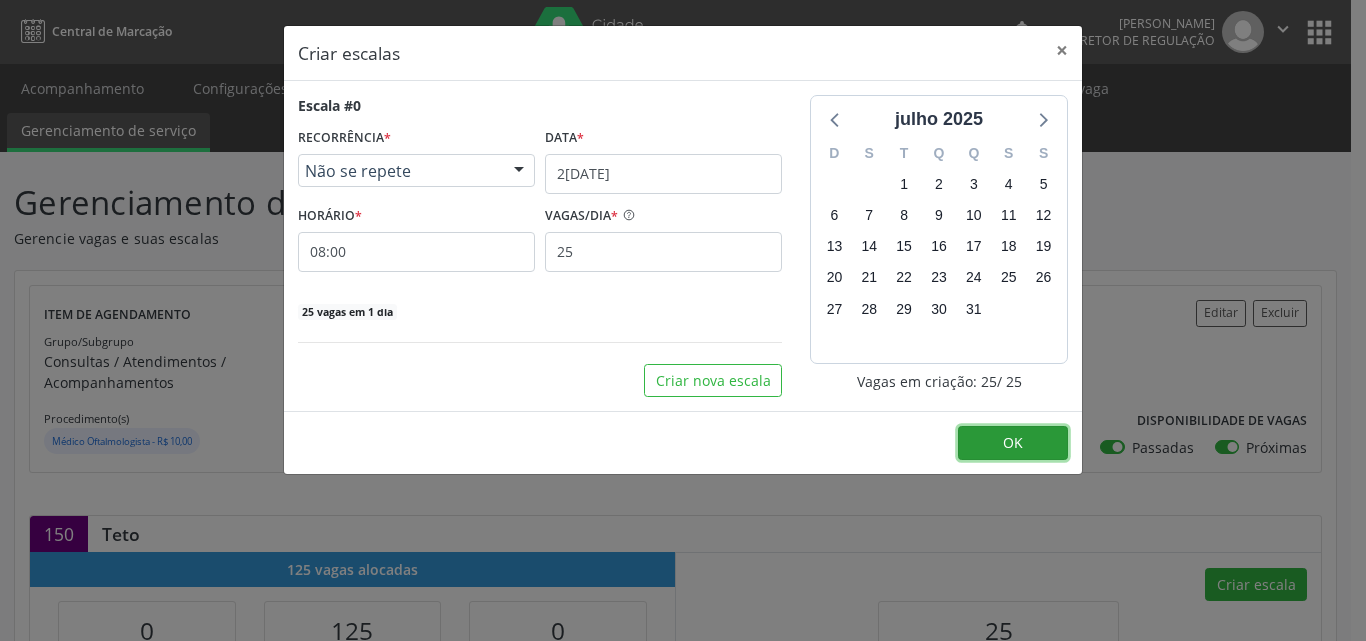 click on "OK" at bounding box center [1013, 442] 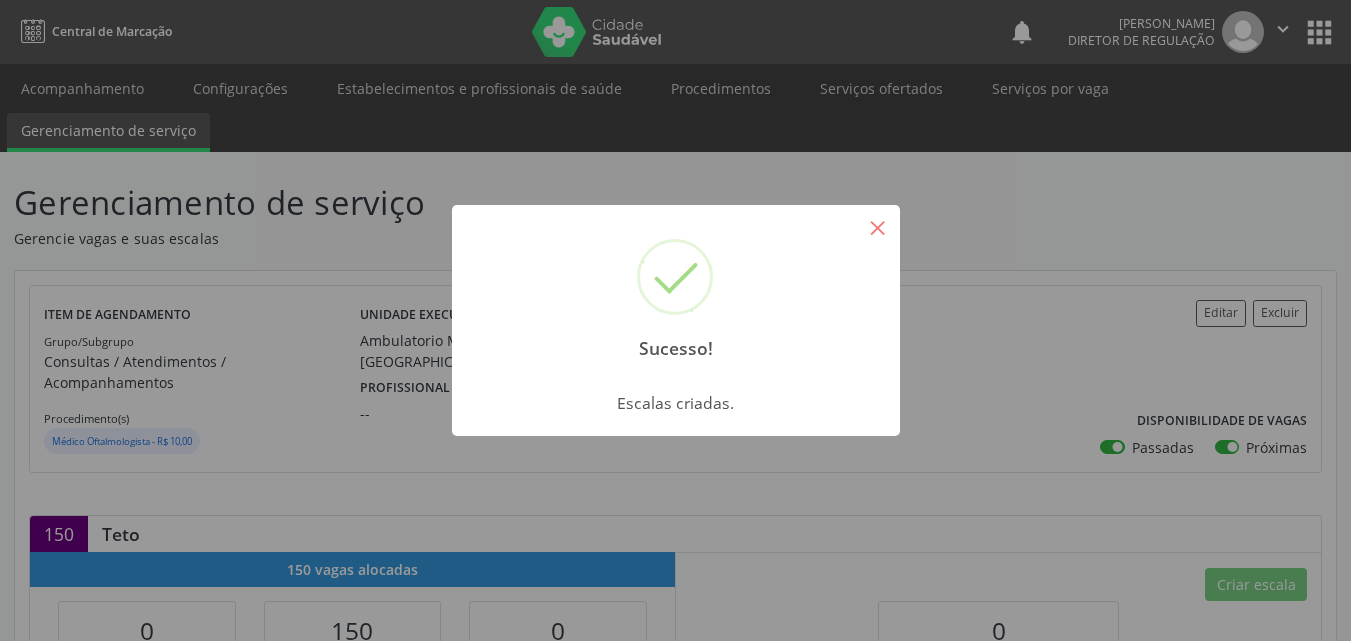 click on "×" at bounding box center (878, 227) 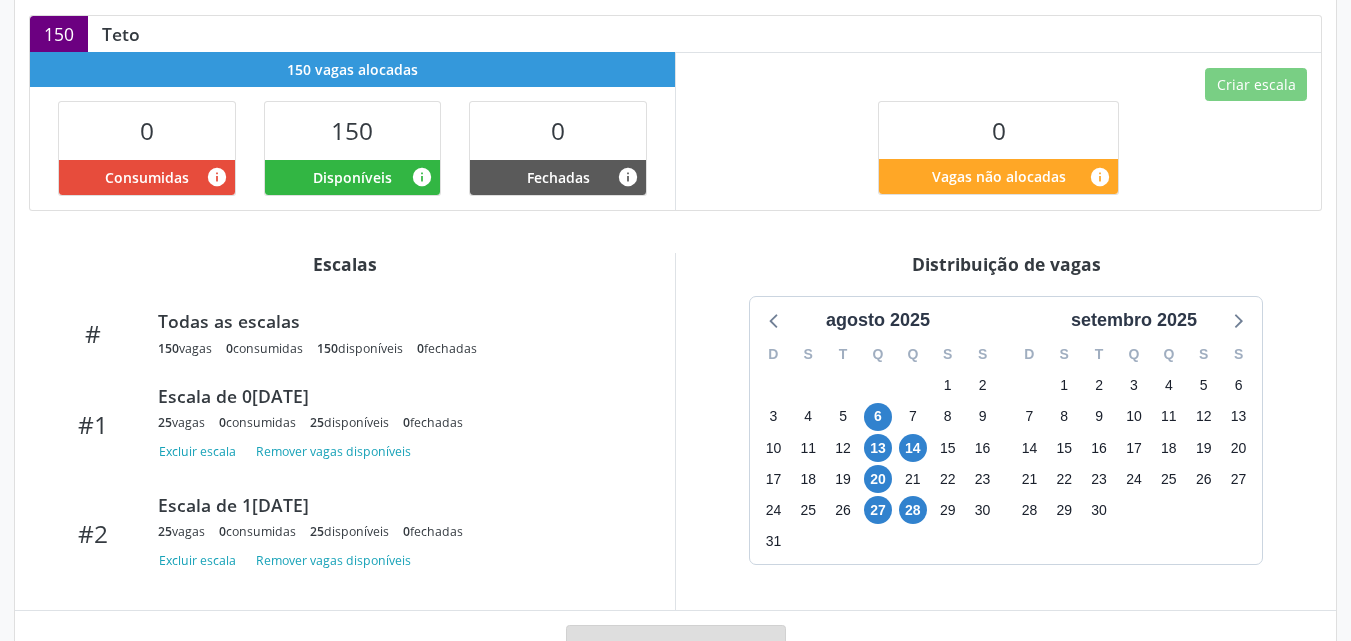 scroll, scrollTop: 564, scrollLeft: 0, axis: vertical 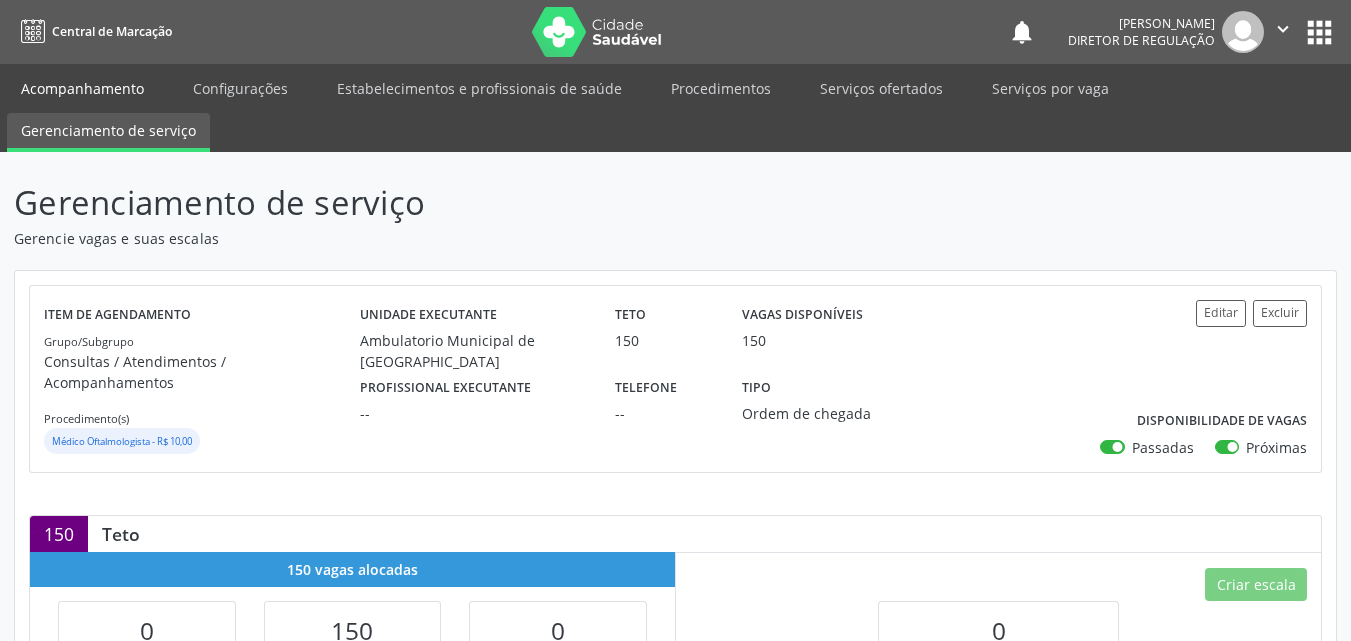 click on "Acompanhamento" at bounding box center [82, 88] 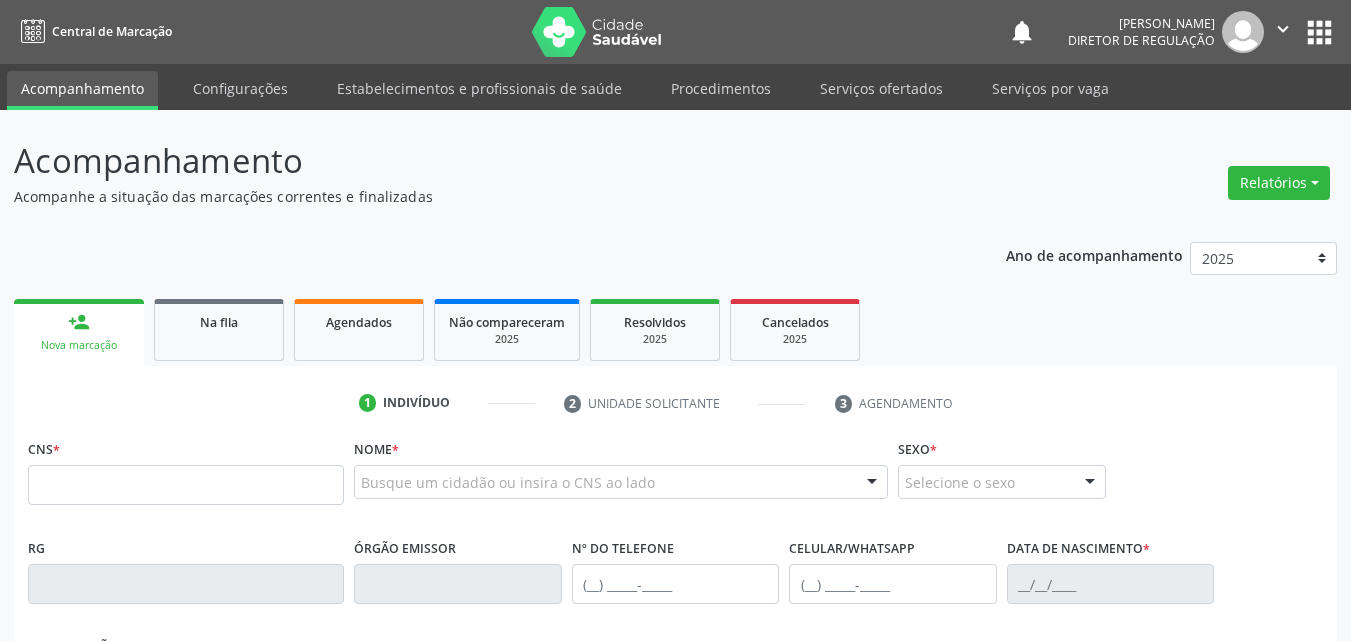 drag, startPoint x: 886, startPoint y: 91, endPoint x: 1003, endPoint y: 116, distance: 119.64113 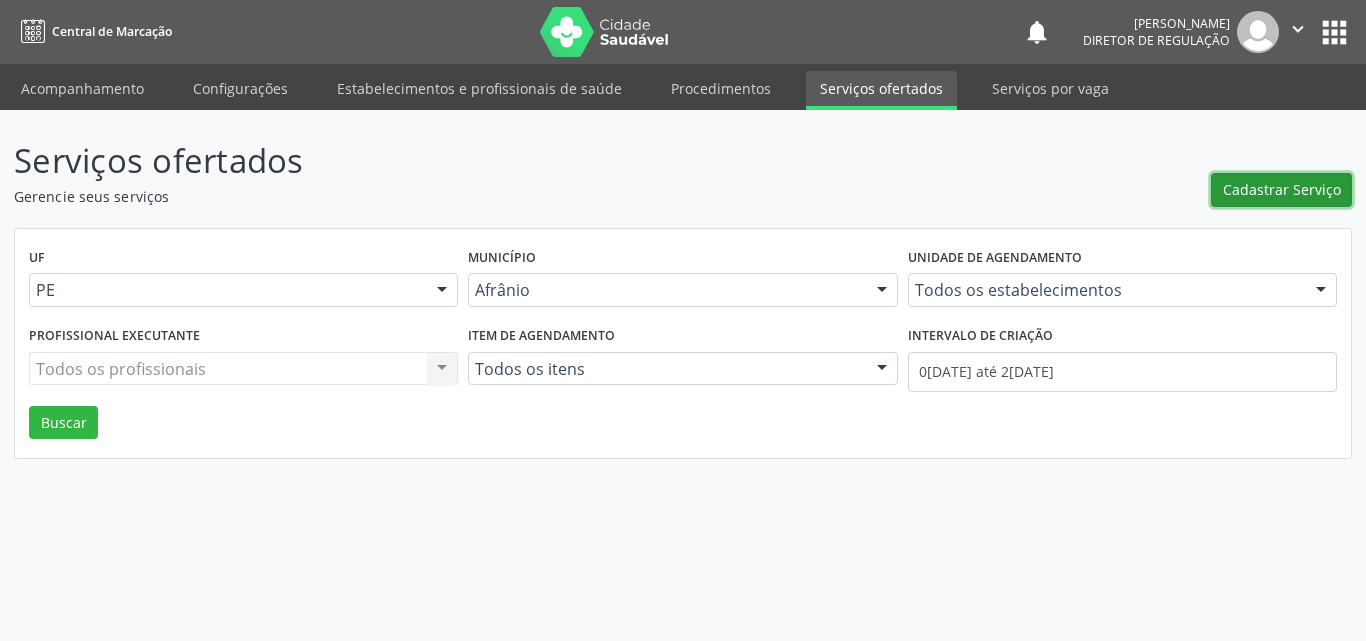 click on "Cadastrar Serviço" at bounding box center [1282, 189] 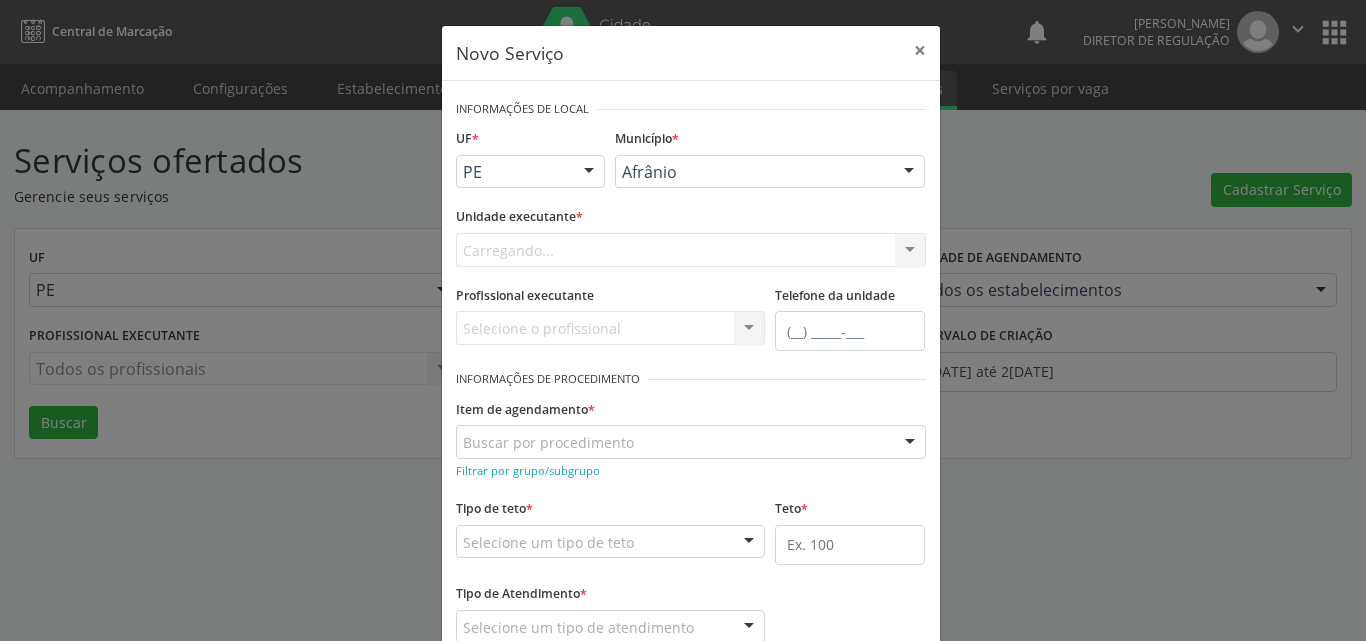scroll, scrollTop: 0, scrollLeft: 0, axis: both 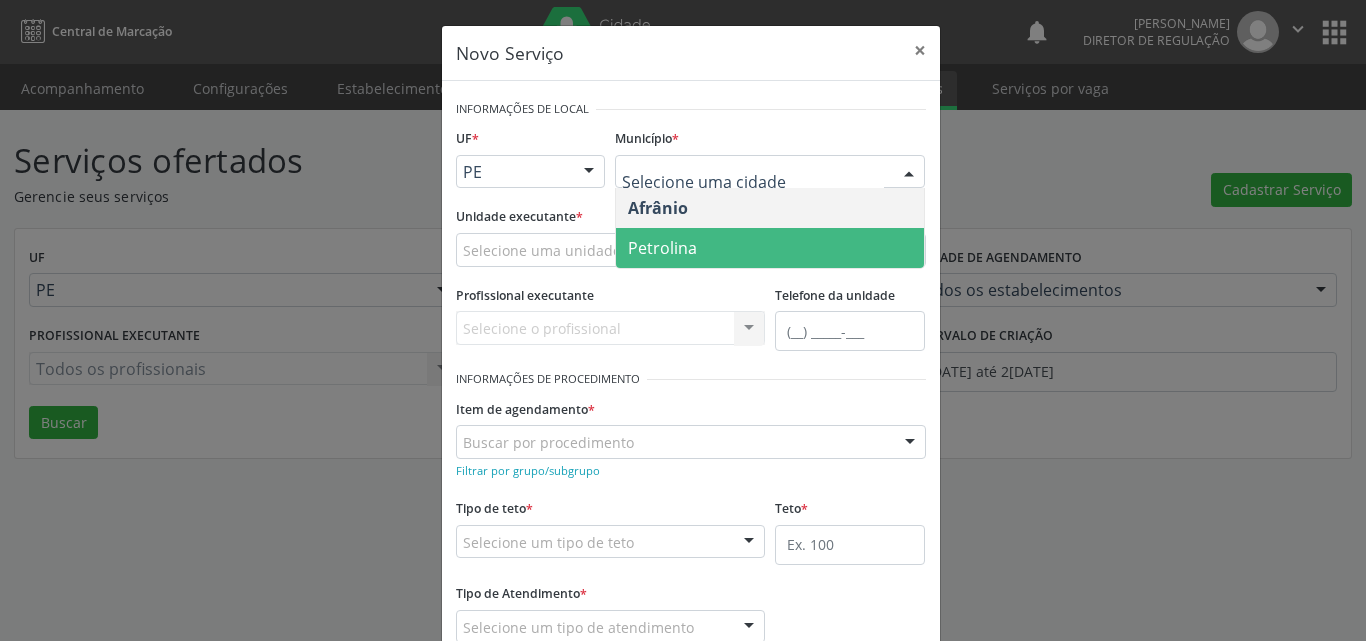 click on "Petrolina" at bounding box center [770, 248] 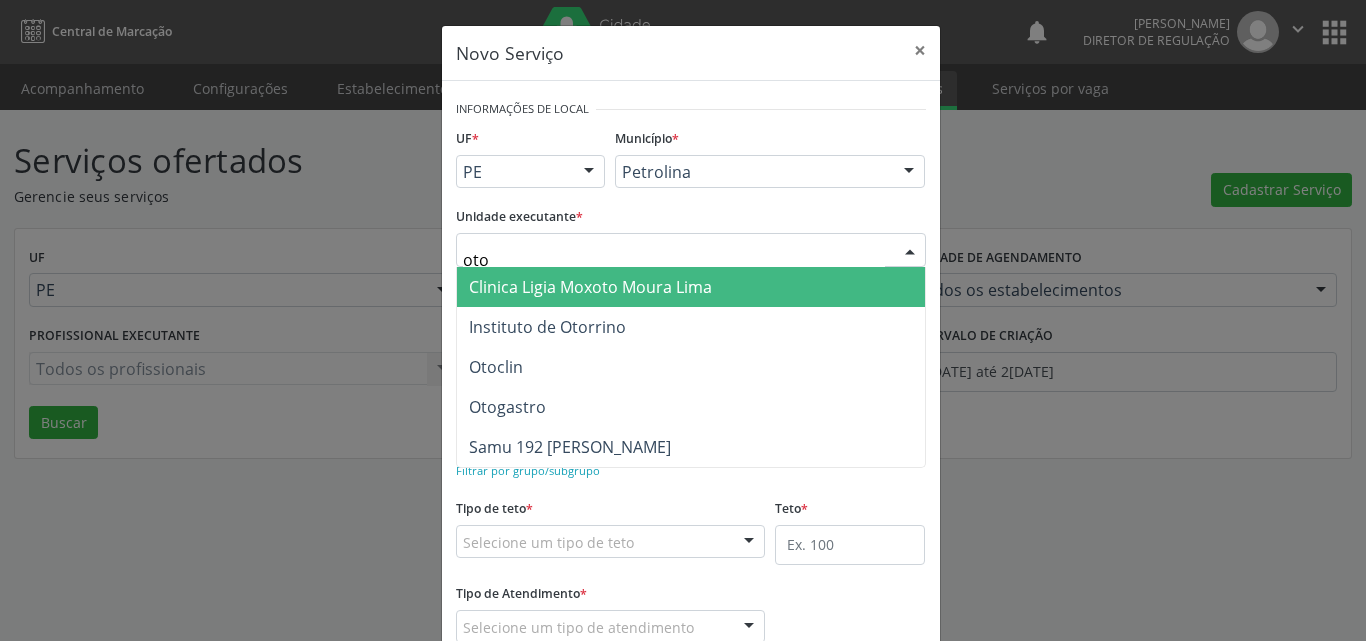type on "otoc" 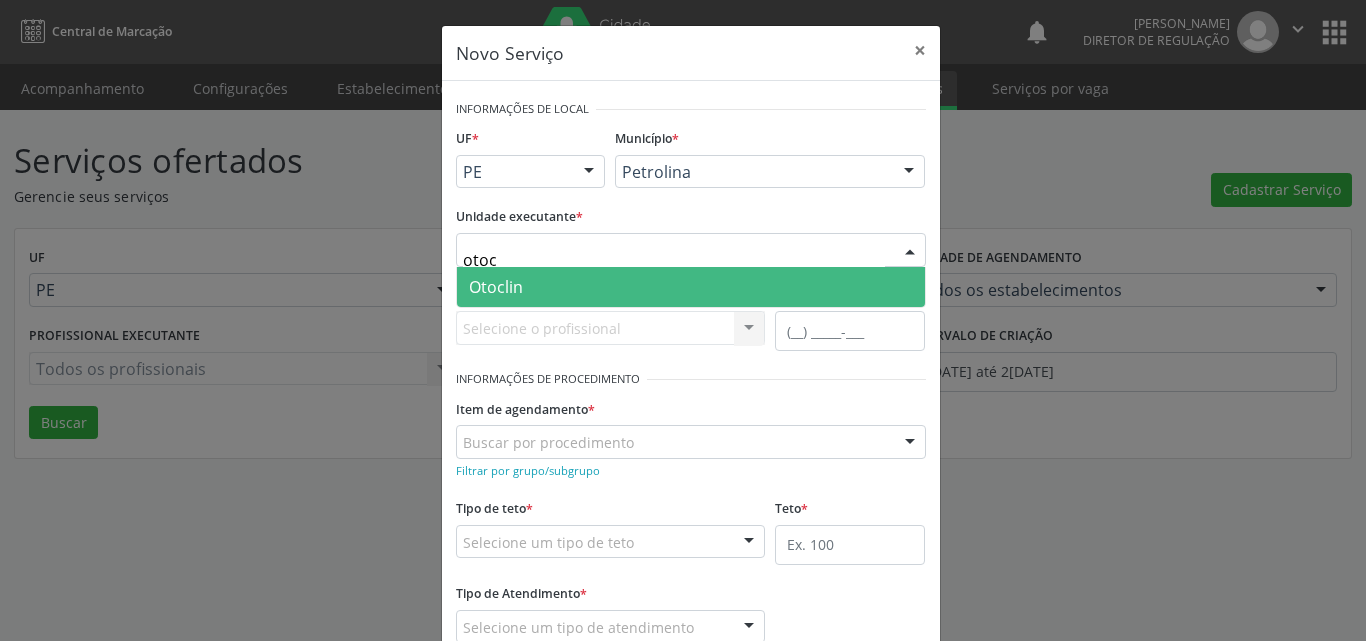 click on "Otoclin" at bounding box center [691, 287] 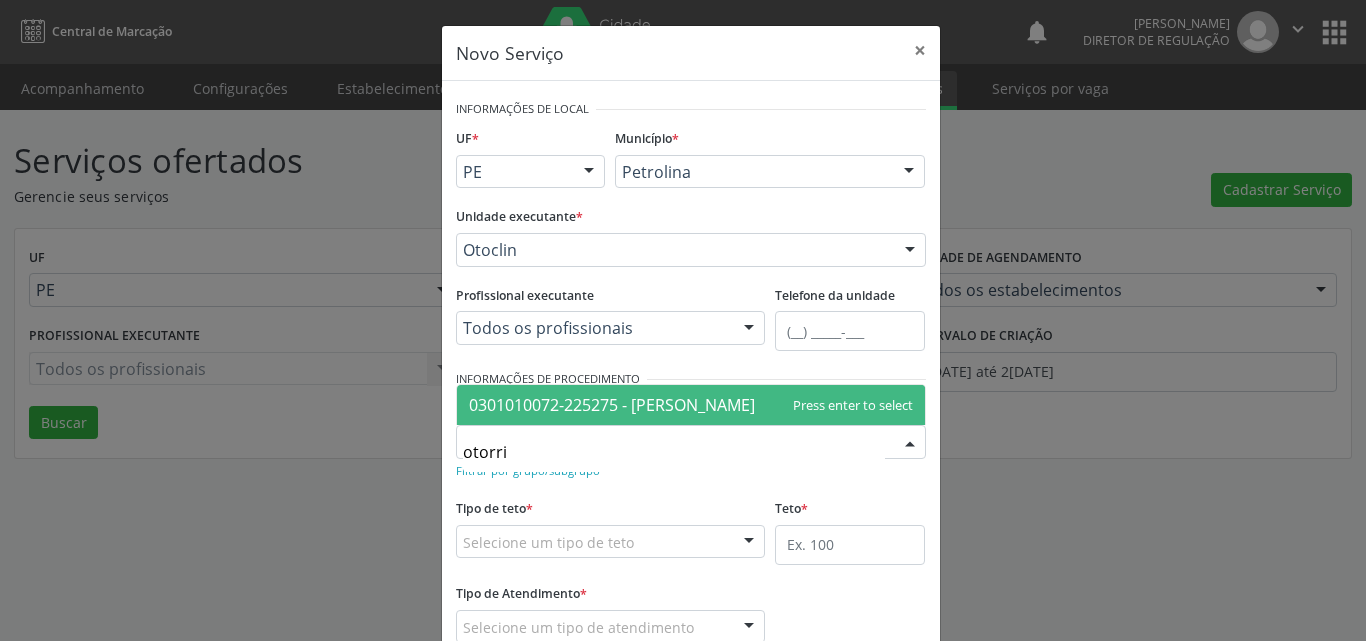 type on "otorrin" 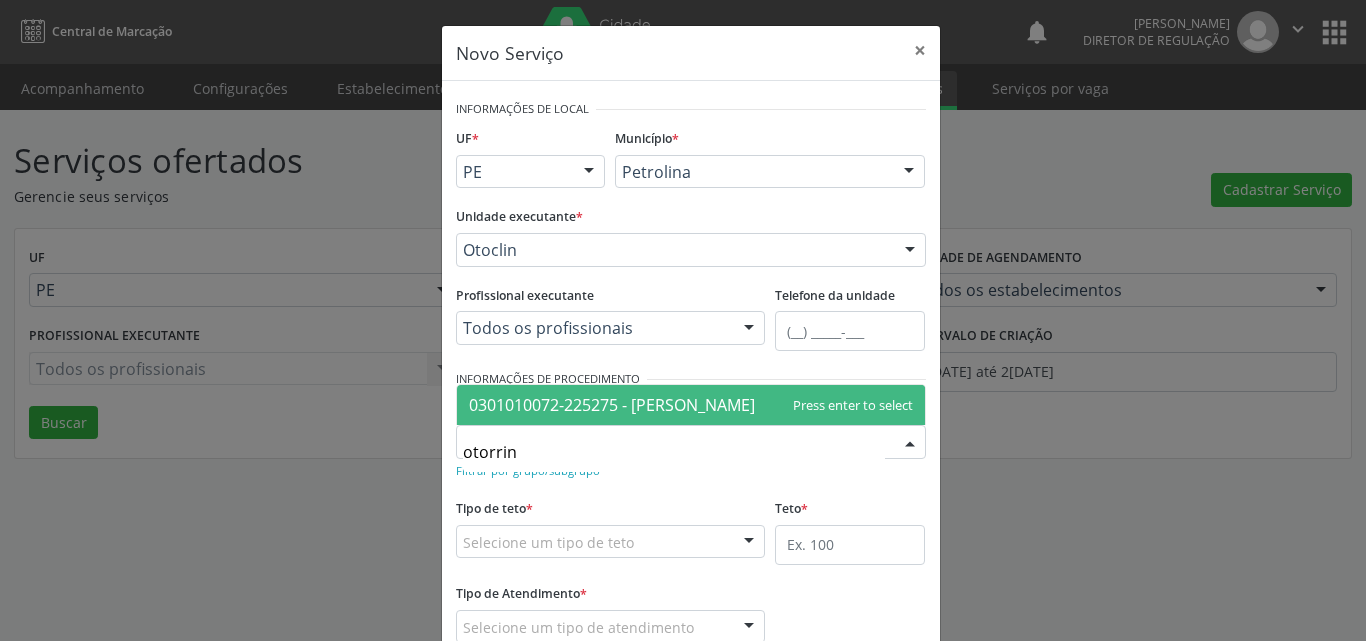 click on "otorrin" at bounding box center [674, 452] 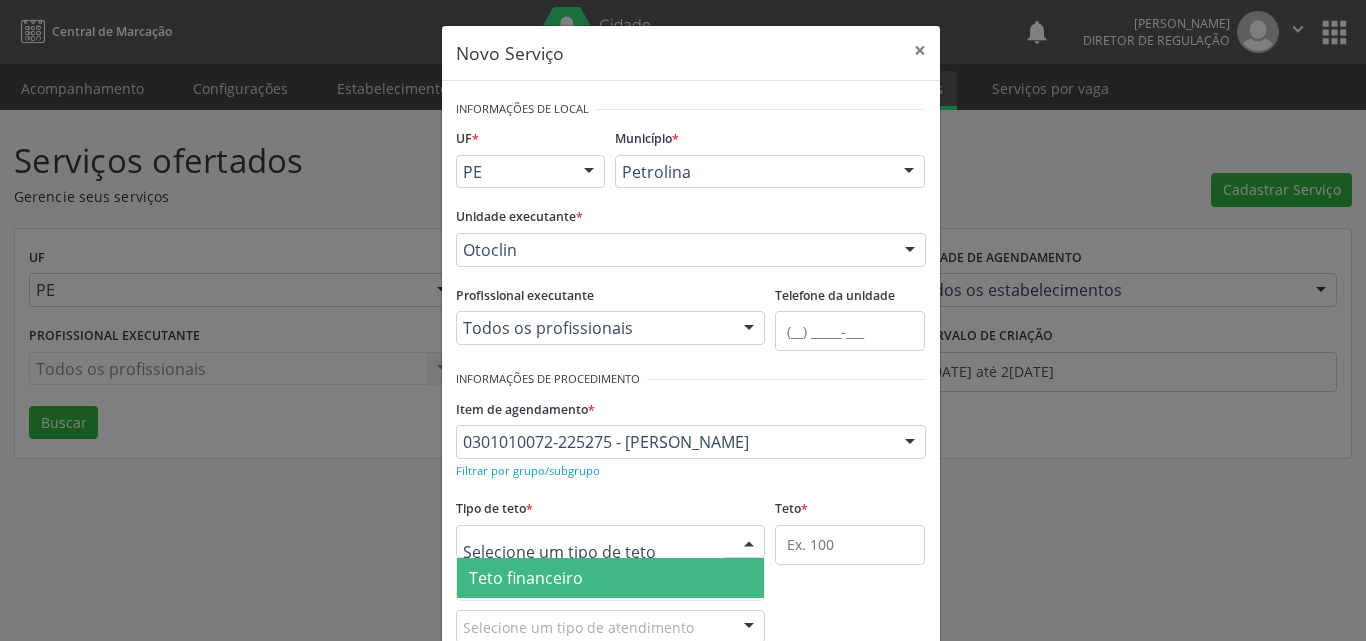 scroll, scrollTop: 100, scrollLeft: 0, axis: vertical 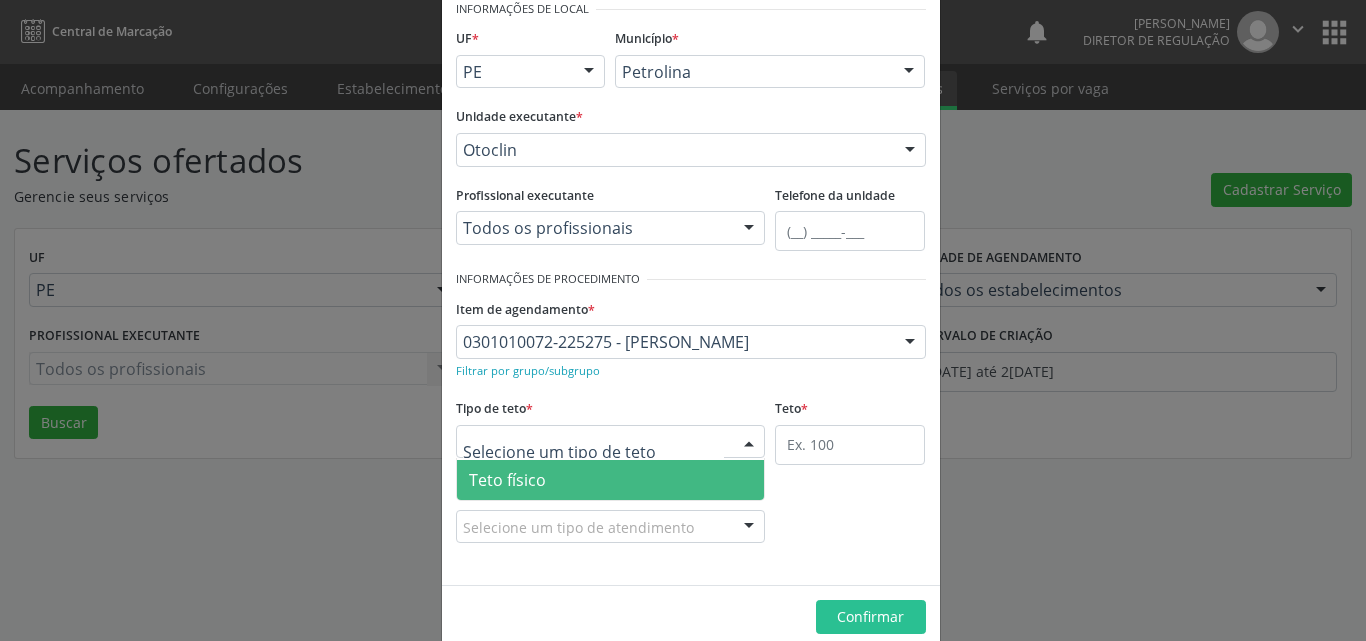 drag, startPoint x: 573, startPoint y: 469, endPoint x: 667, endPoint y: 486, distance: 95.524864 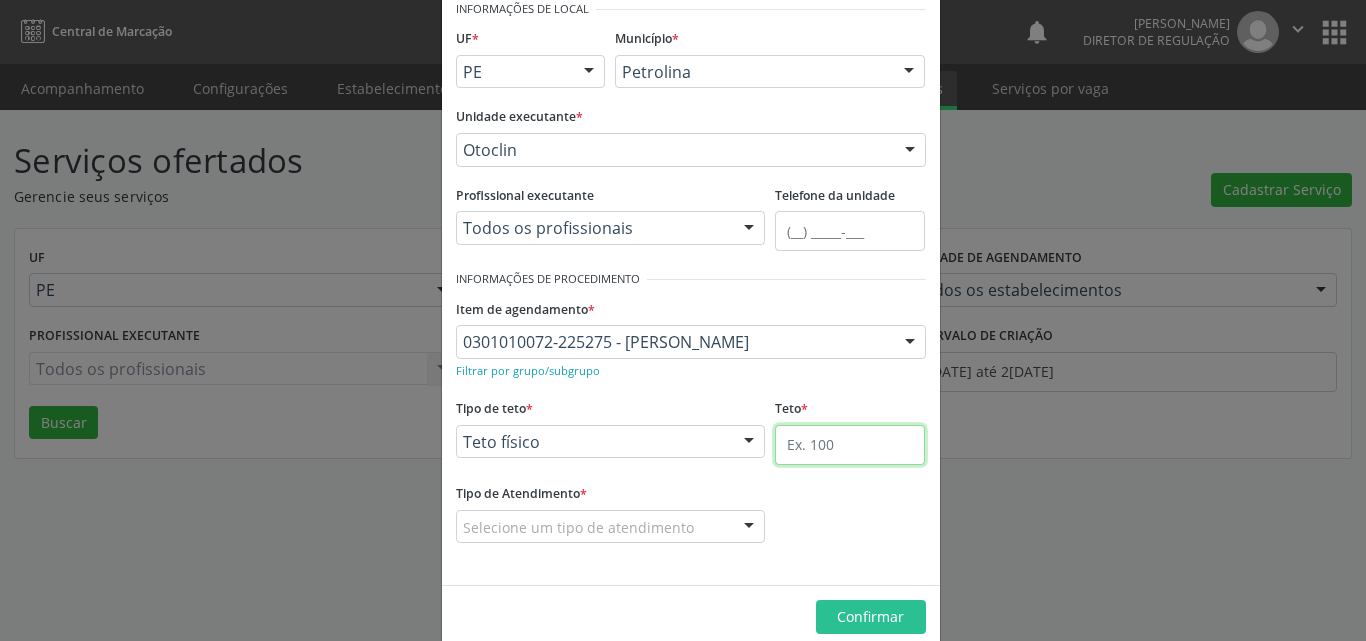 click at bounding box center [850, 445] 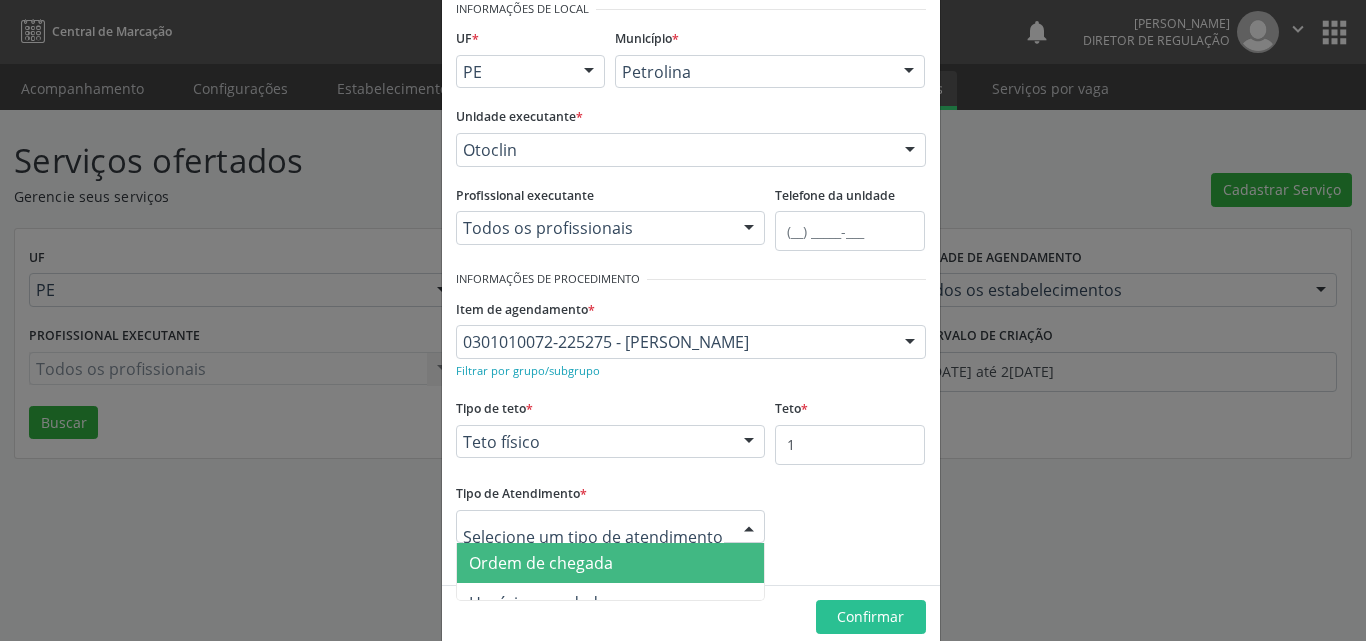 click at bounding box center [611, 527] 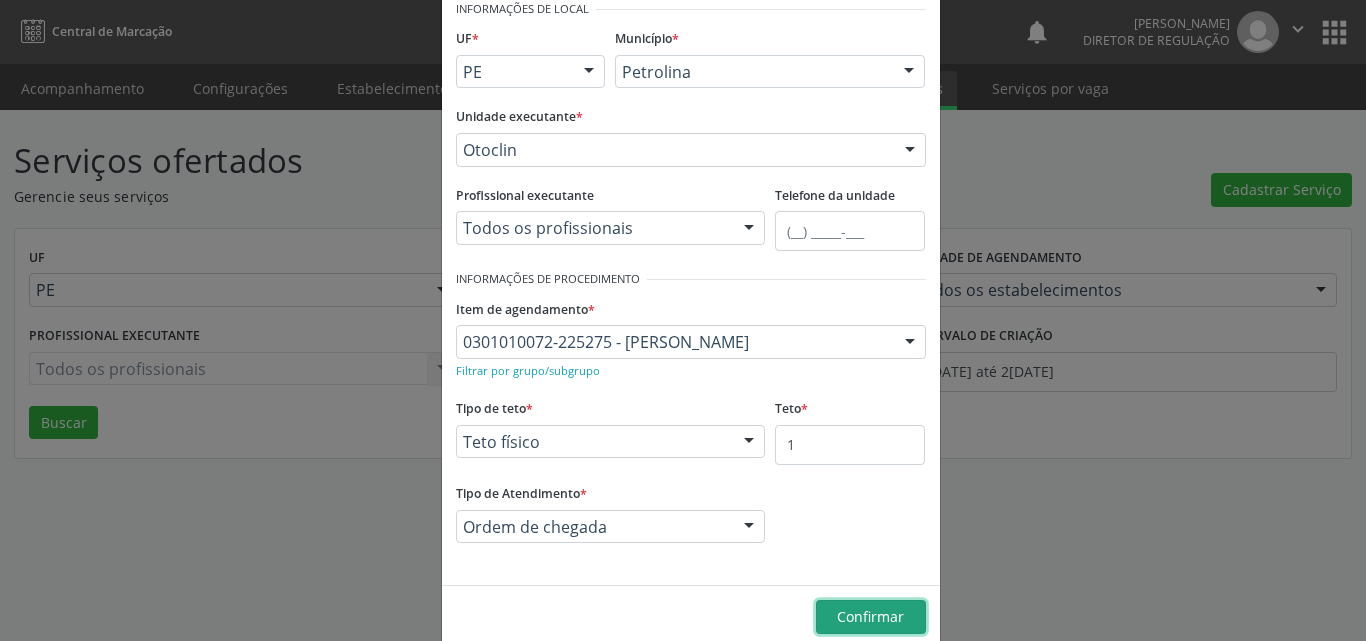 click on "Confirmar" at bounding box center (870, 616) 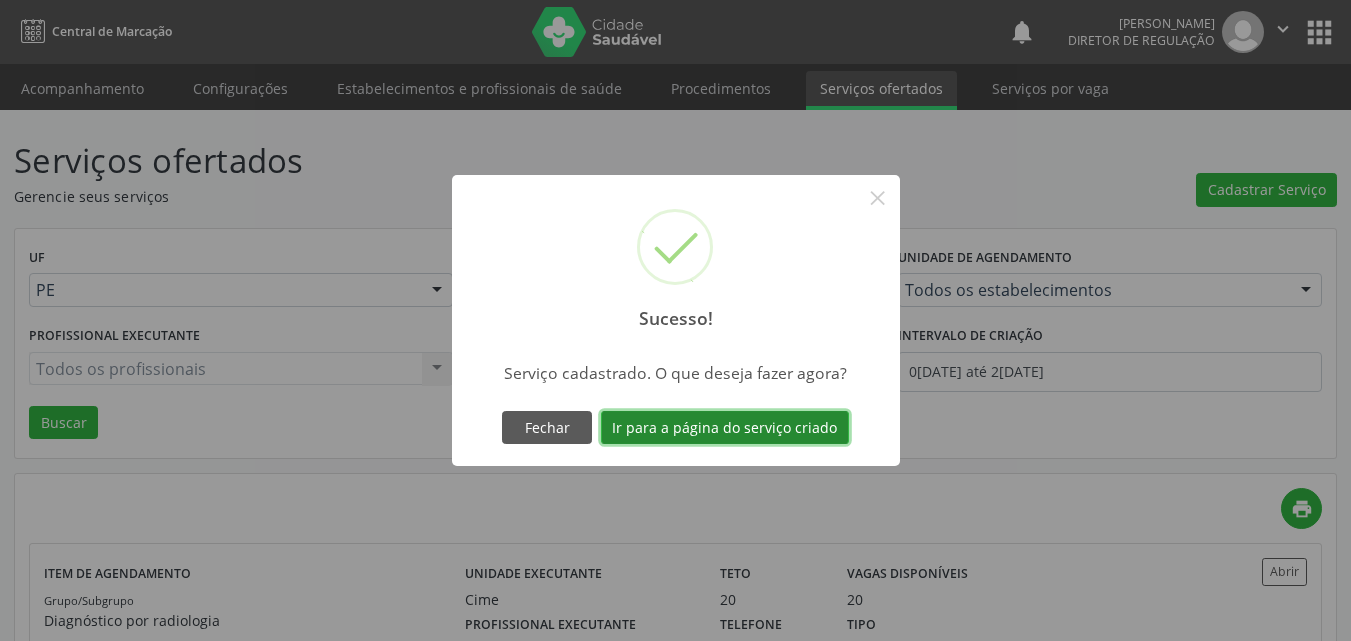click on "Ir para a página do serviço criado" at bounding box center [725, 428] 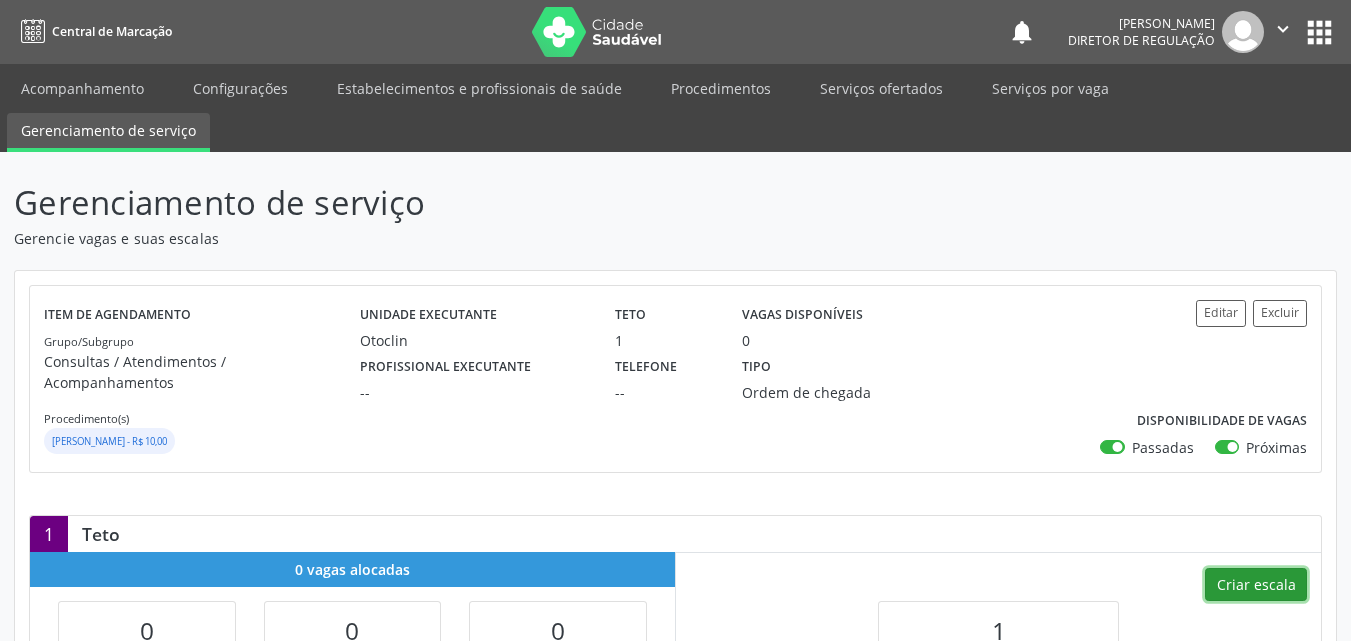 click on "Criar escala" at bounding box center (1256, 585) 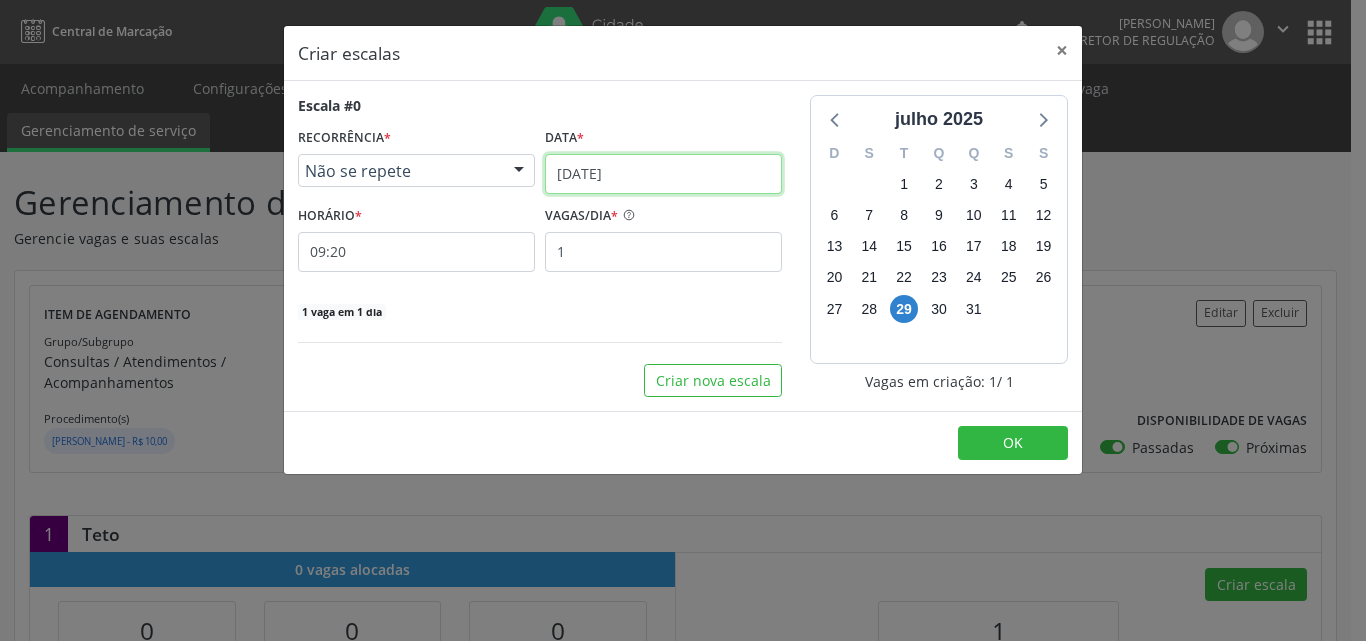 click on "[DATE]" at bounding box center [663, 174] 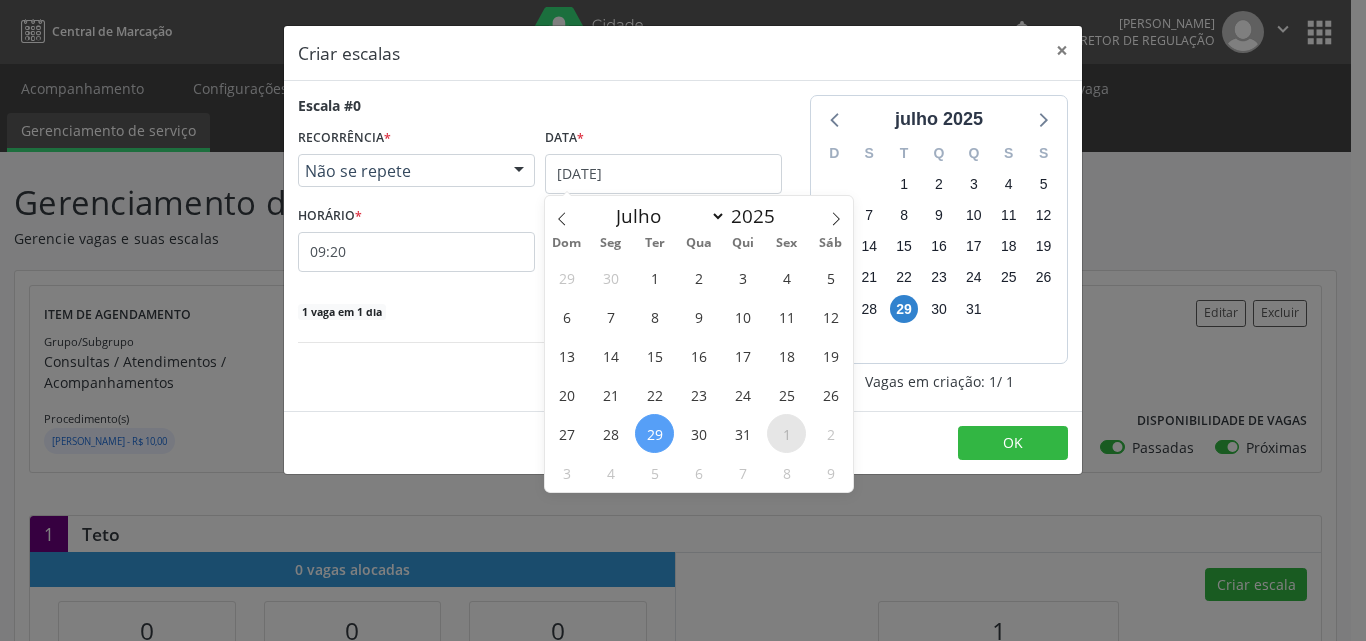 click on "1" at bounding box center (786, 433) 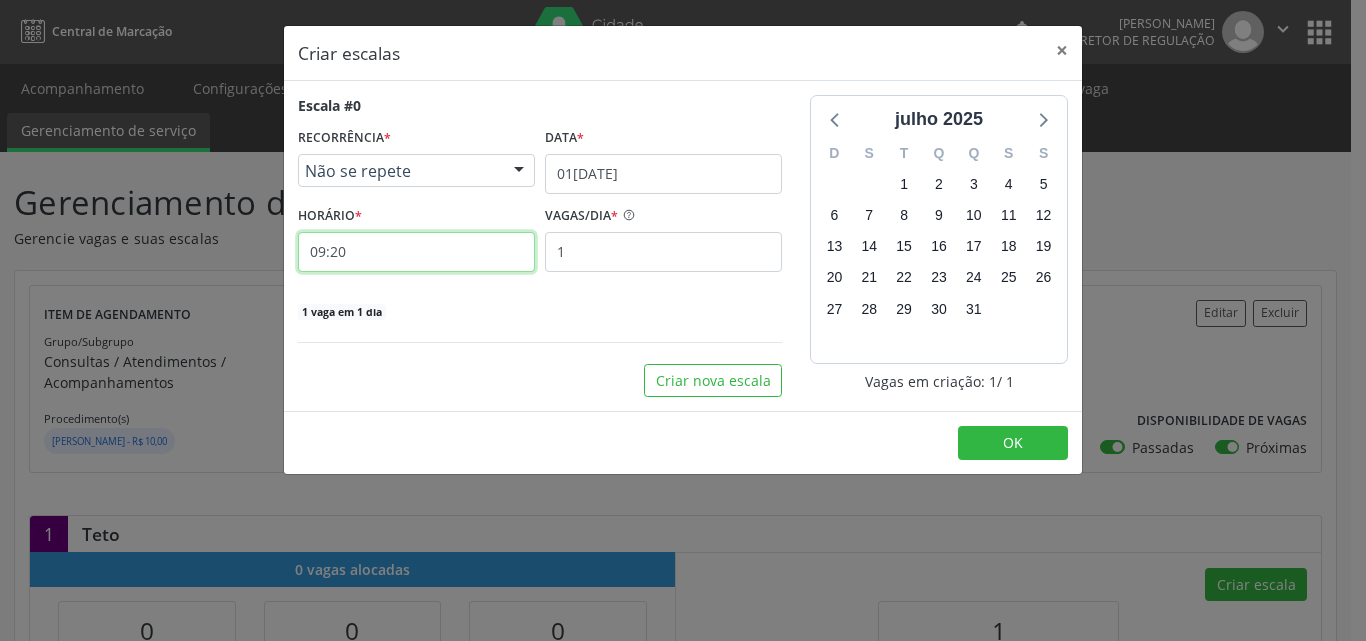 click on "09:20" at bounding box center (416, 252) 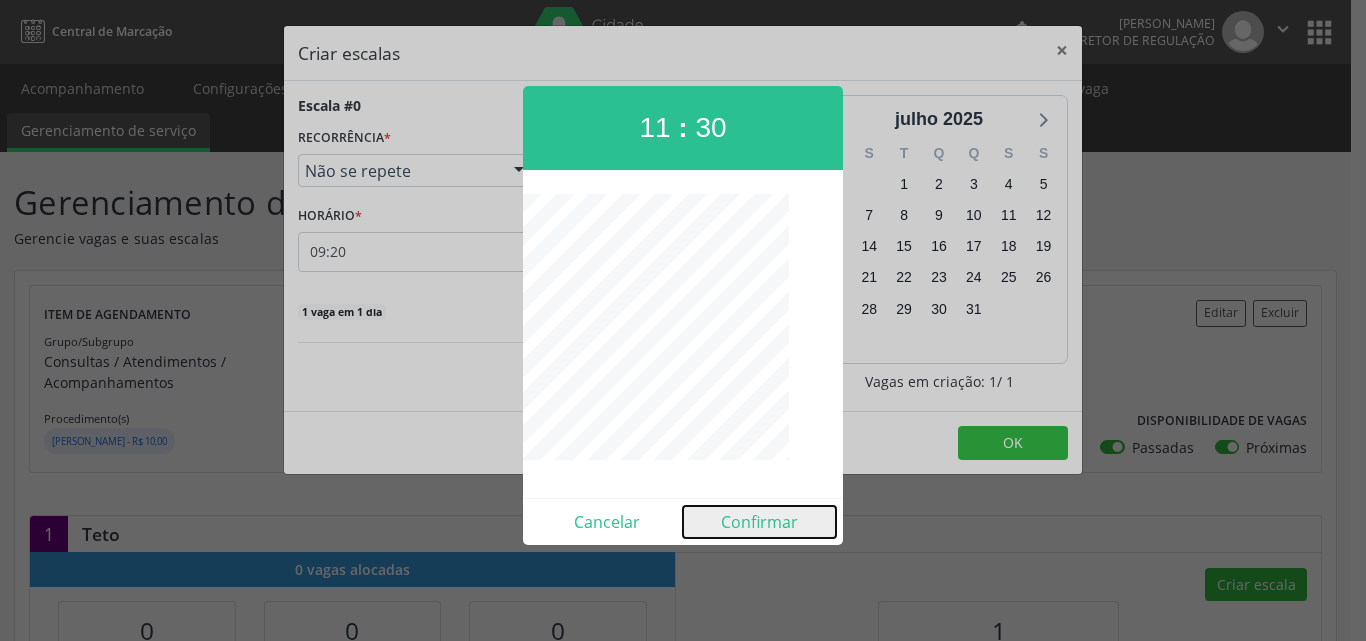 click on "Confirmar" at bounding box center (759, 522) 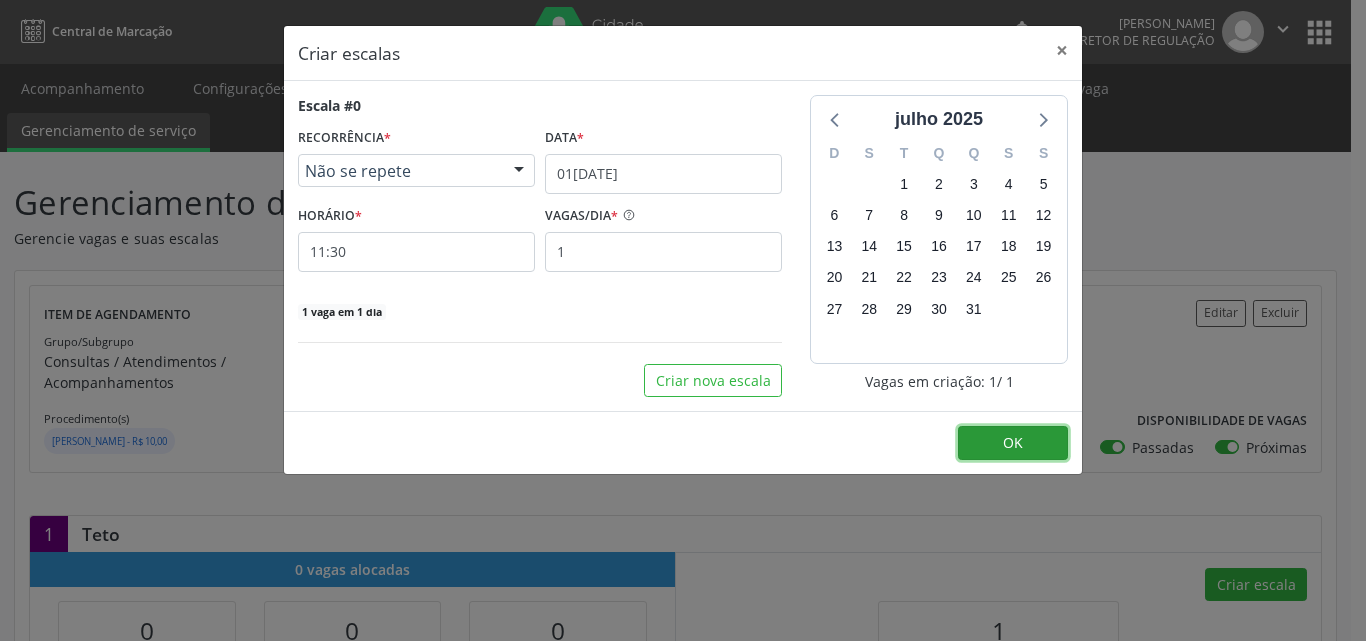 click on "OK" at bounding box center (1013, 442) 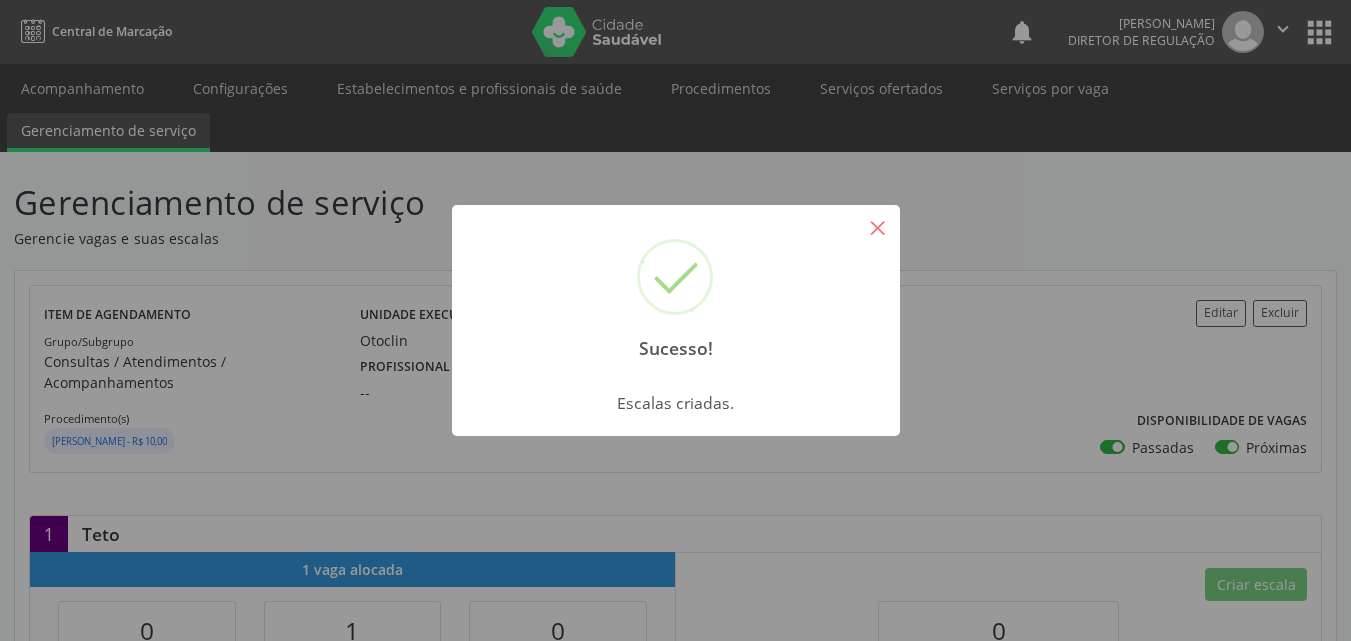 click on "×" at bounding box center (878, 227) 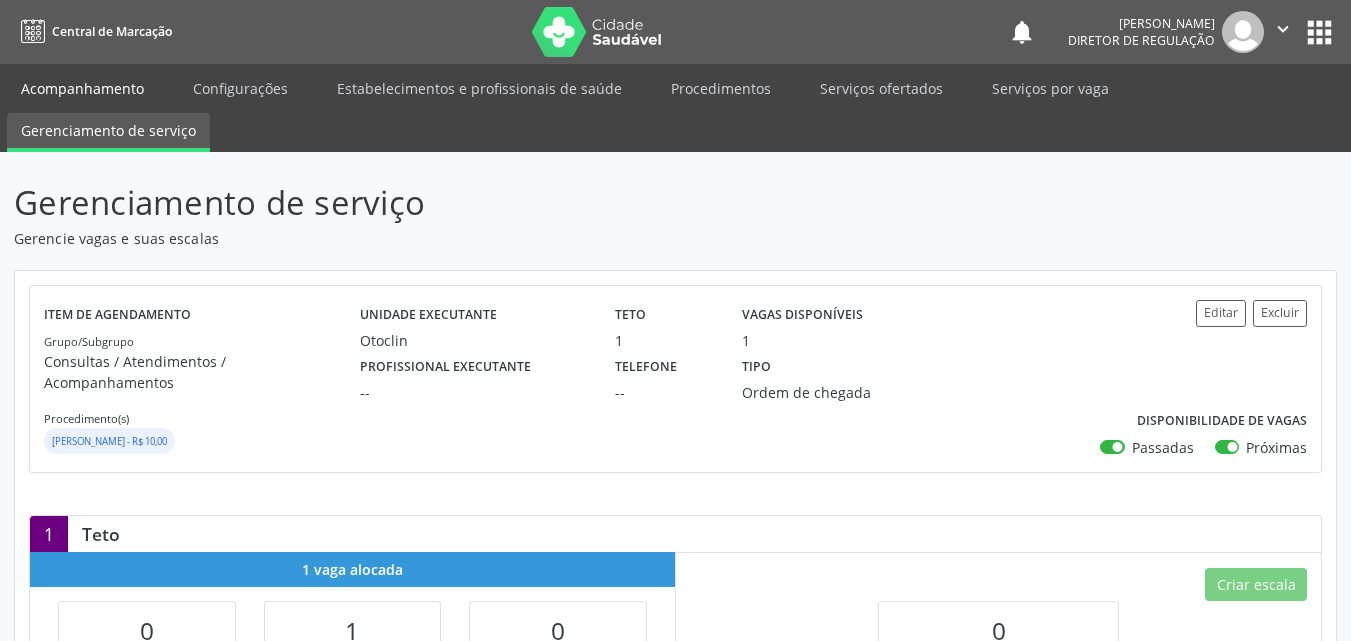 click on "Acompanhamento" at bounding box center [82, 88] 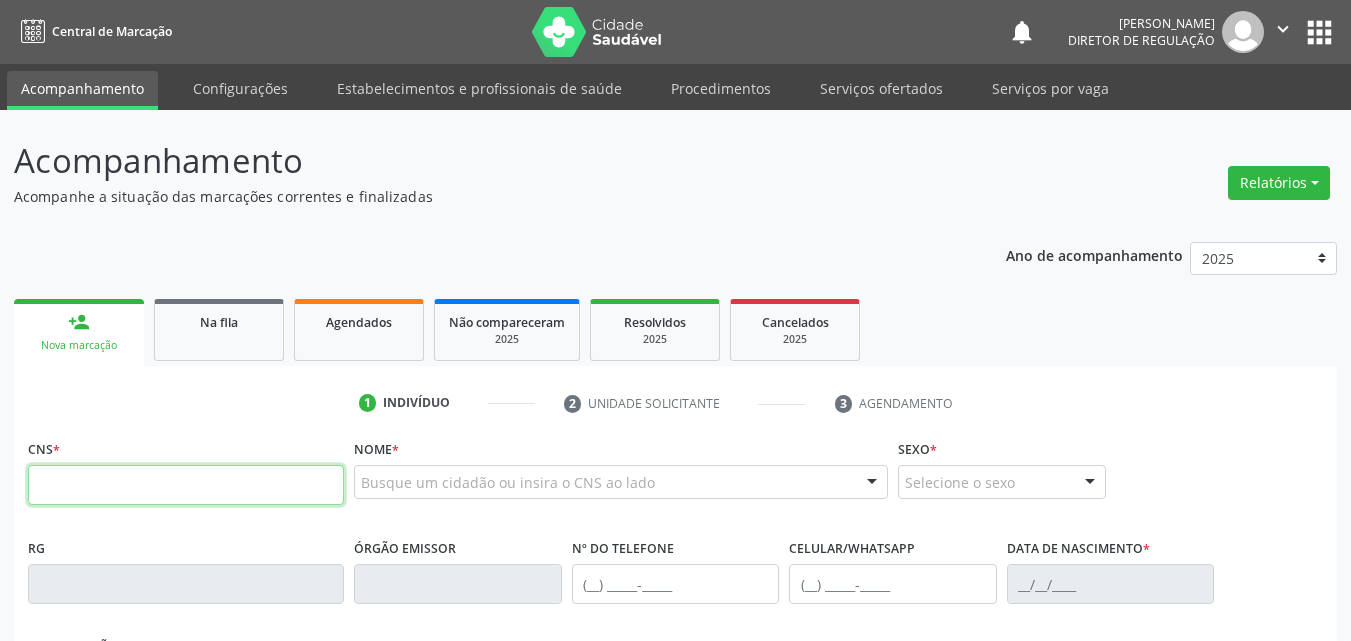 click at bounding box center [186, 485] 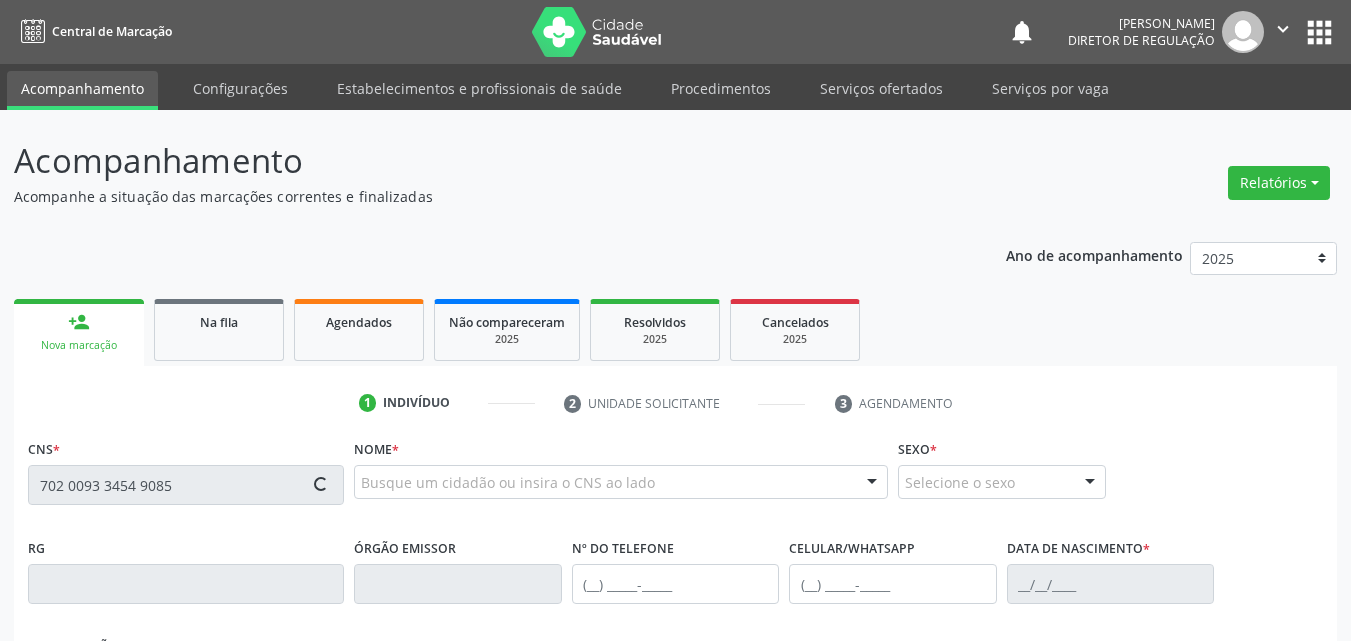 type on "702 0093 3454 9085" 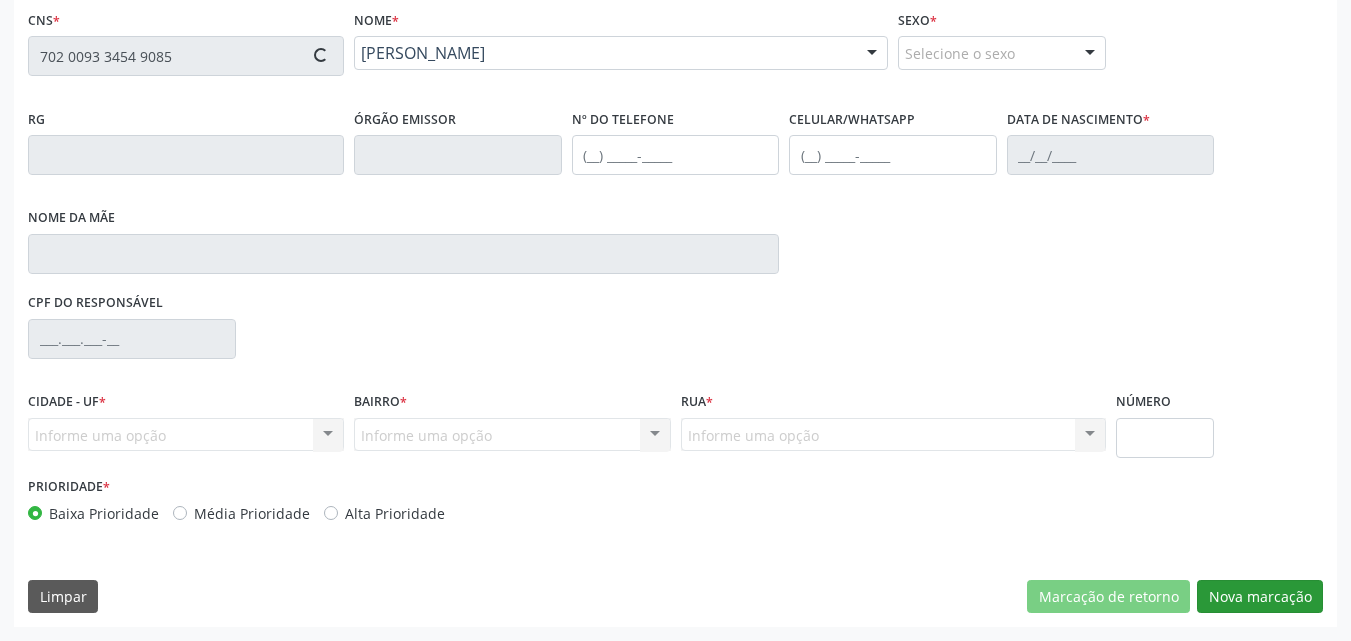 type on "[PHONE_NUMBER]" 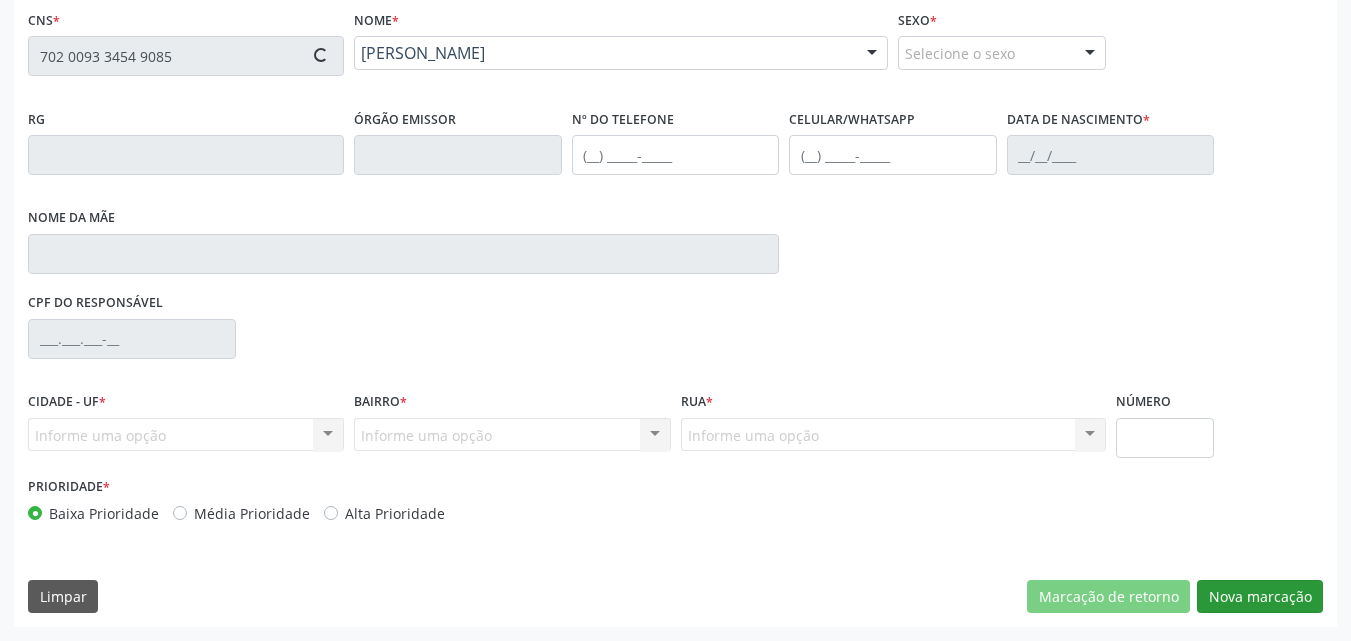 type on "[PHONE_NUMBER]" 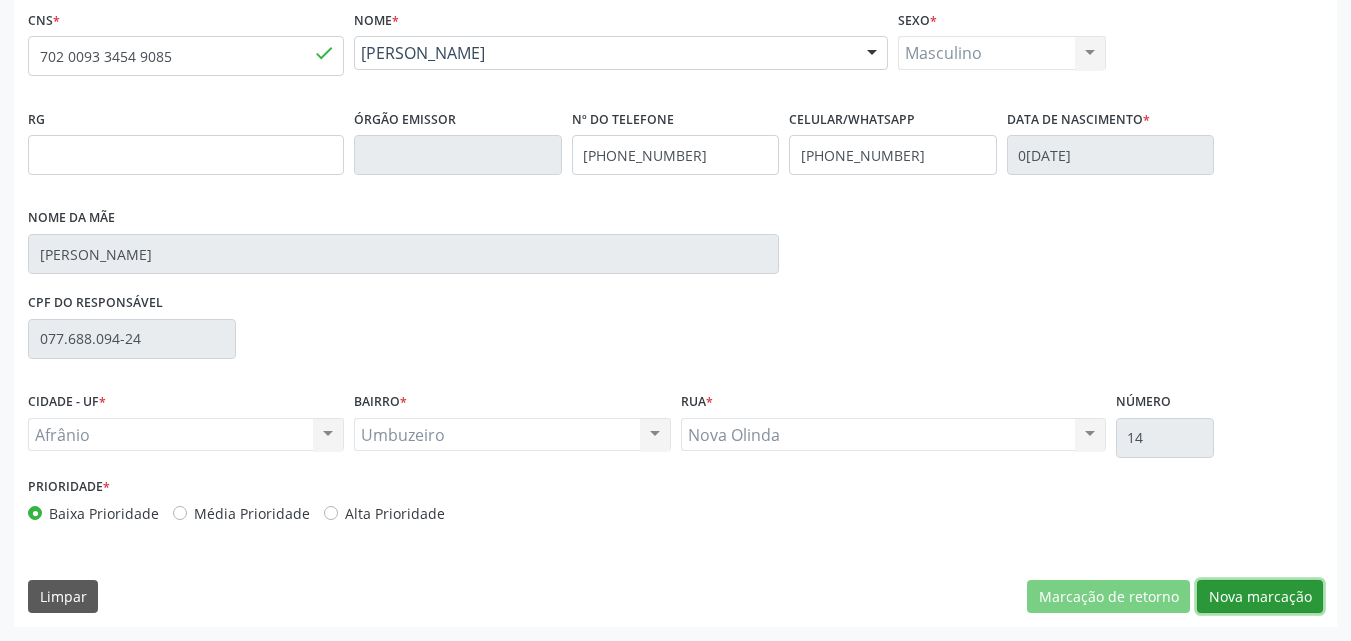 click on "Nova marcação" at bounding box center [1260, 597] 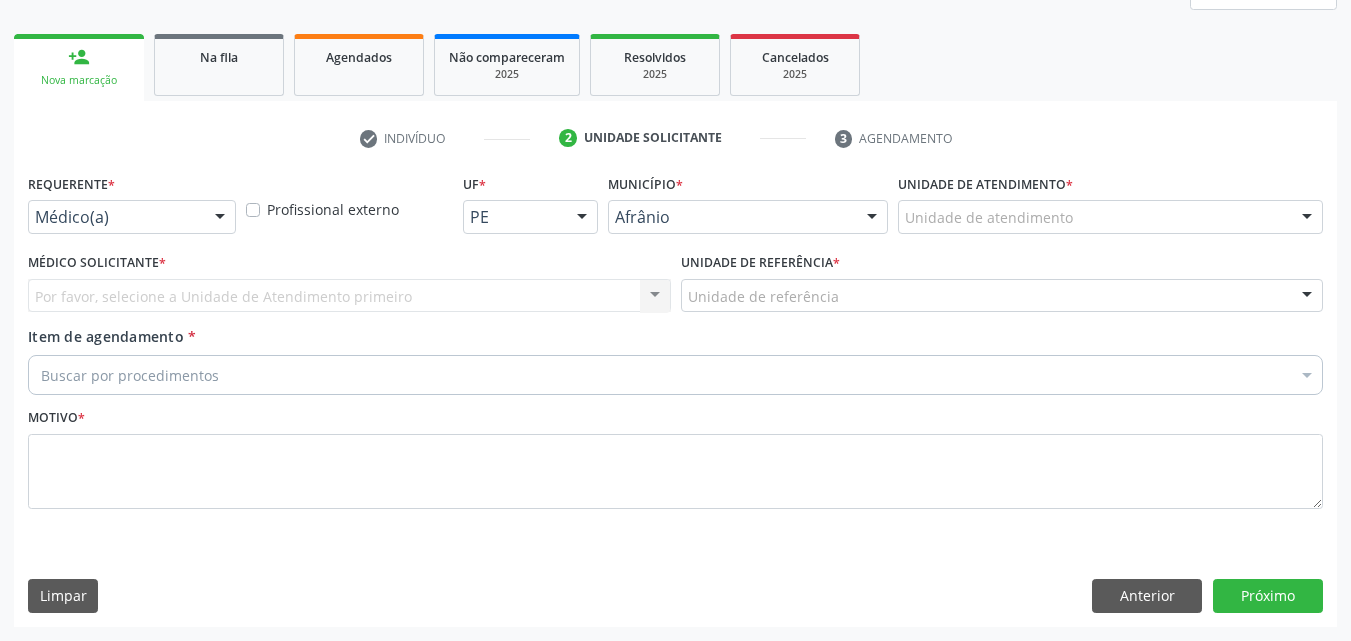 scroll, scrollTop: 265, scrollLeft: 0, axis: vertical 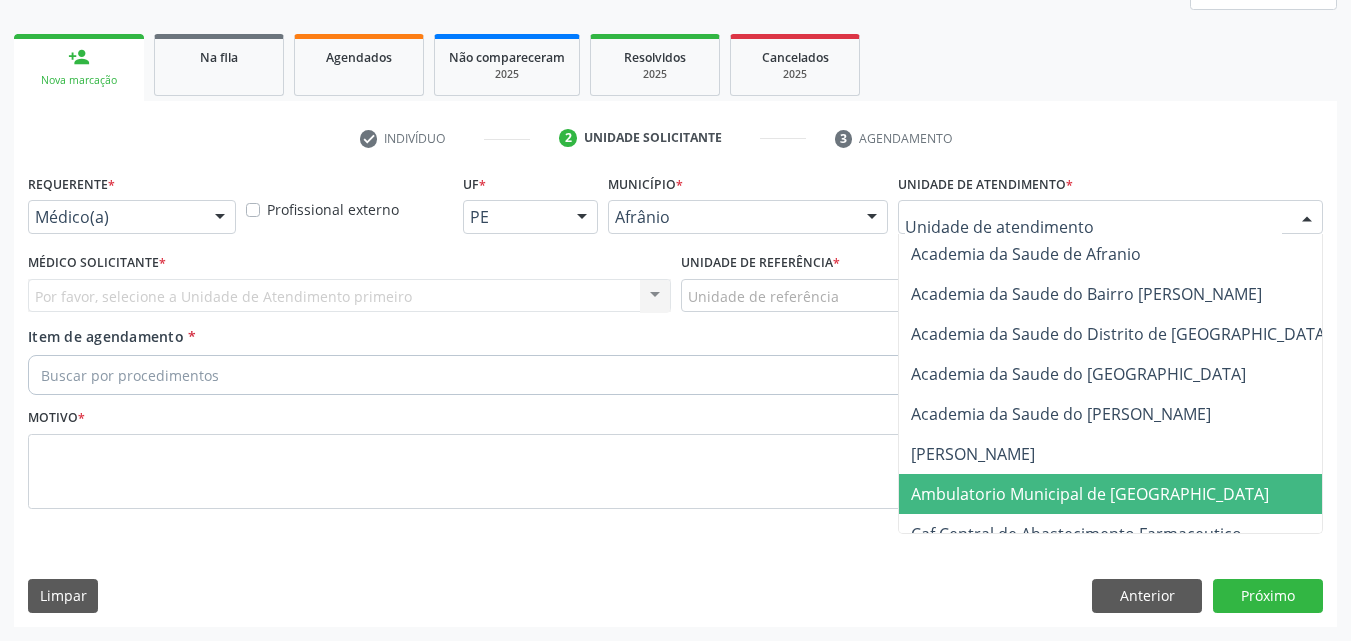 click on "Ambulatorio Municipal de [GEOGRAPHIC_DATA]" at bounding box center [1090, 494] 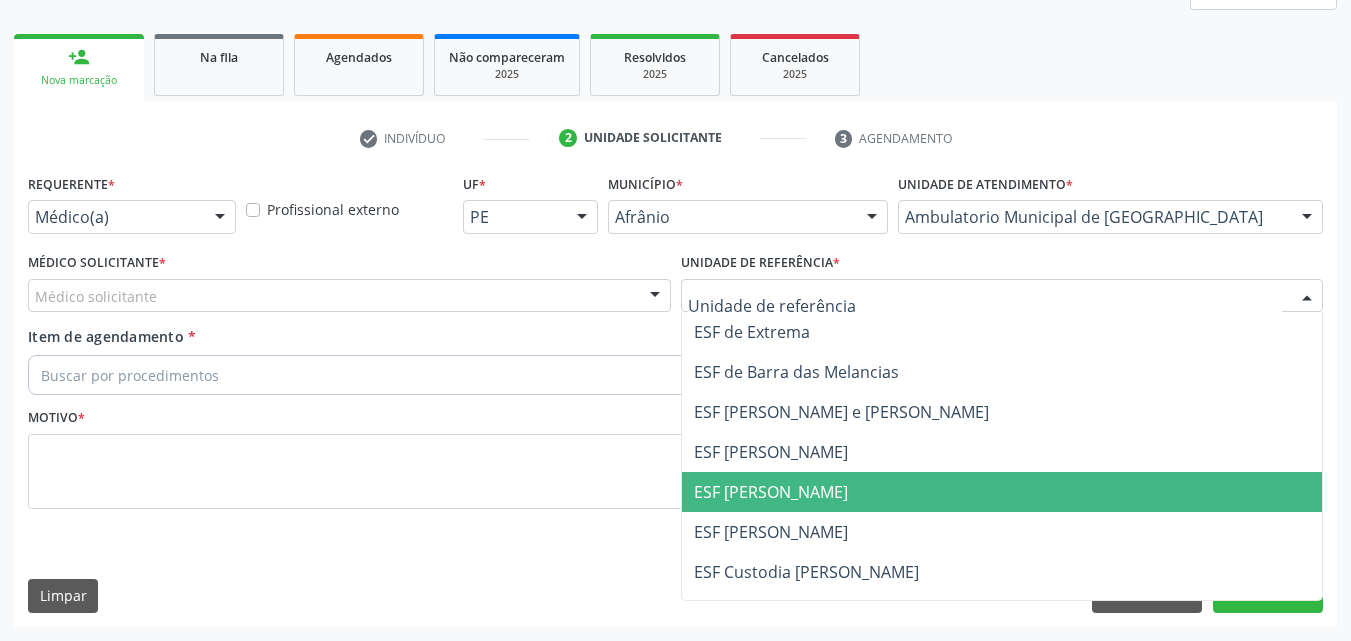 click on "ESF [PERSON_NAME]" at bounding box center [771, 492] 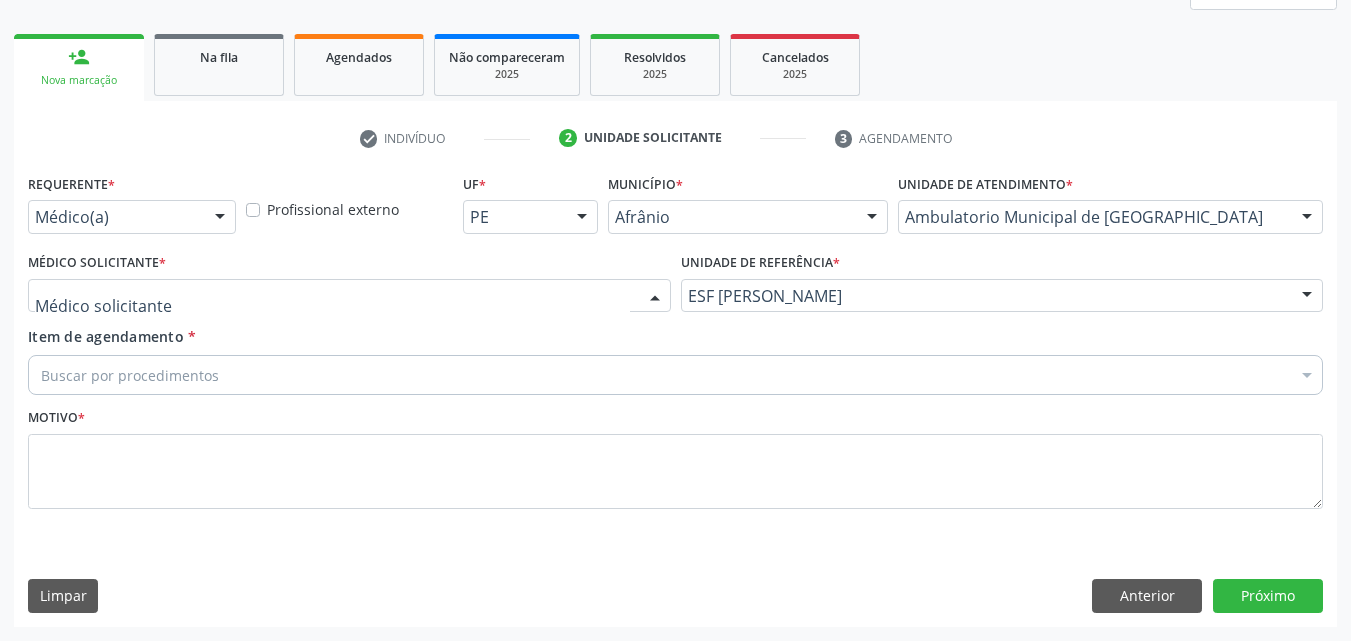 click at bounding box center [349, 296] 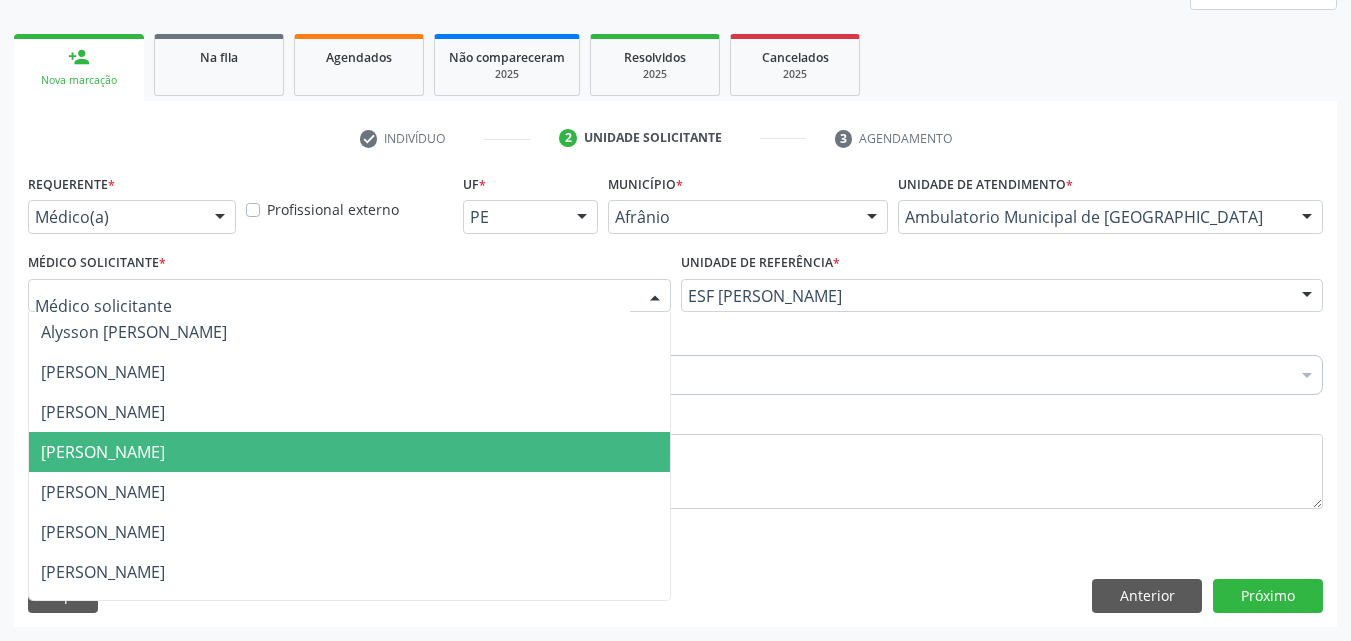 click on "[PERSON_NAME]" at bounding box center (349, 452) 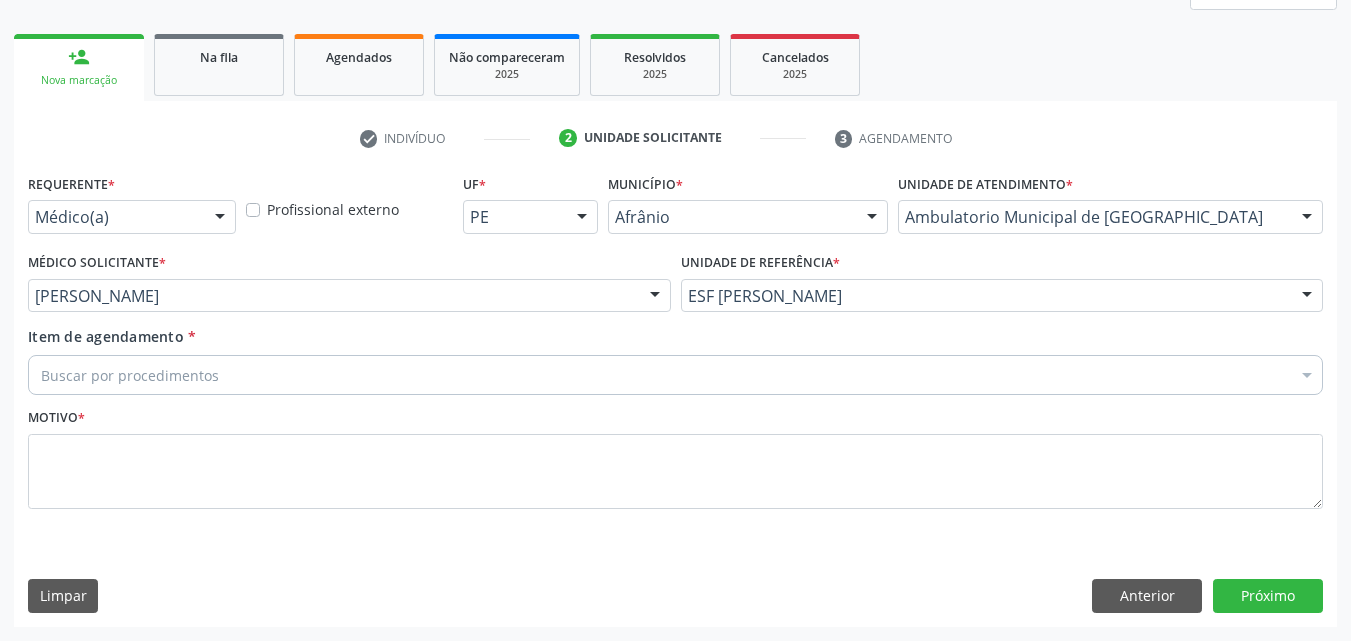 click on "Buscar por procedimentos" at bounding box center (675, 375) 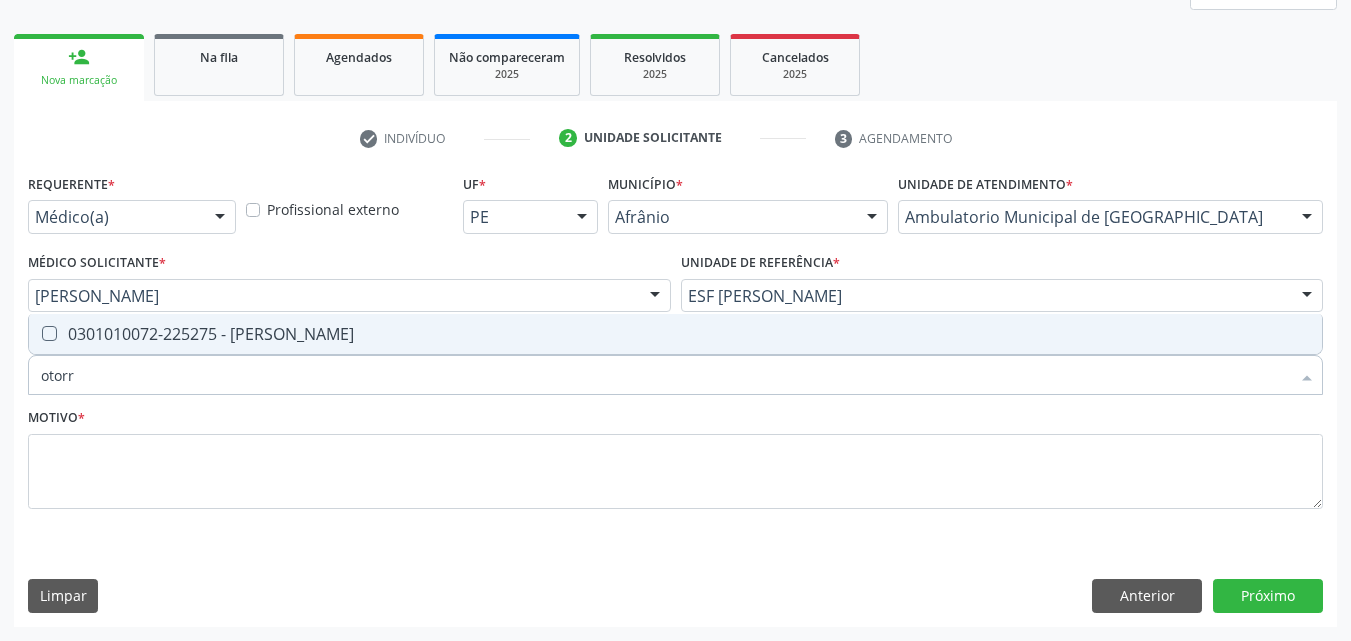 type on "otorri" 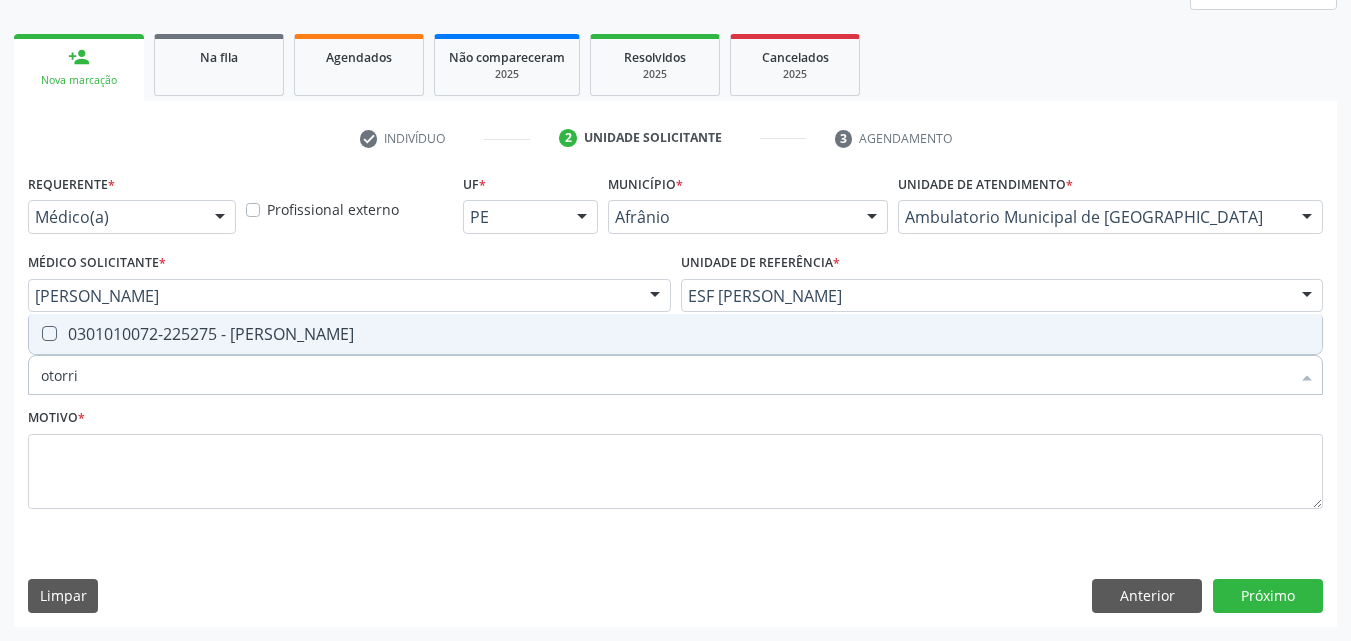 click on "0301010072-225275 - [PERSON_NAME]" at bounding box center (675, 334) 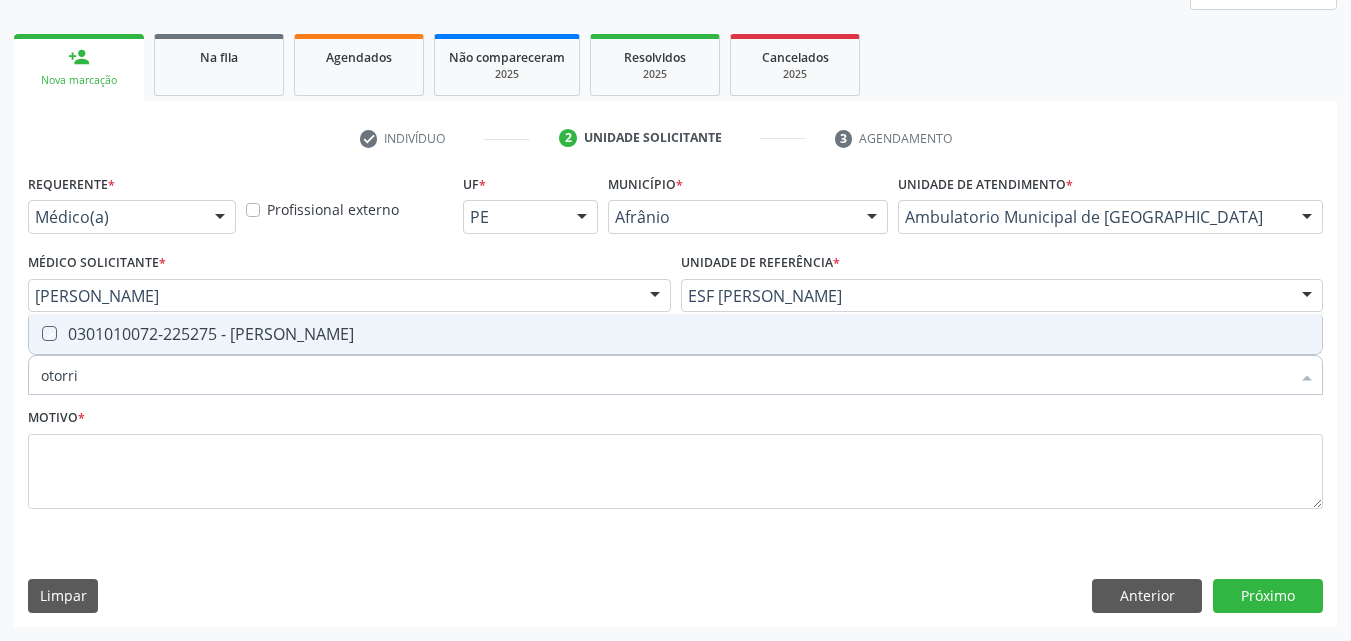 checkbox on "true" 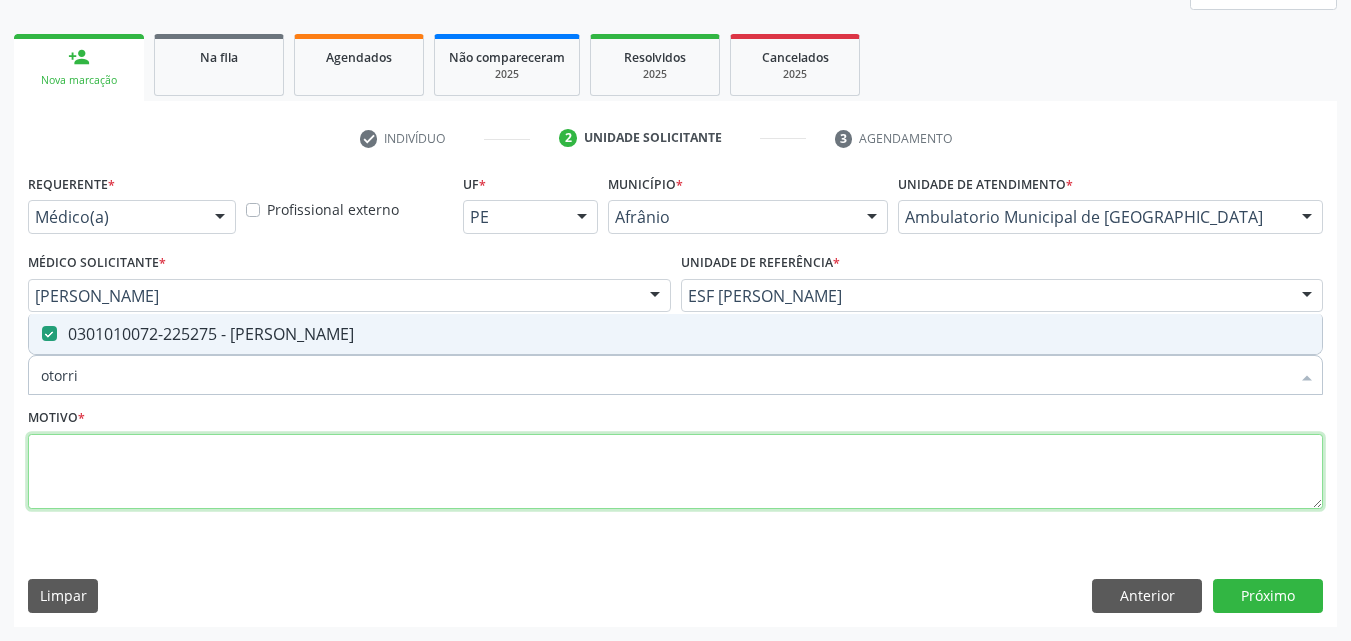click at bounding box center (675, 472) 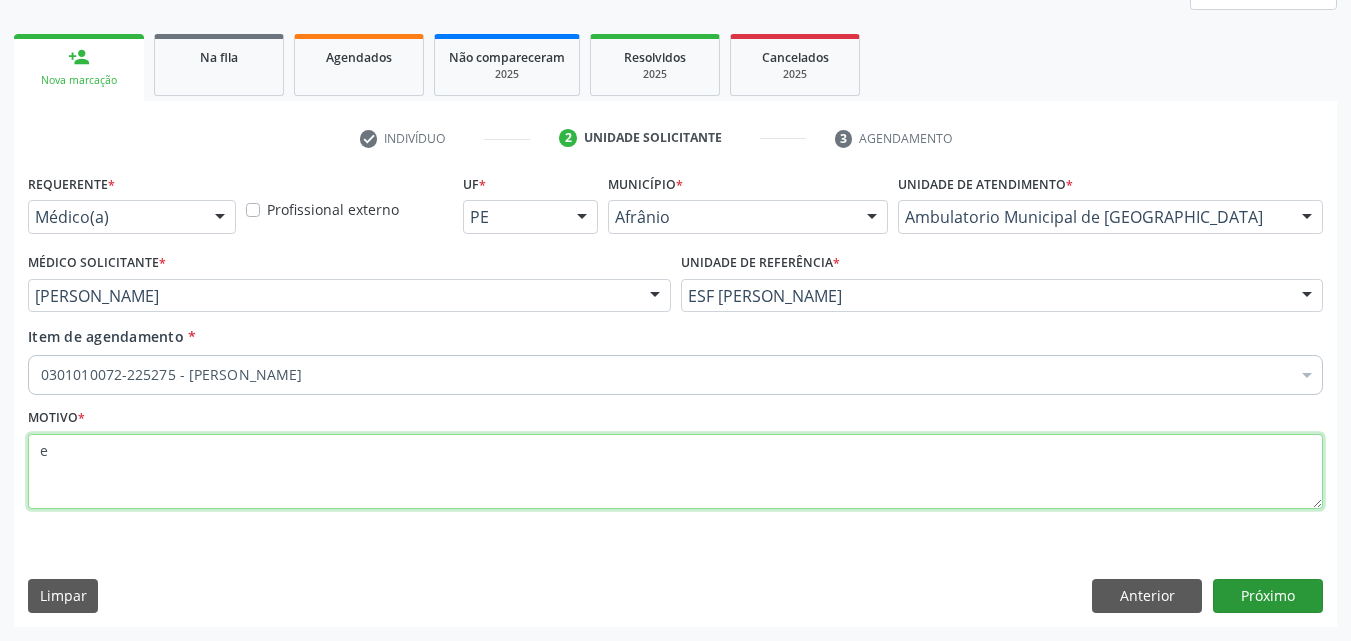 type on "e" 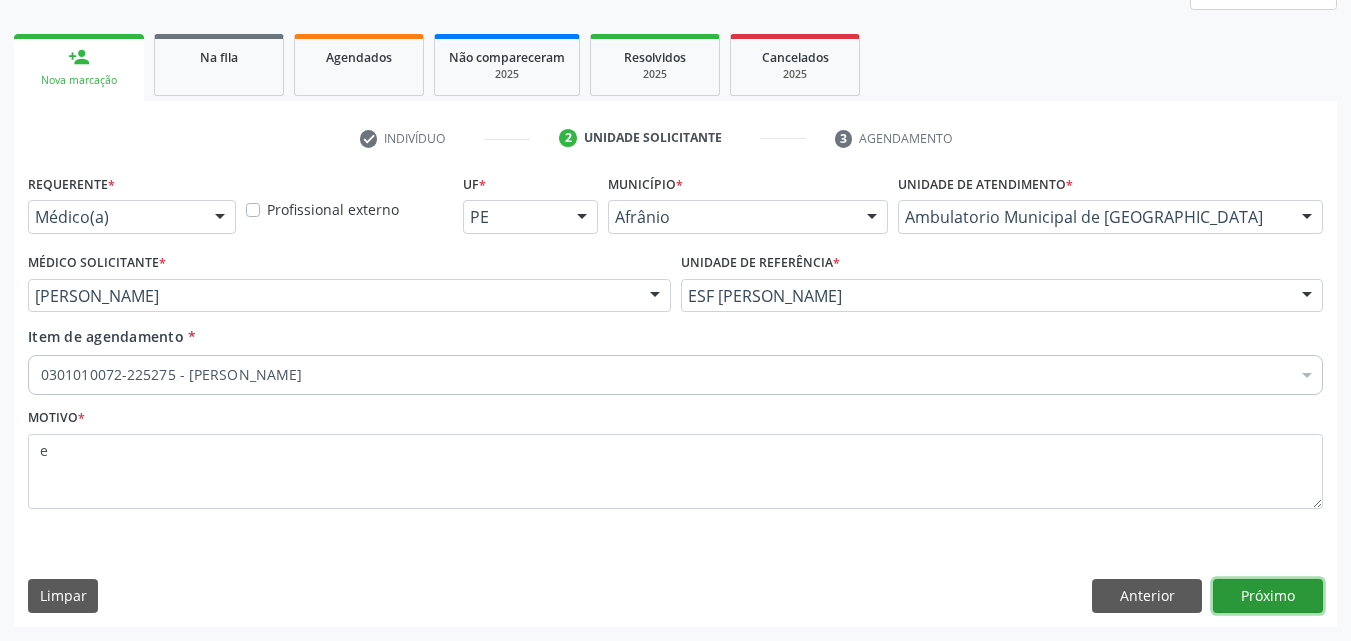 click on "Próximo" at bounding box center [1268, 596] 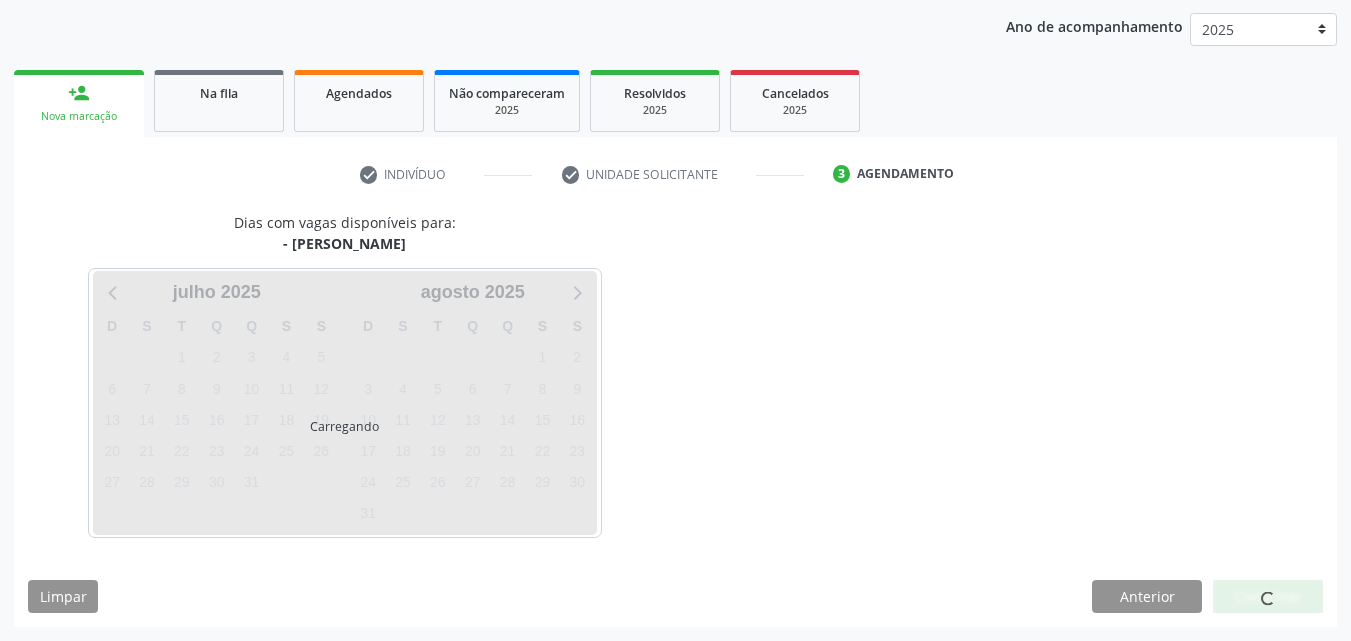 scroll, scrollTop: 229, scrollLeft: 0, axis: vertical 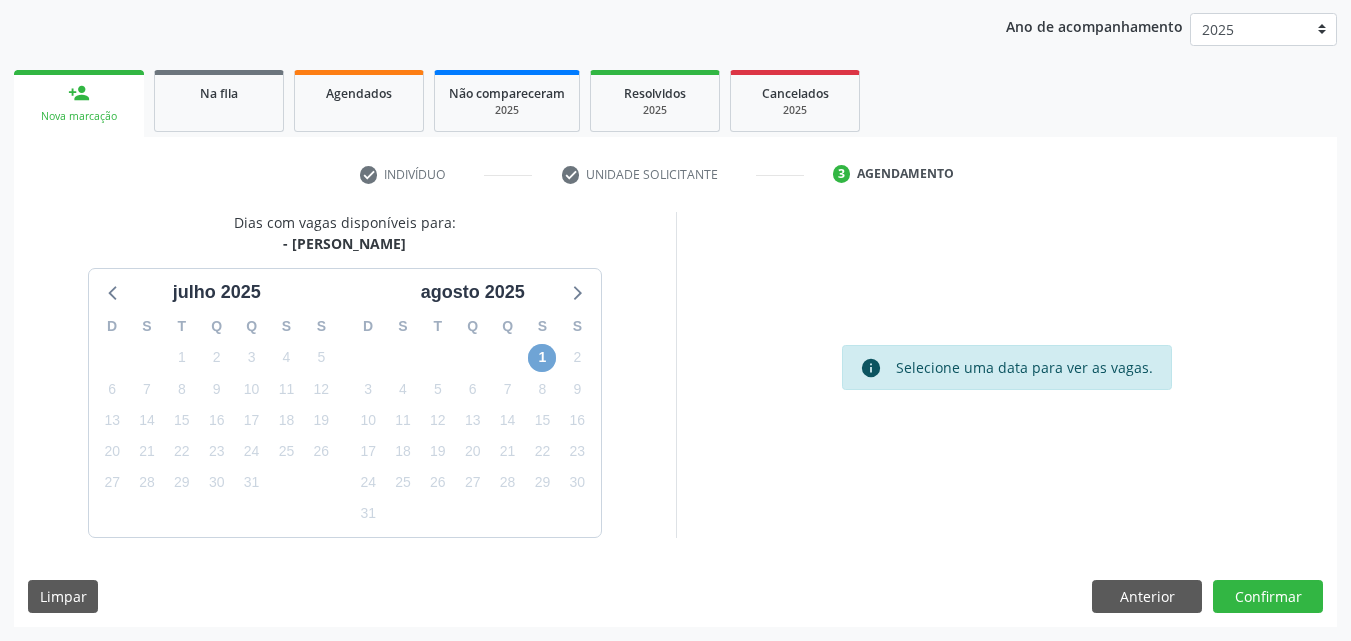 click on "1" at bounding box center (542, 358) 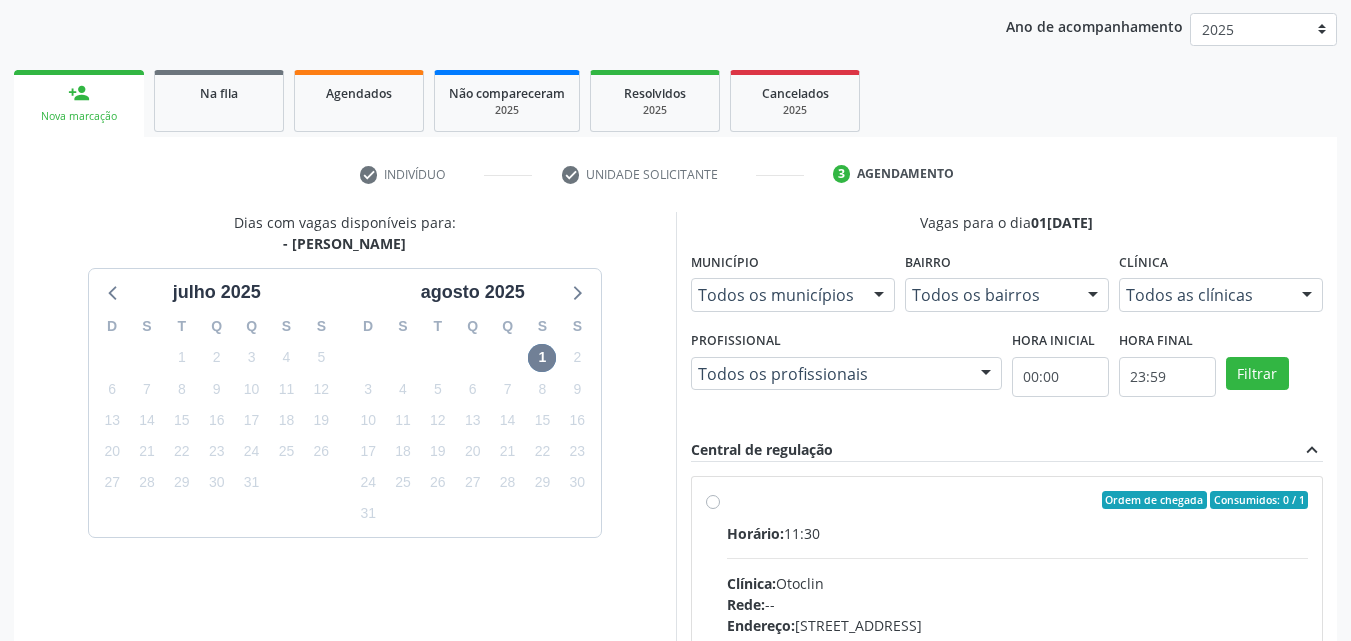 click on "Ordem de chegada
Consumidos: 0 / 1" at bounding box center (1018, 500) 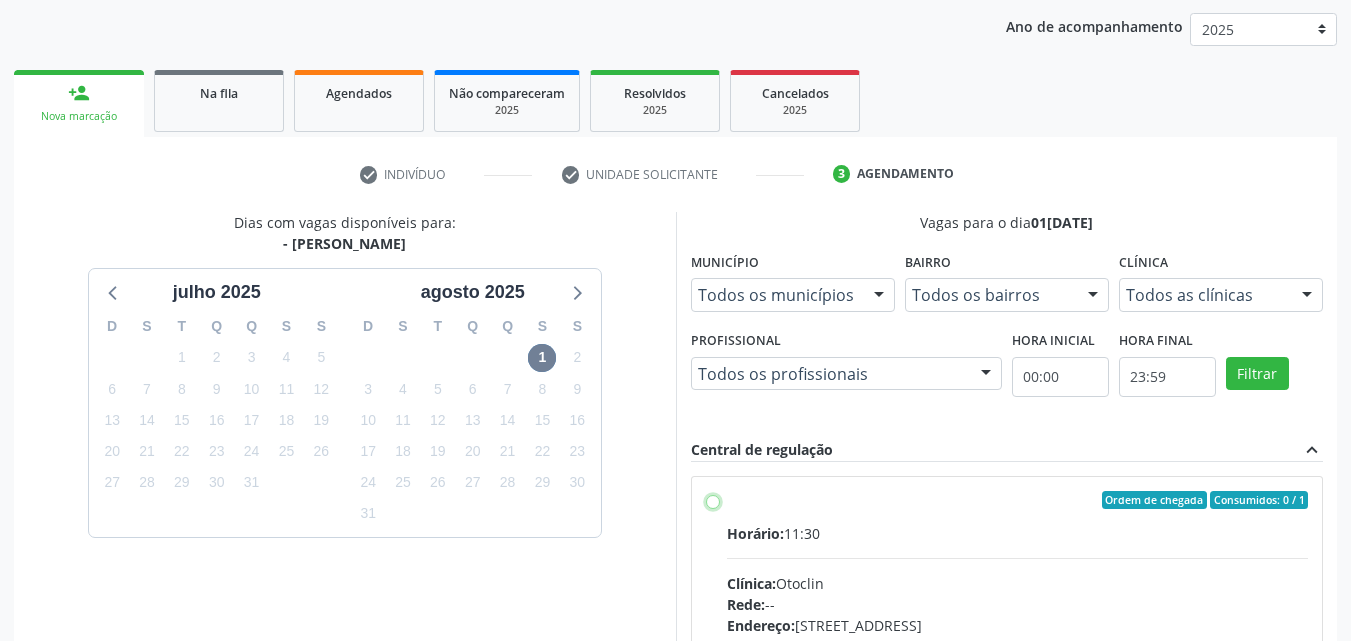 click on "Ordem de chegada
Consumidos: 0 / 1
Horário:   11:30
Clínica:  Otoclin
Rede:
--
Endereço:   [STREET_ADDRESS]
Telefone:   [PHONE_NUMBER]
Profissional:
--
Informações adicionais sobre o atendimento
Idade de atendimento:
Sem restrição
Gênero(s) atendido(s):
Sem restrição
Informações adicionais:
--" at bounding box center (713, 500) 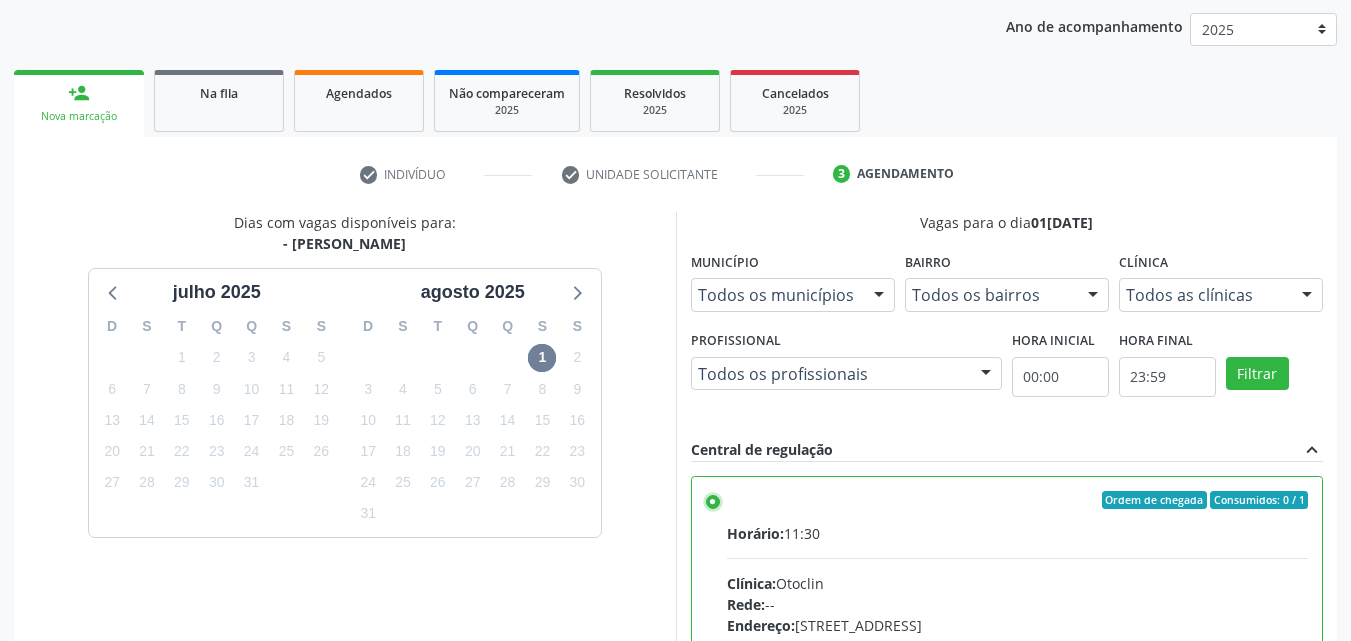 scroll, scrollTop: 99, scrollLeft: 0, axis: vertical 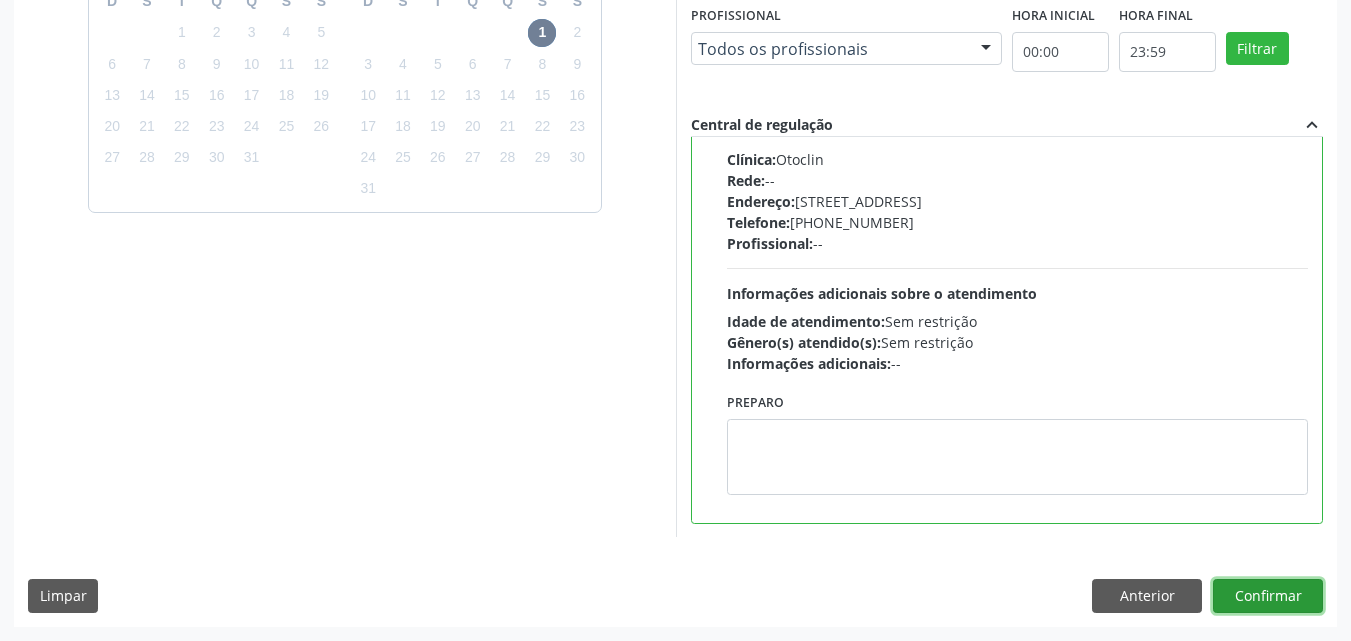 click on "Confirmar" at bounding box center [1268, 596] 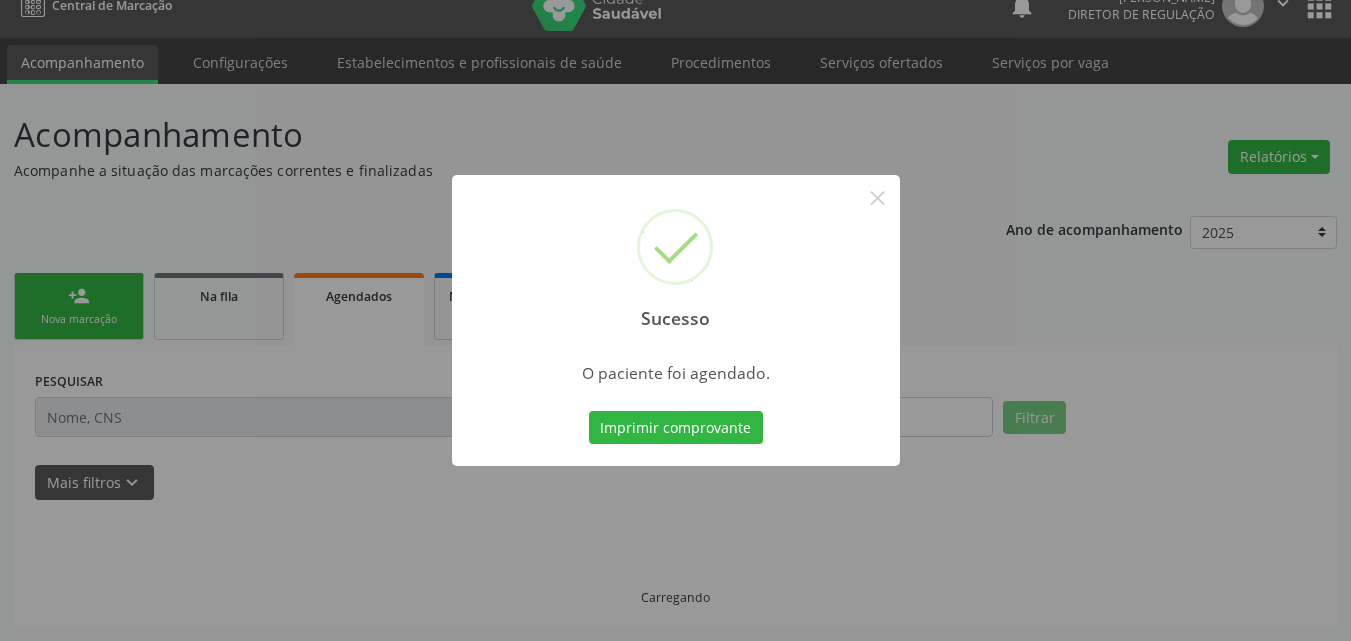 scroll, scrollTop: 26, scrollLeft: 0, axis: vertical 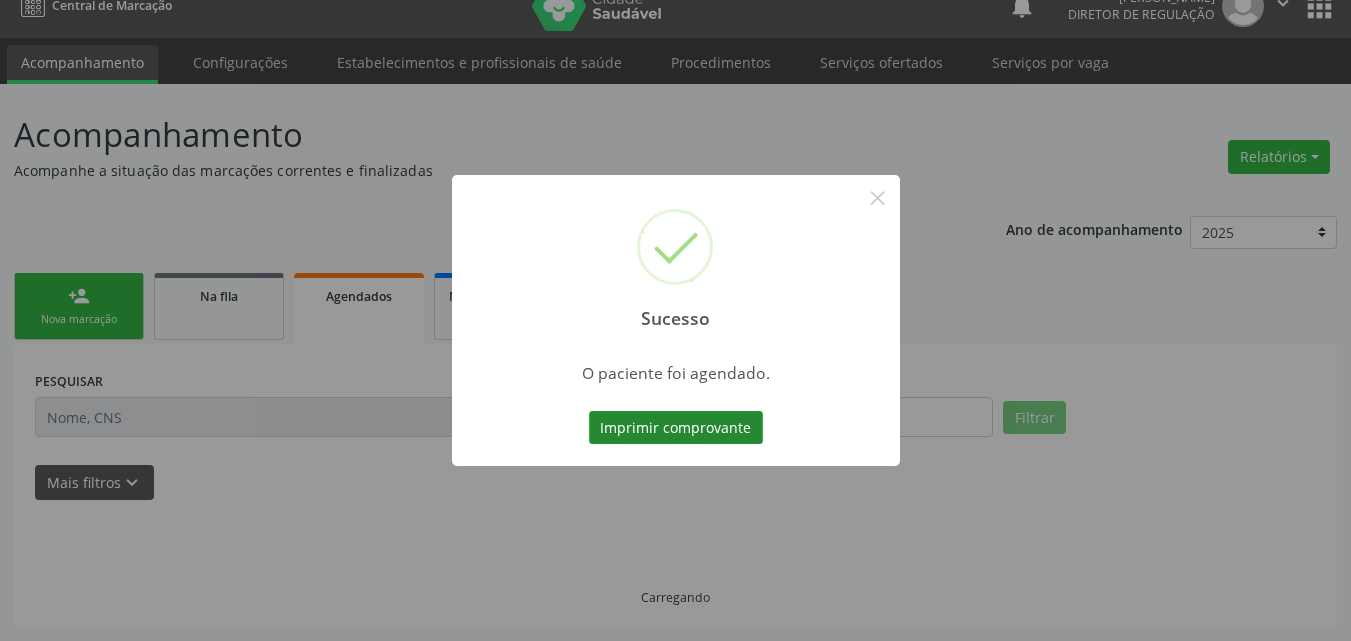 click on "Imprimir comprovante" at bounding box center (676, 428) 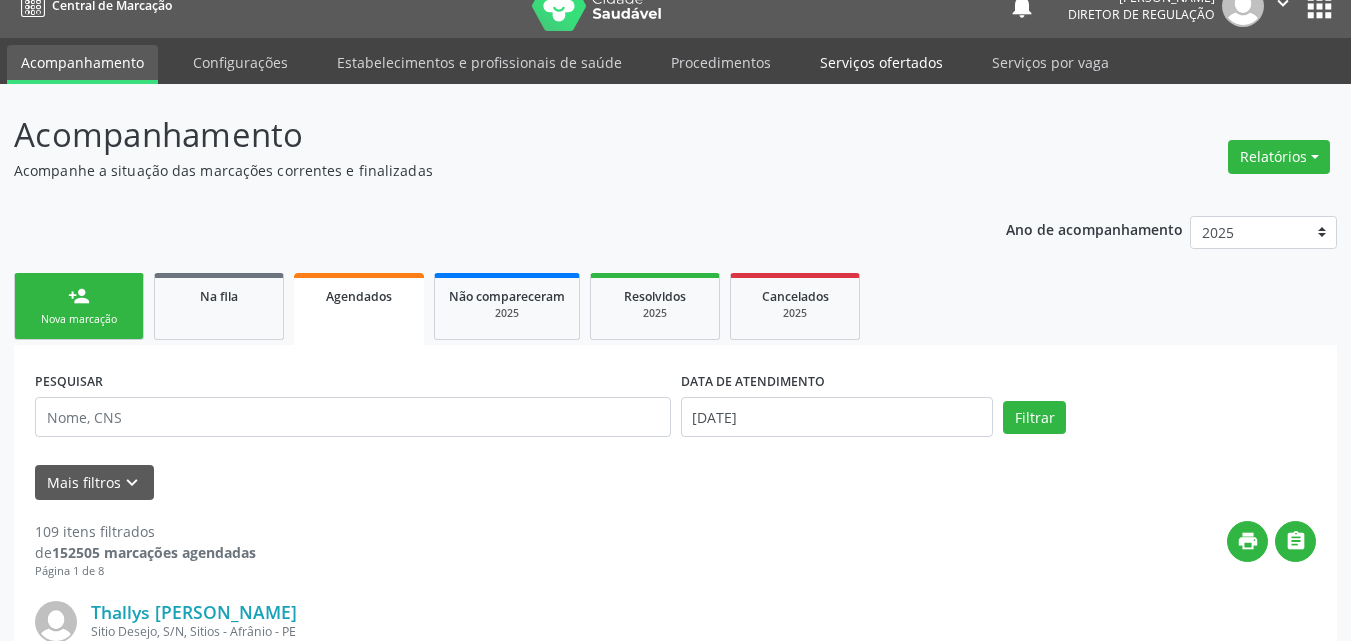click on "Serviços ofertados" at bounding box center (881, 62) 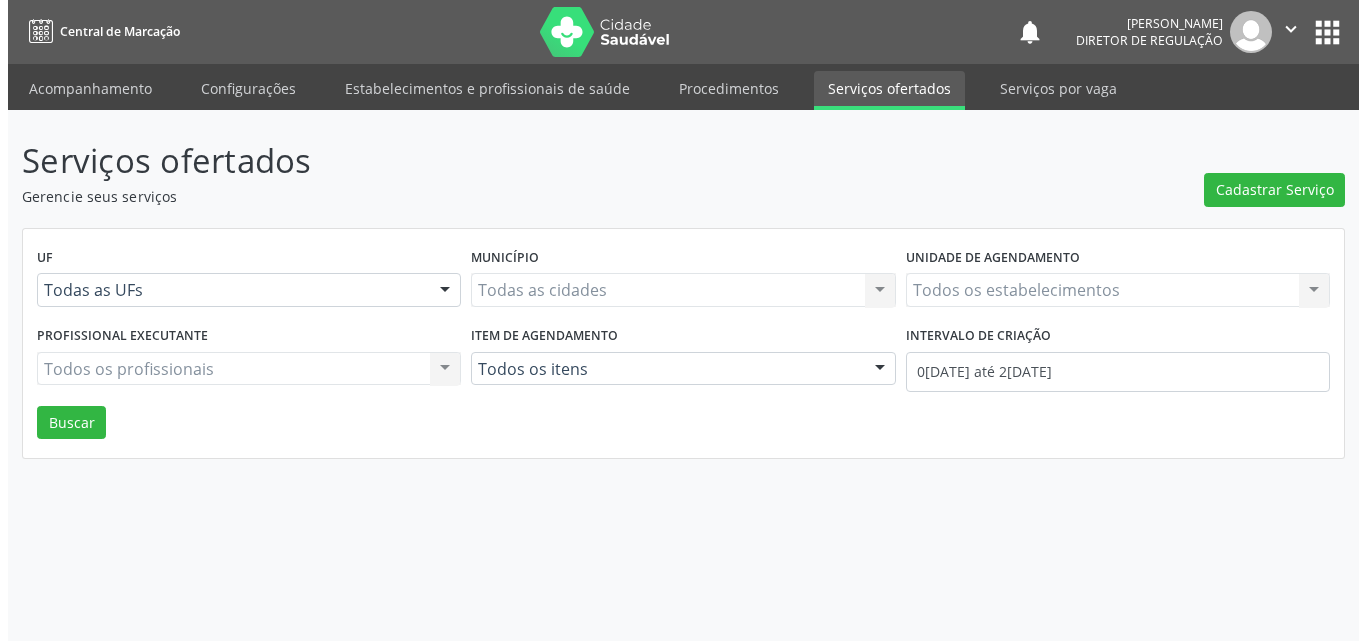 scroll, scrollTop: 0, scrollLeft: 0, axis: both 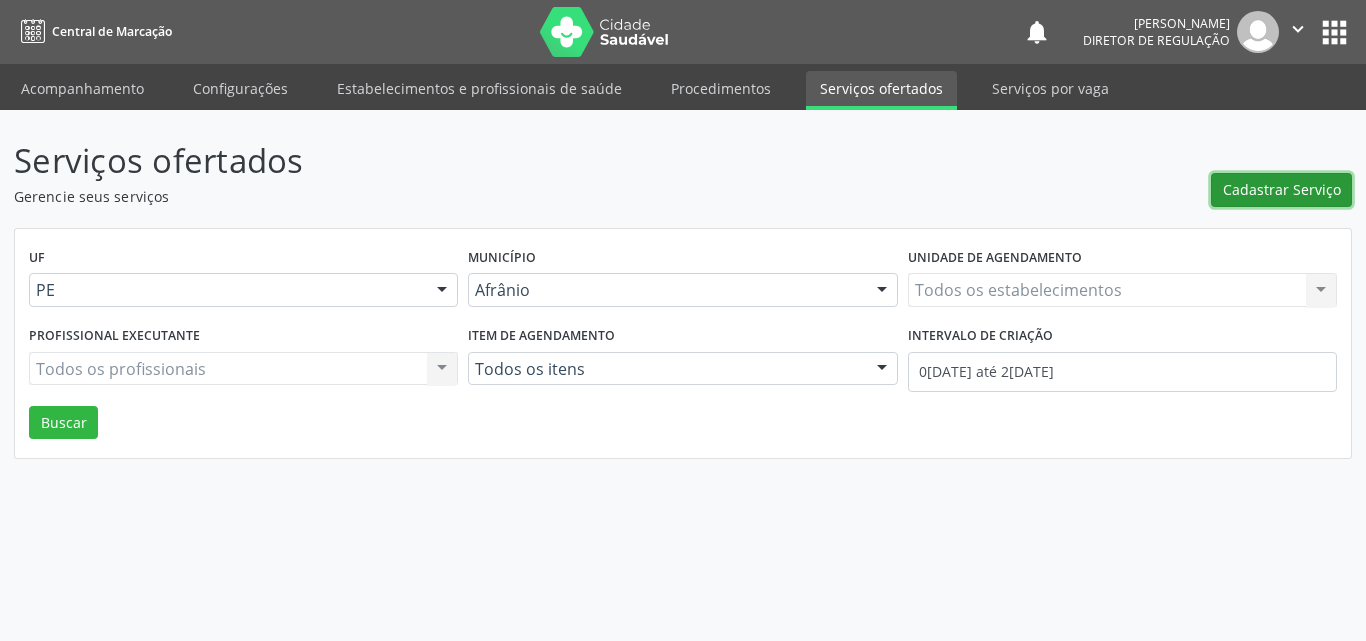 click on "Cadastrar Serviço" at bounding box center (1282, 189) 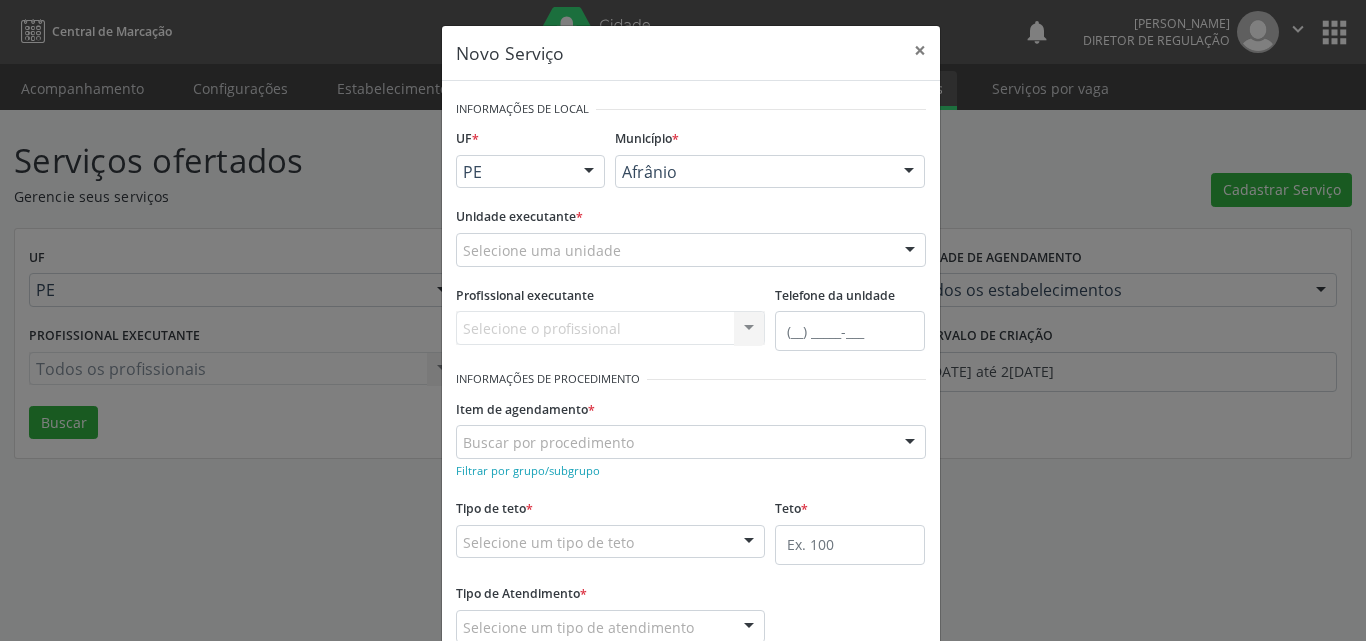 scroll, scrollTop: 0, scrollLeft: 0, axis: both 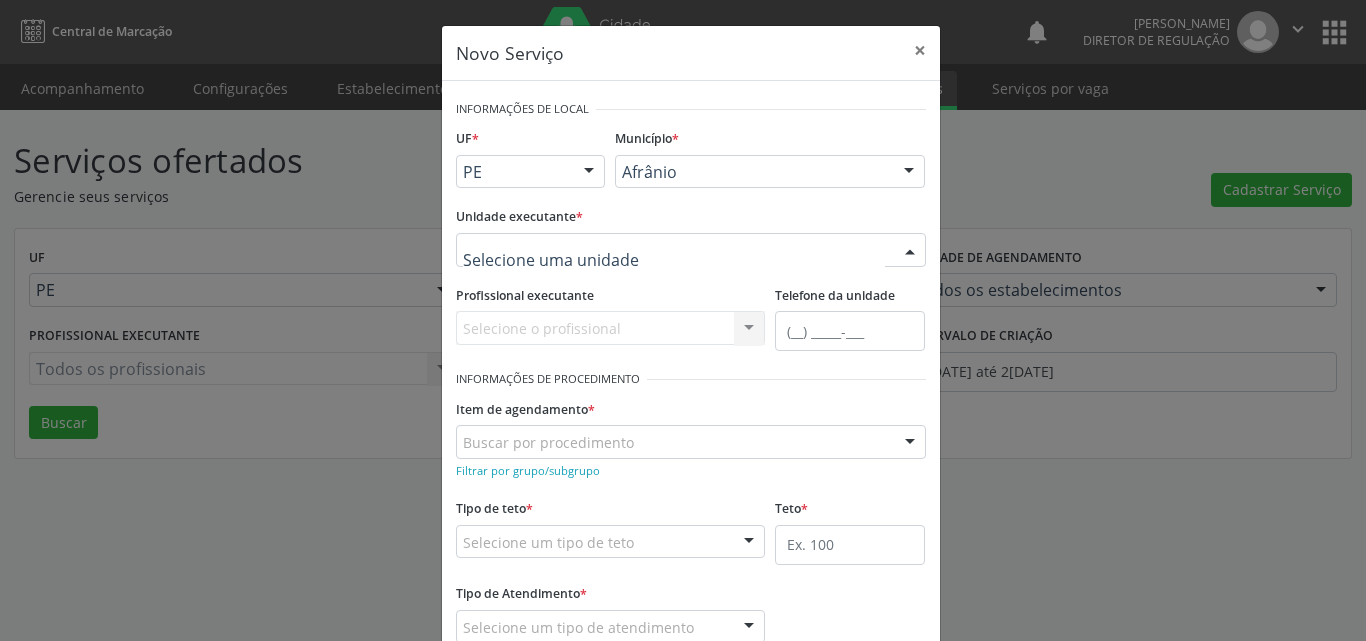 click at bounding box center [691, 250] 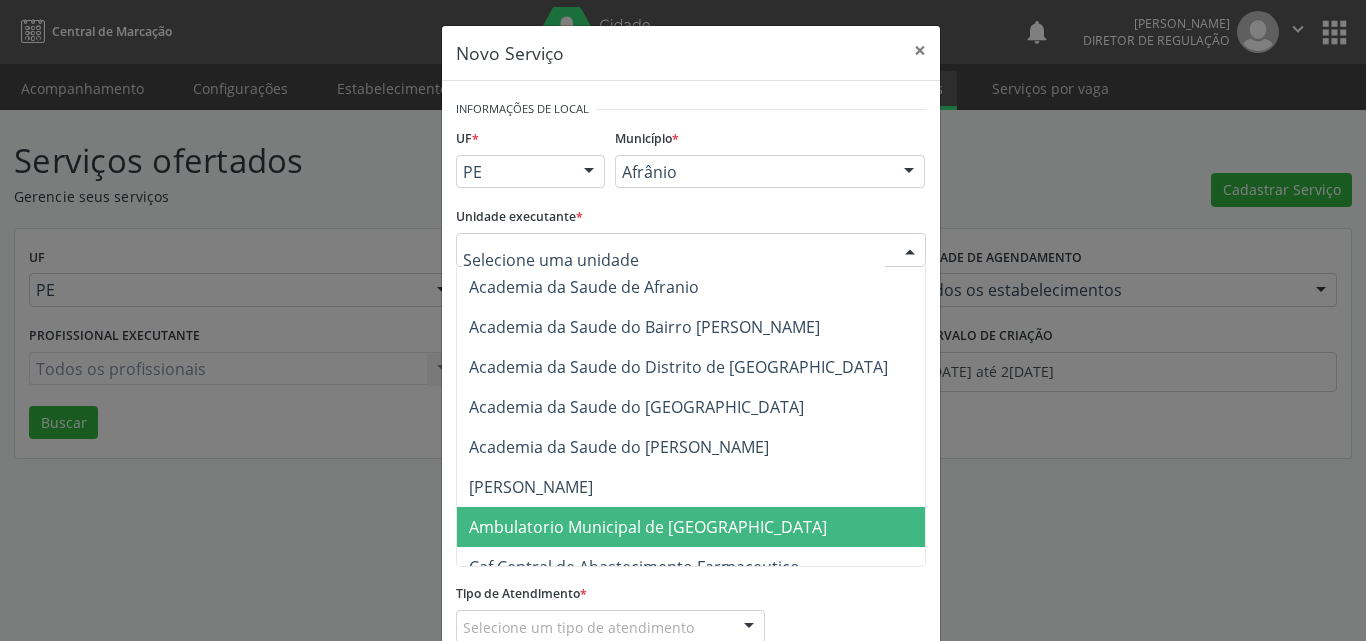 click on "Ambulatorio Municipal de [GEOGRAPHIC_DATA]" at bounding box center [648, 527] 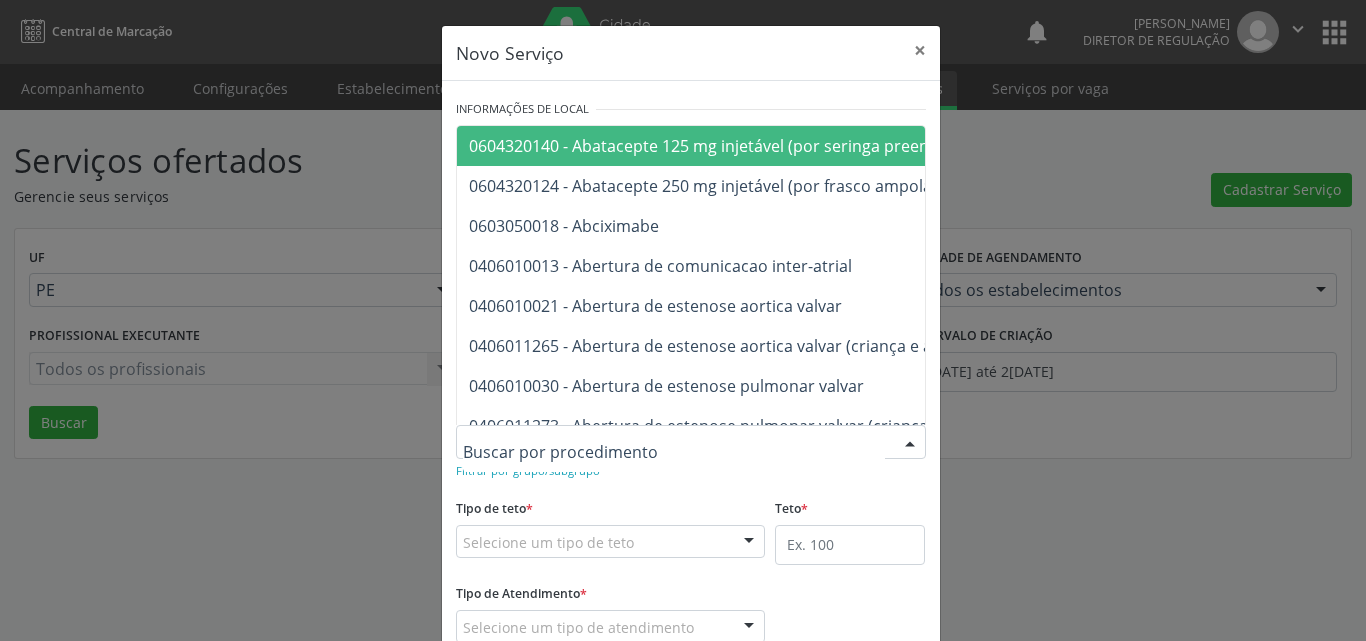 click at bounding box center (691, 442) 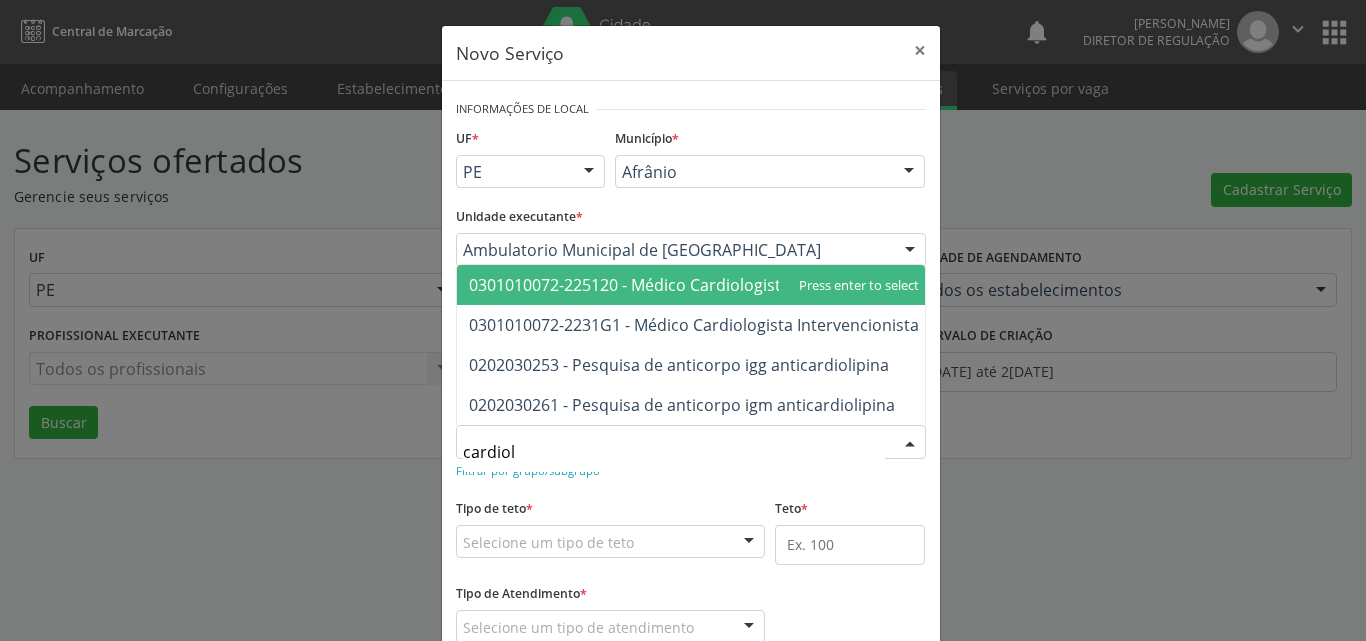 type on "cardiolo" 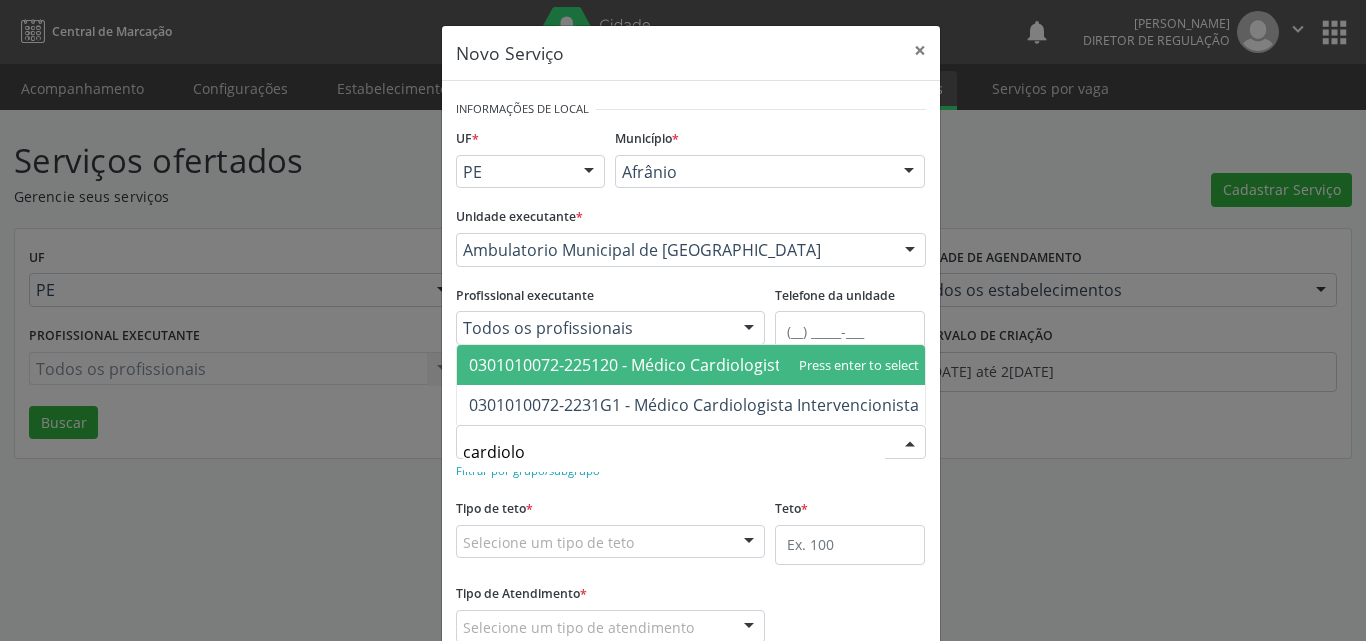 click on "0301010072-225120 - Médico Cardiologista" at bounding box center (629, 365) 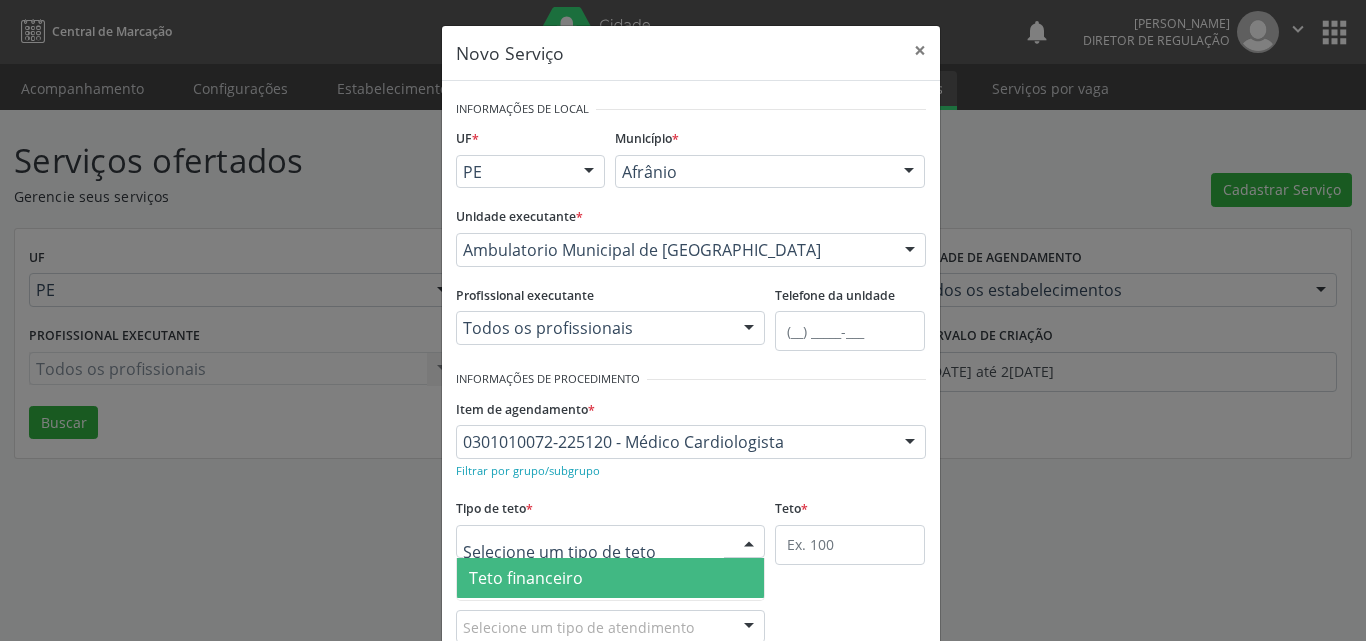click at bounding box center [611, 542] 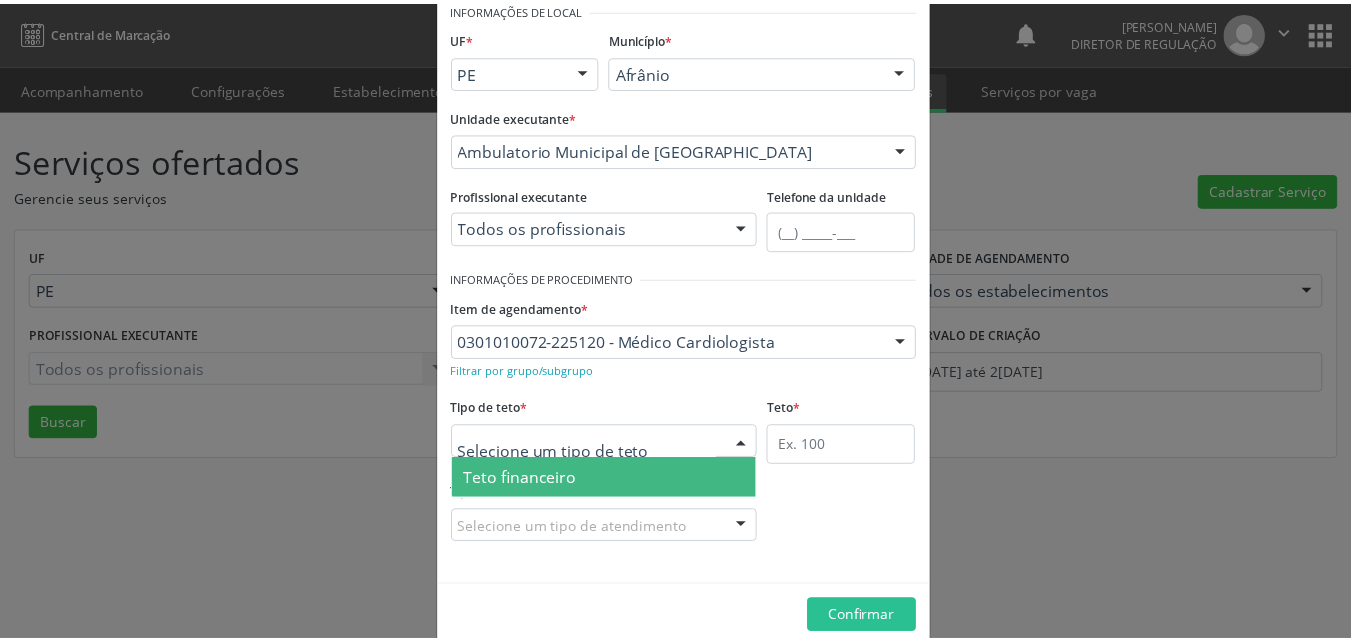 scroll, scrollTop: 38, scrollLeft: 0, axis: vertical 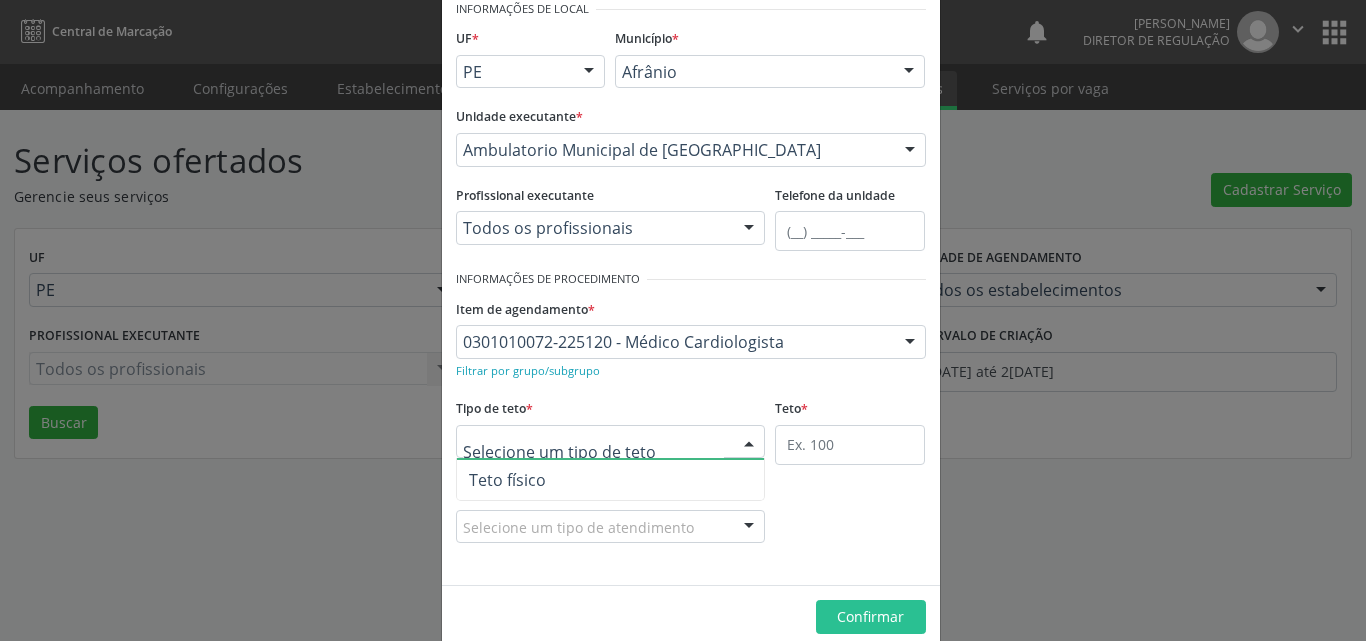 click on "Teto físico" at bounding box center (611, 480) 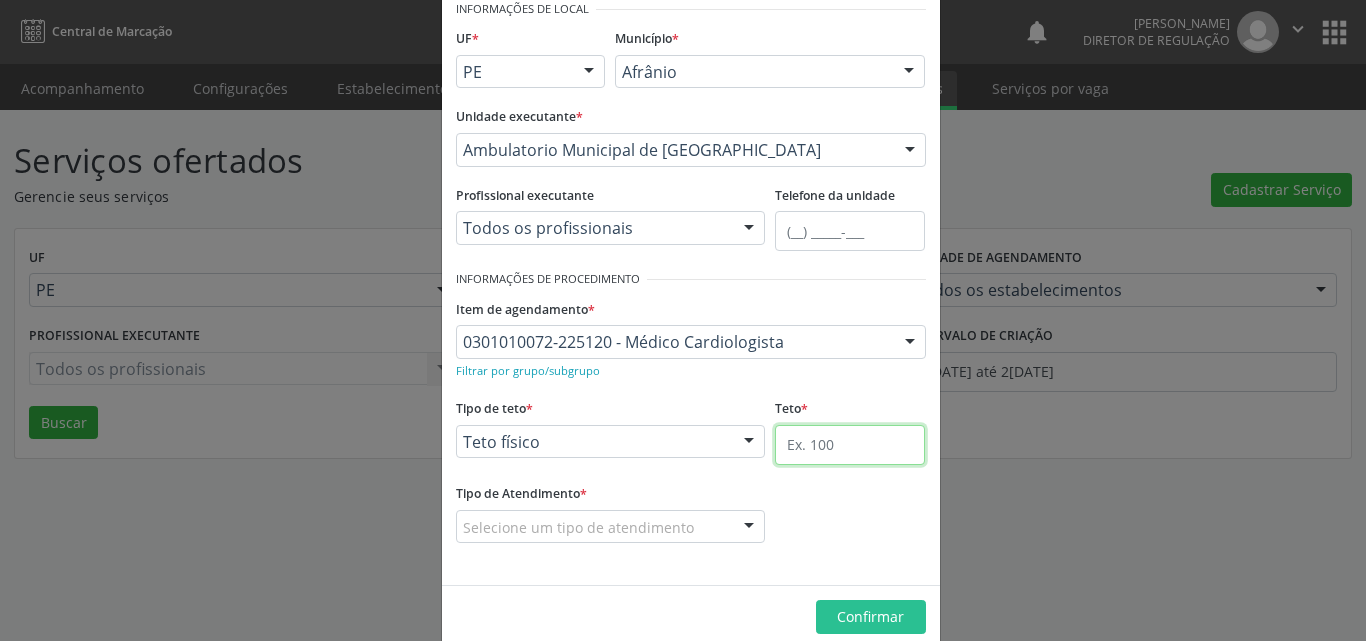 click at bounding box center [850, 445] 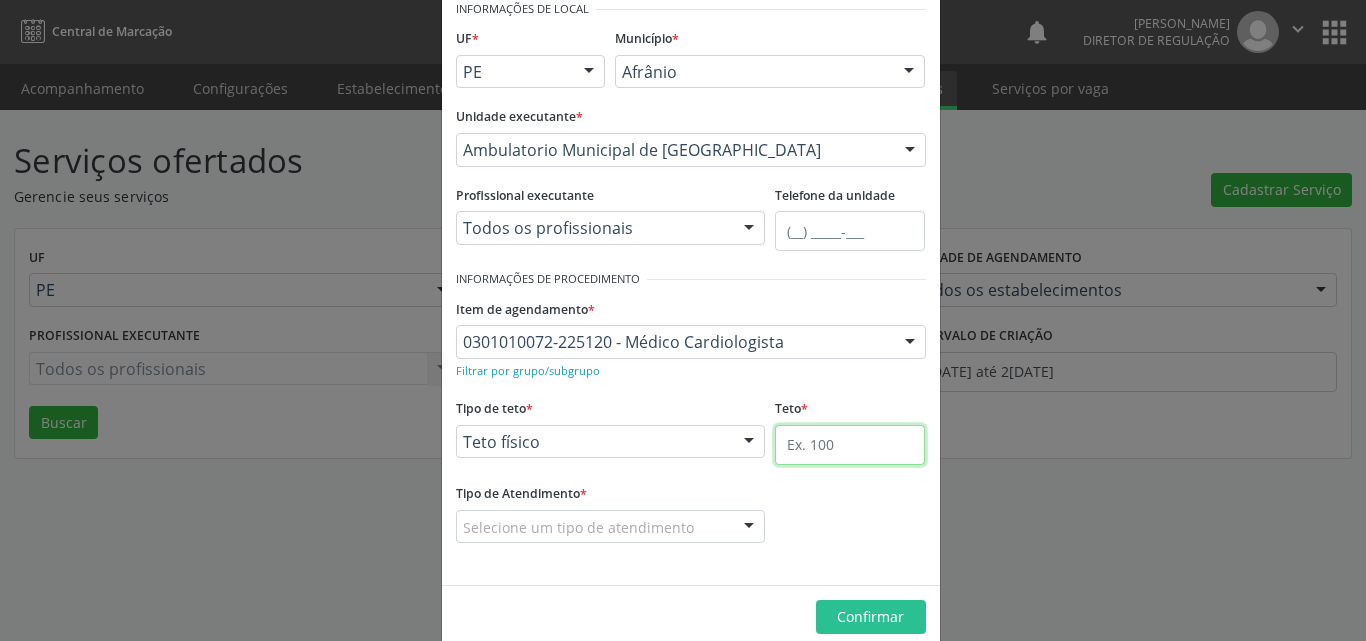 type on "2" 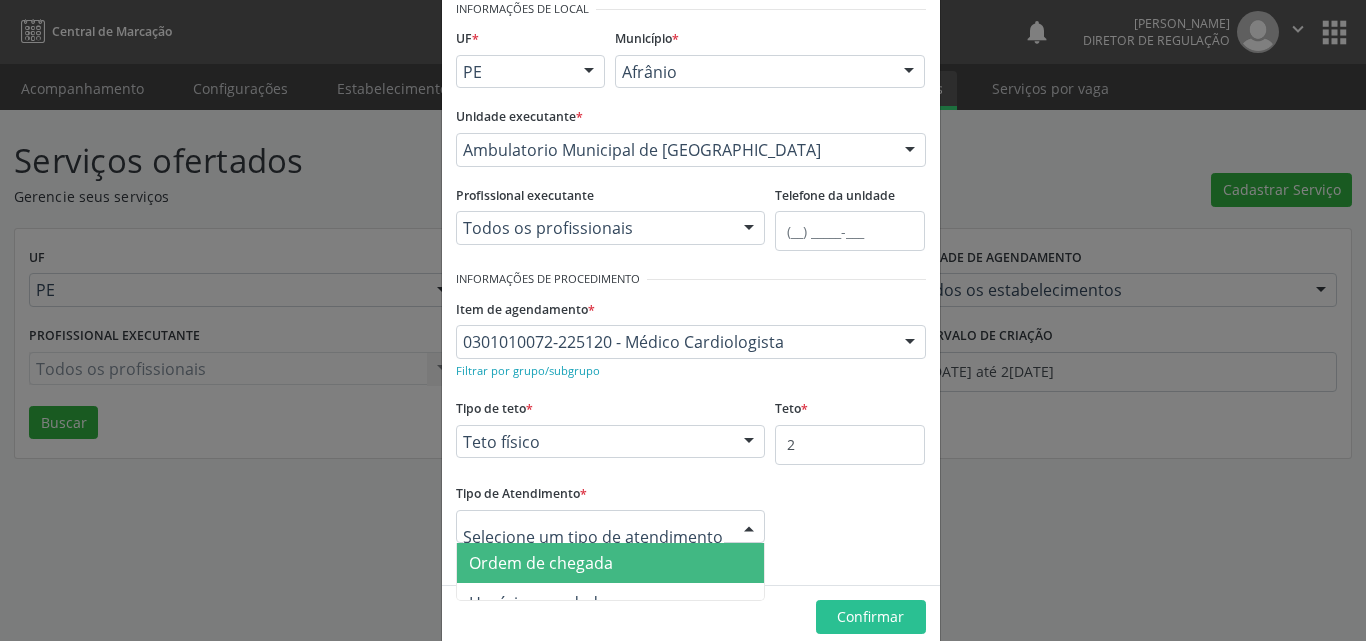 click on "Ordem de chegada" at bounding box center (611, 563) 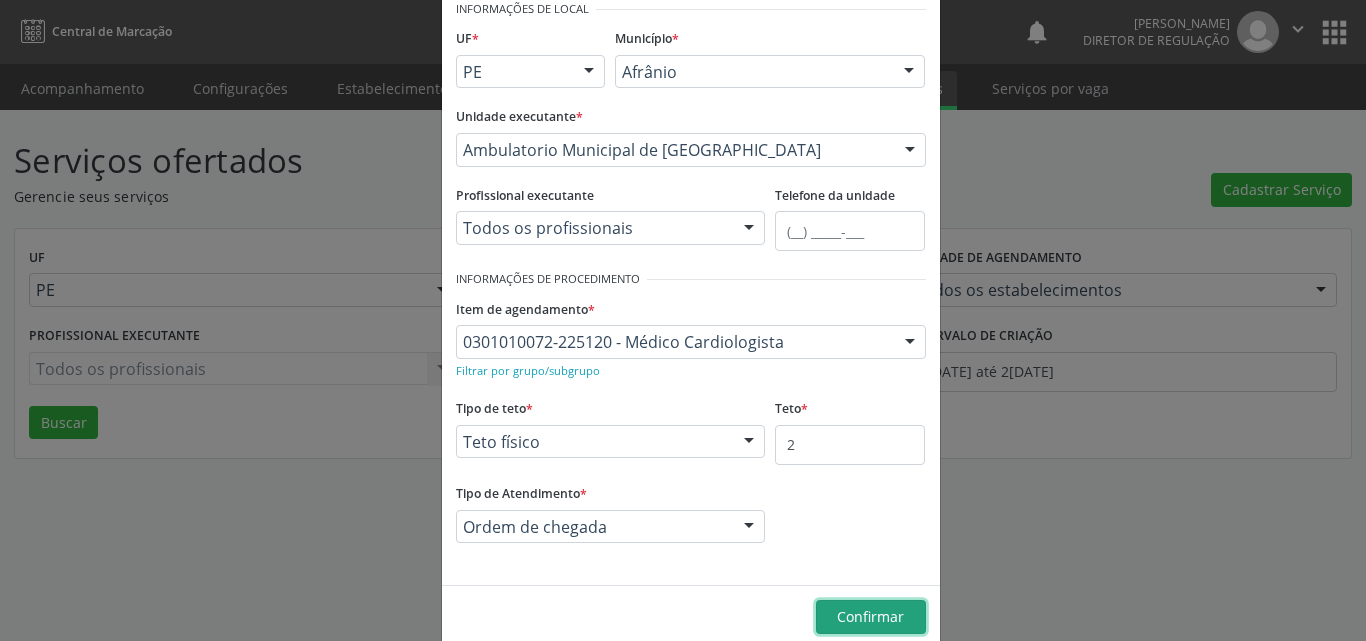 click on "Confirmar" at bounding box center [870, 616] 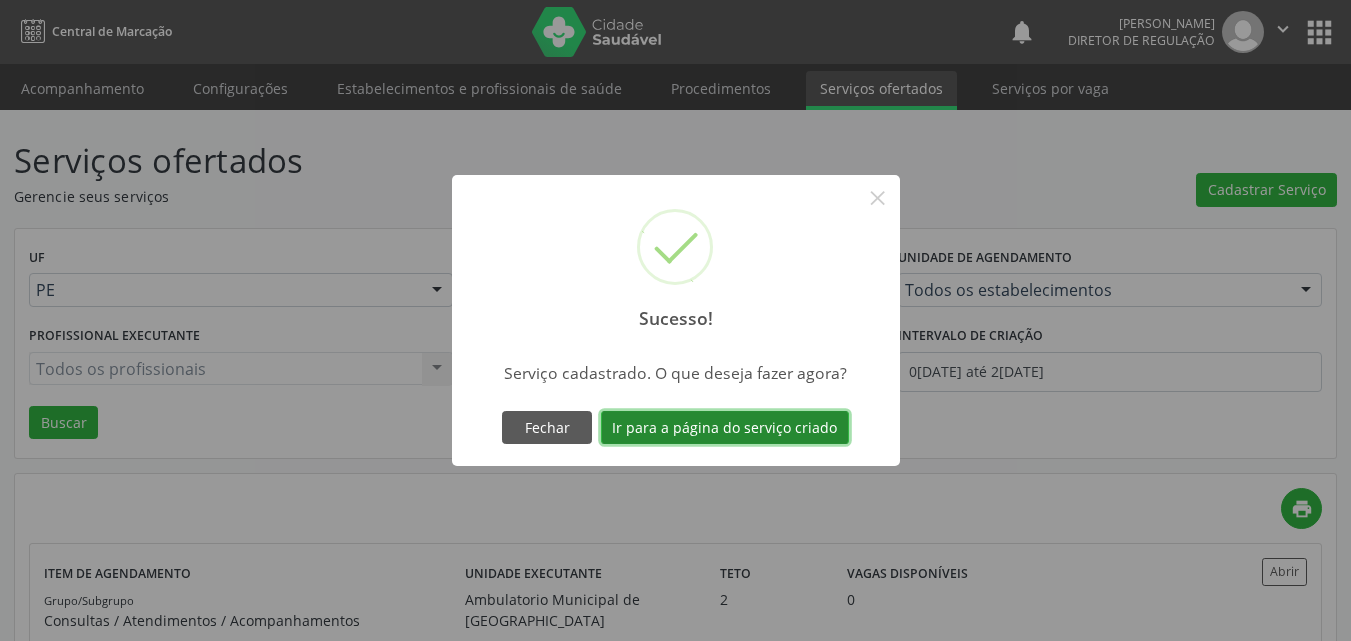 click on "Ir para a página do serviço criado" at bounding box center (725, 428) 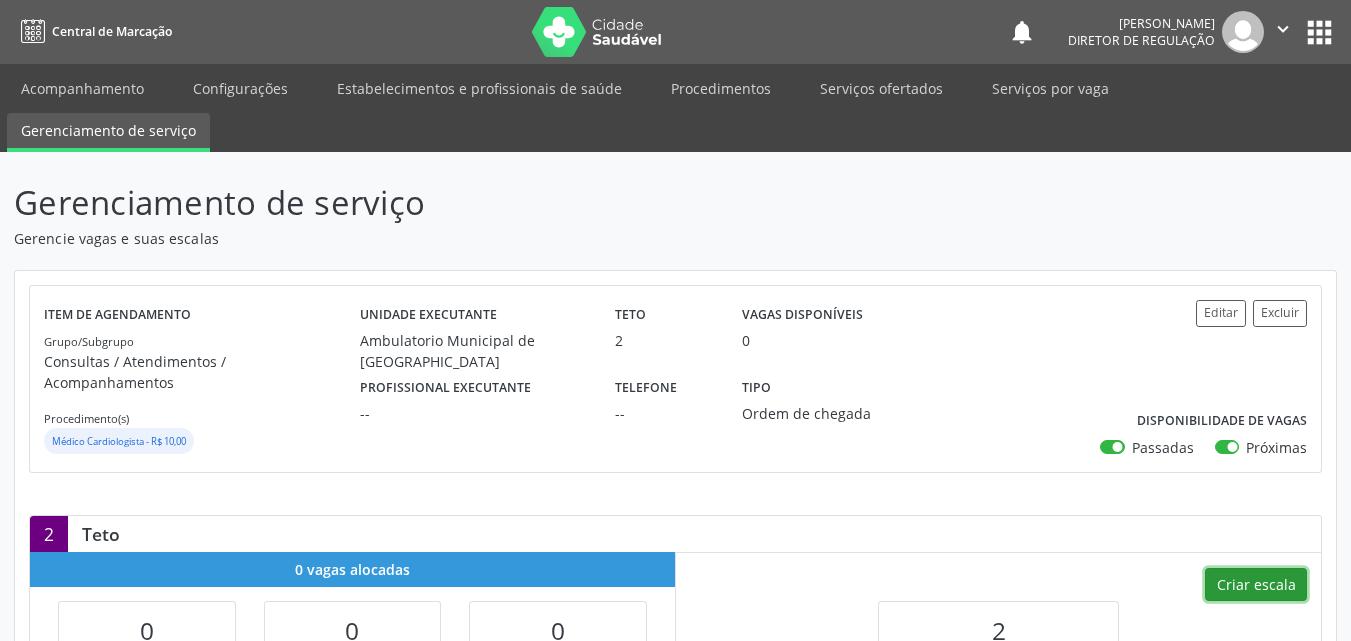click on "Criar escala" at bounding box center (1256, 585) 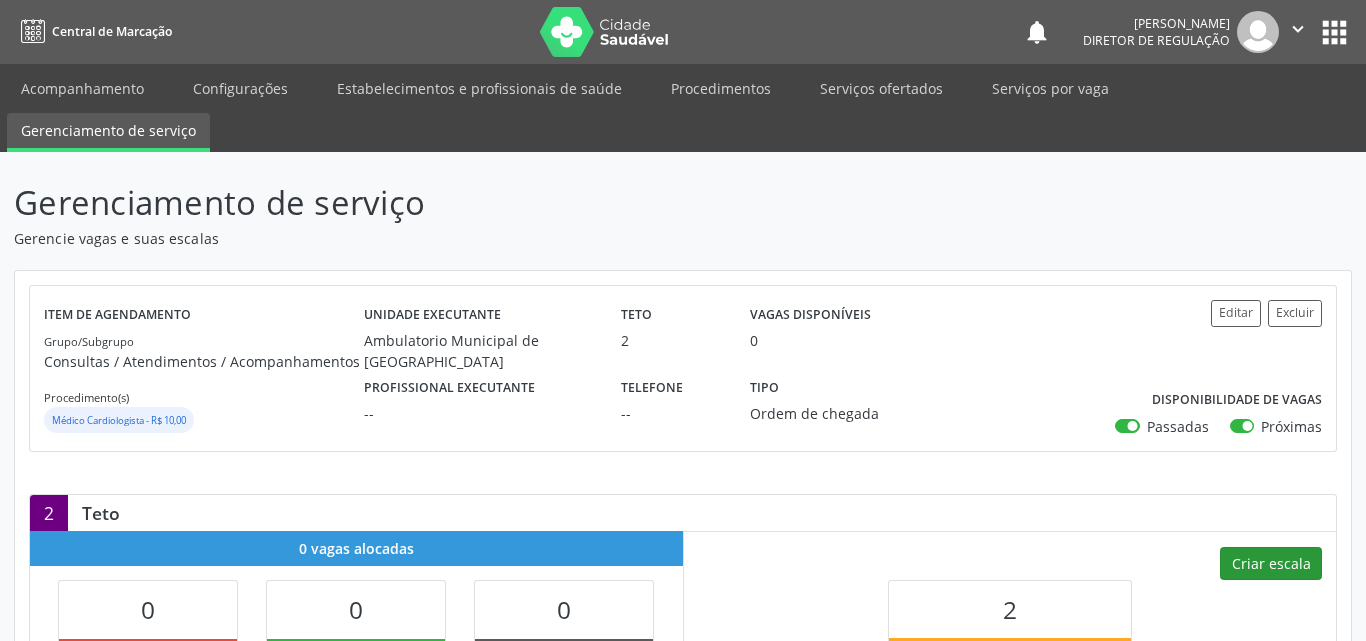 select on "6" 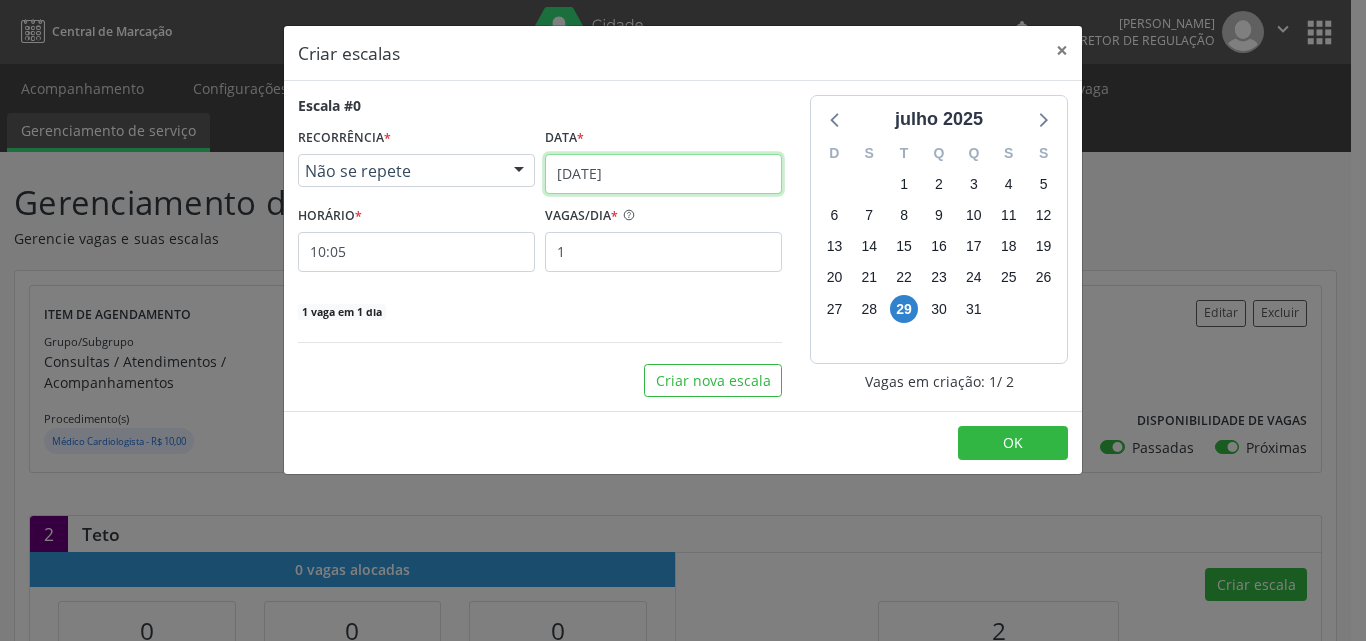 click on "[DATE]" at bounding box center (663, 174) 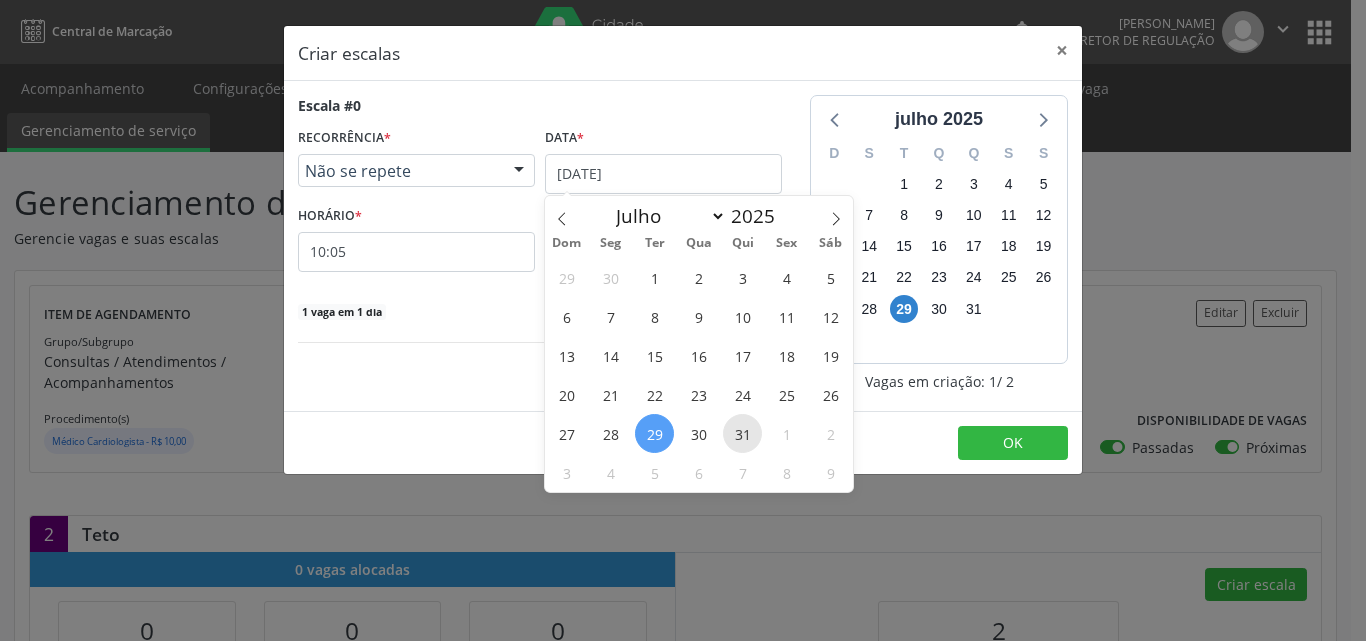 click on "31" at bounding box center (742, 433) 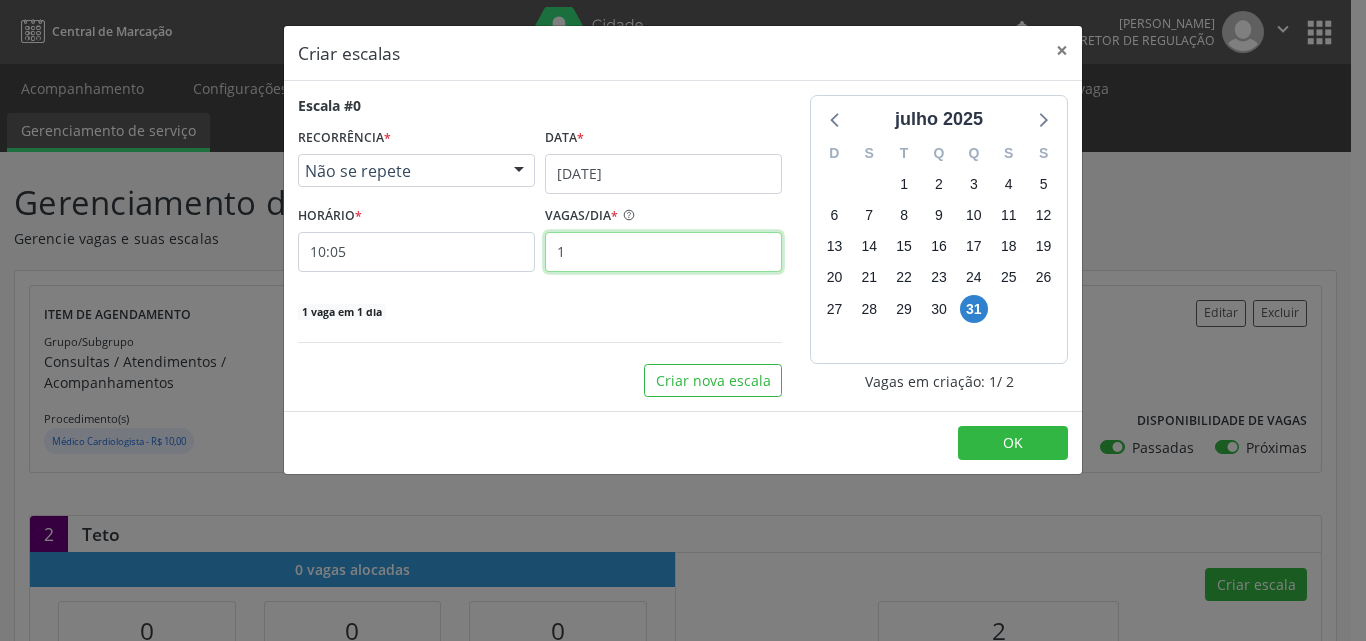 click on "1" at bounding box center [663, 252] 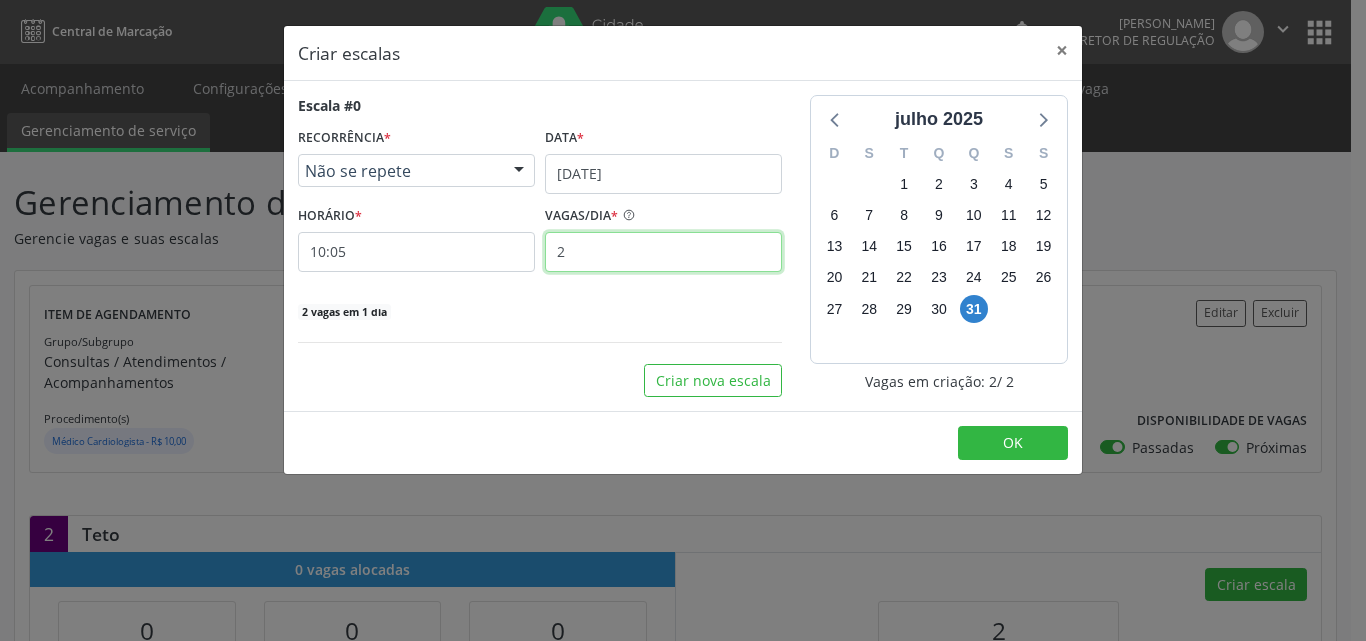 type on "2" 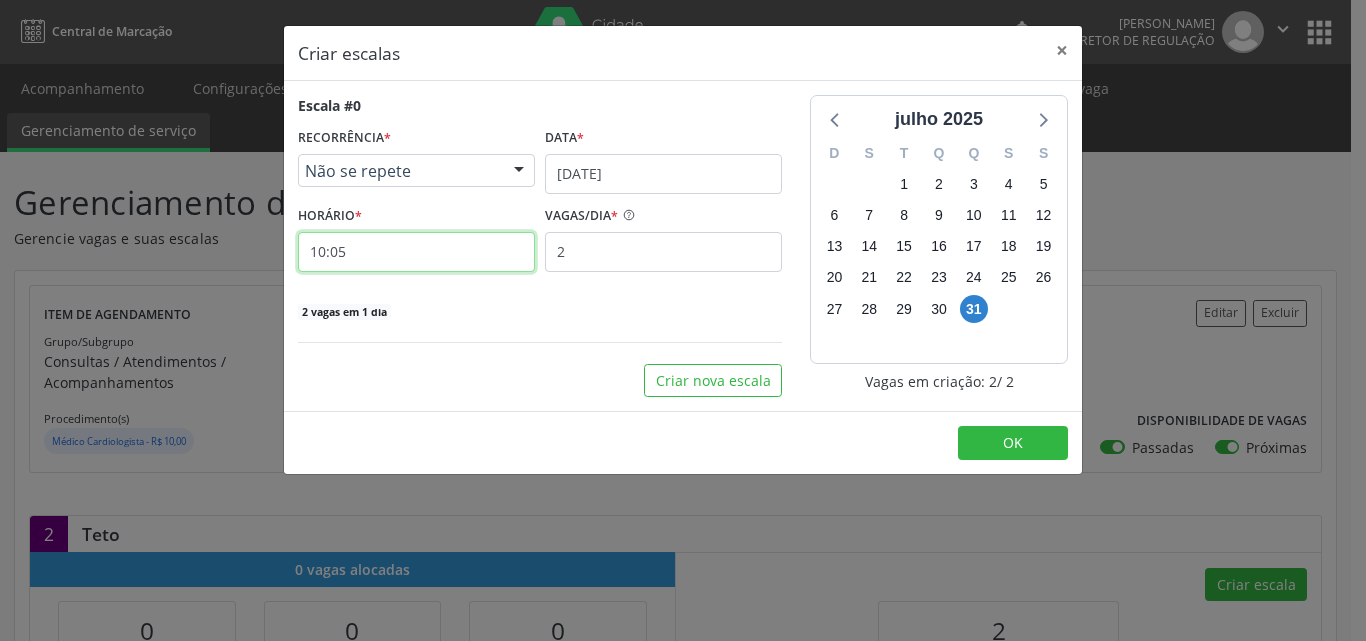 click on "10:05" at bounding box center [416, 252] 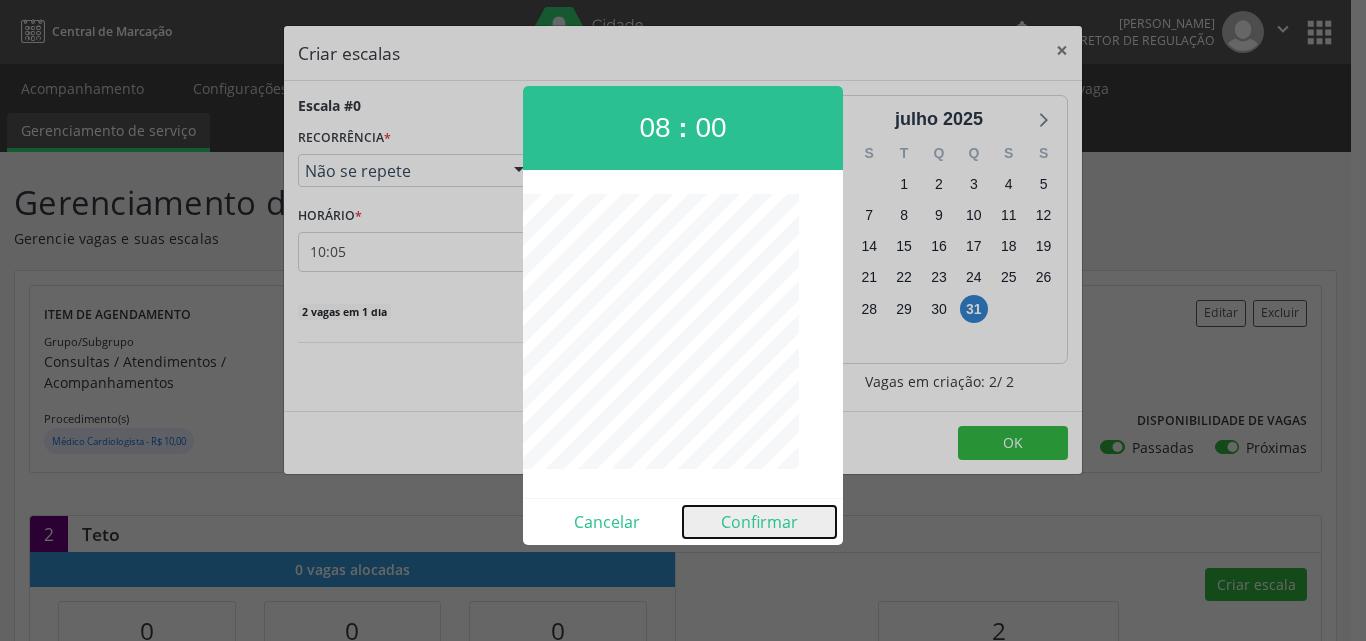 click on "Confirmar" at bounding box center (759, 522) 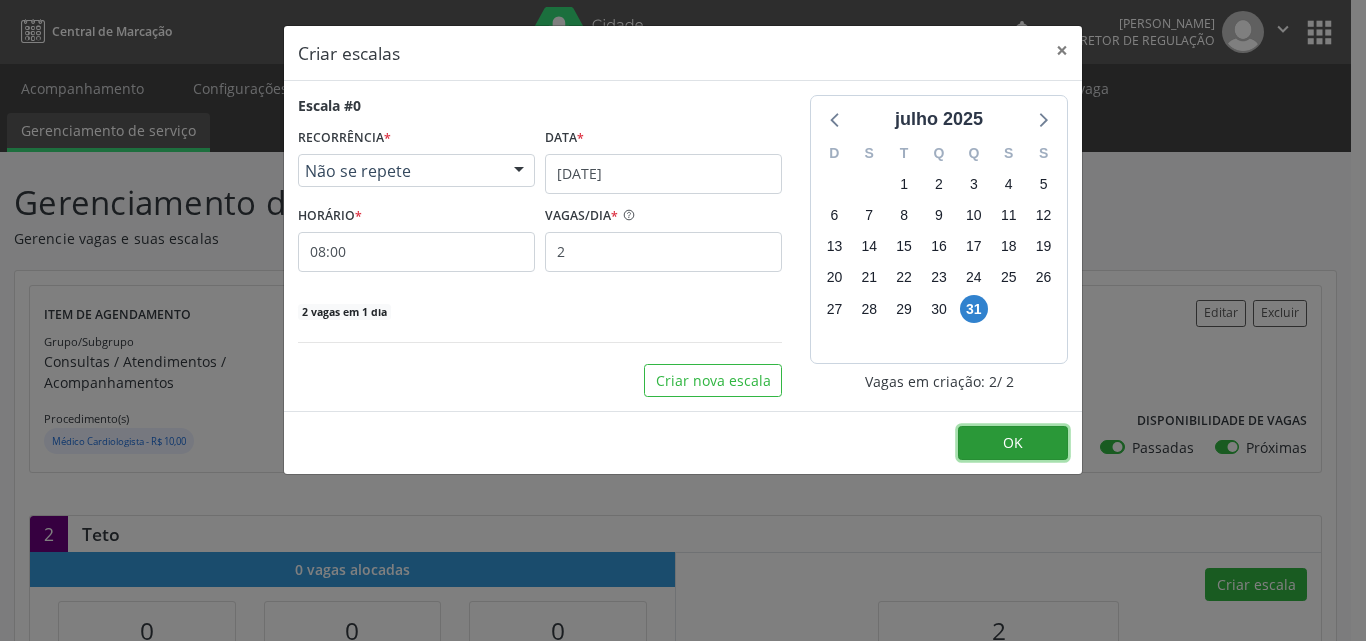 click on "OK" at bounding box center (1013, 442) 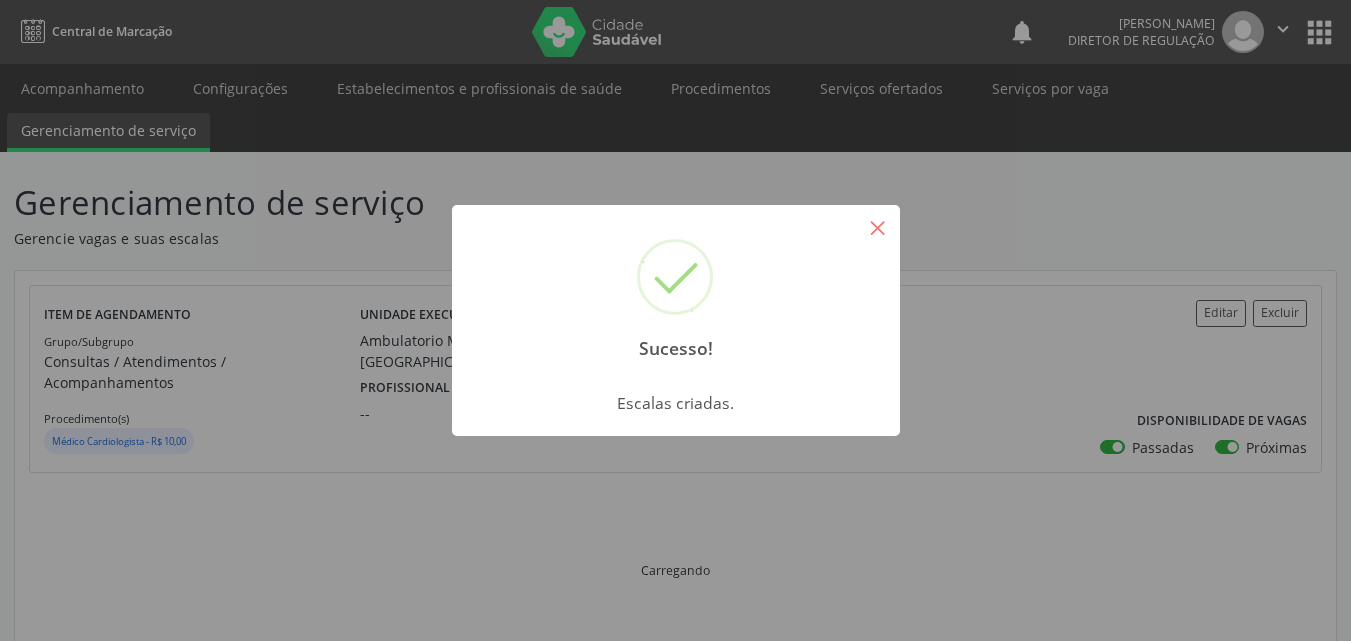 click on "×" at bounding box center [878, 227] 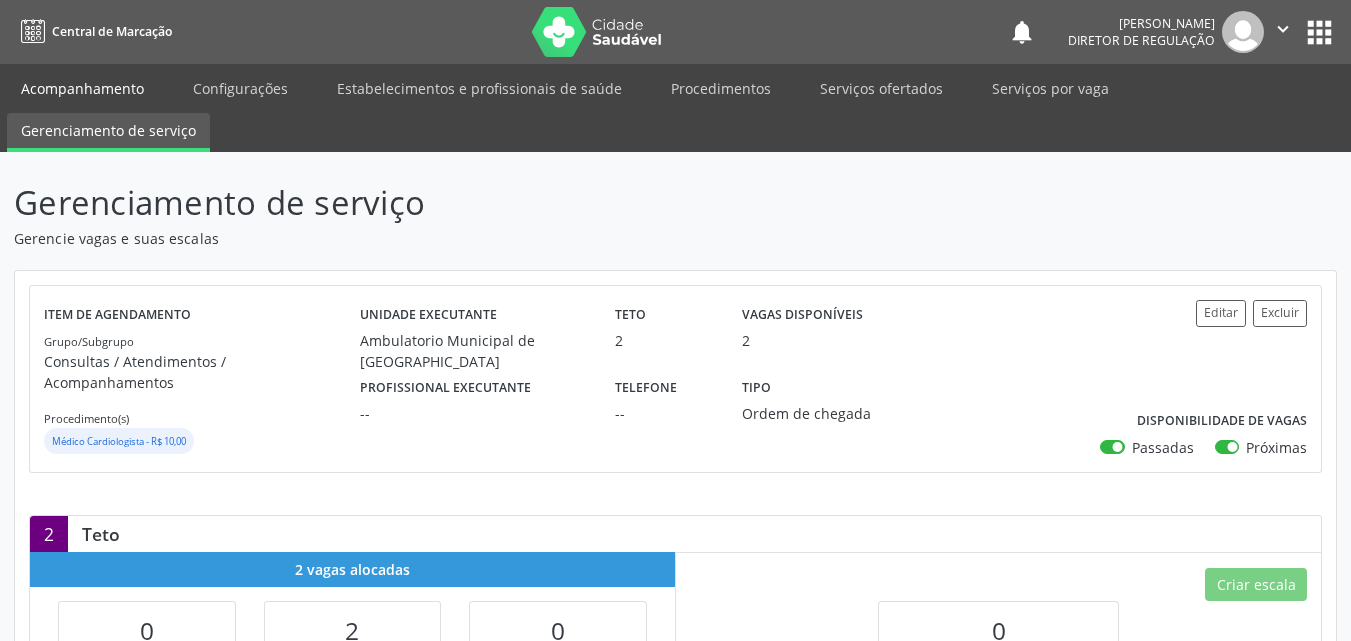 click on "Acompanhamento" at bounding box center [82, 88] 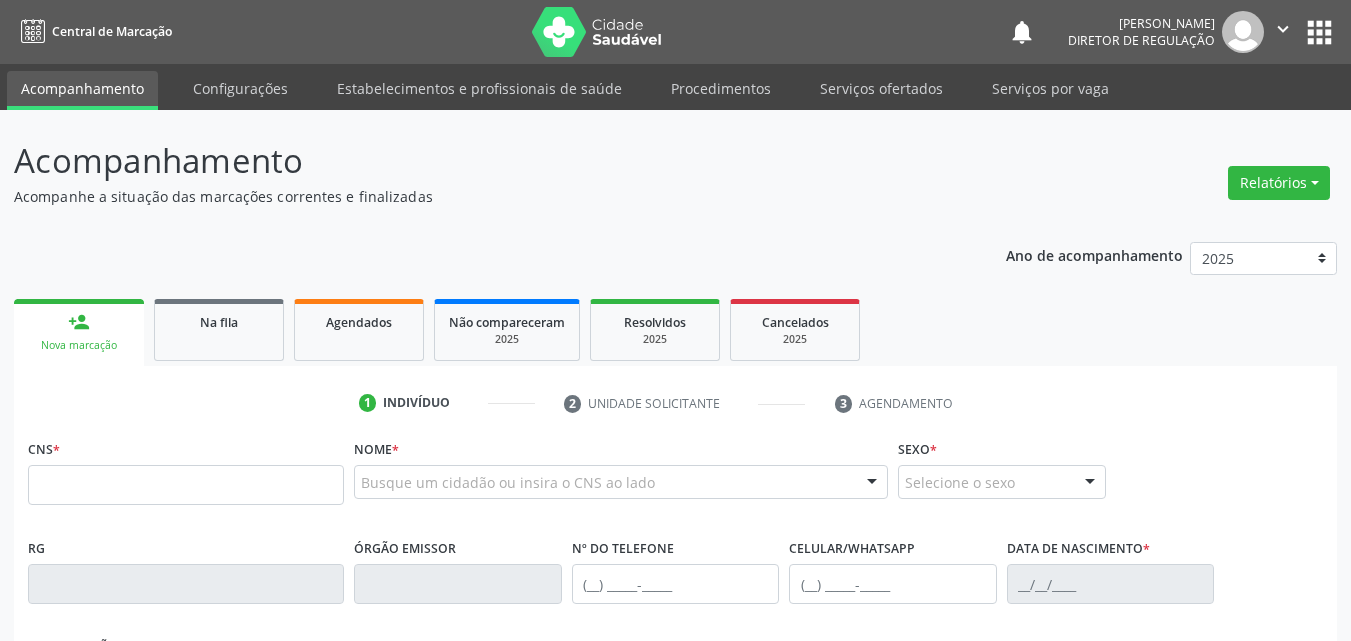 drag, startPoint x: 362, startPoint y: 486, endPoint x: 376, endPoint y: 475, distance: 17.804493 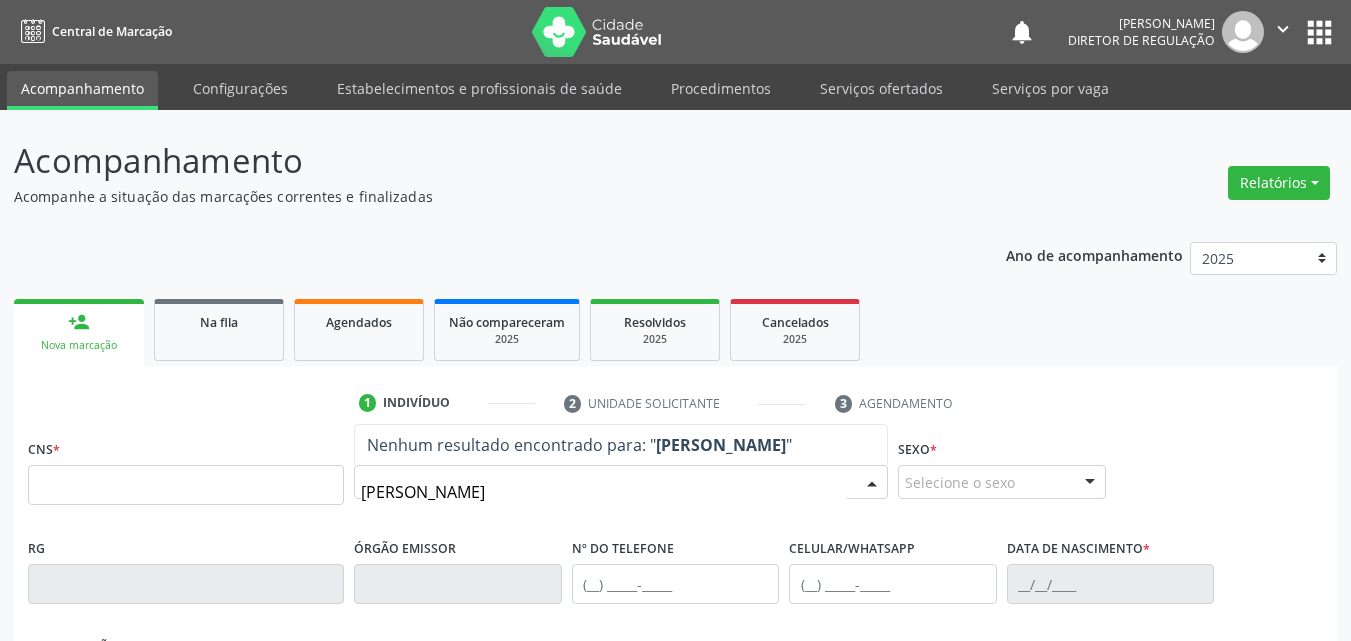 type on "[PERSON_NAME]" 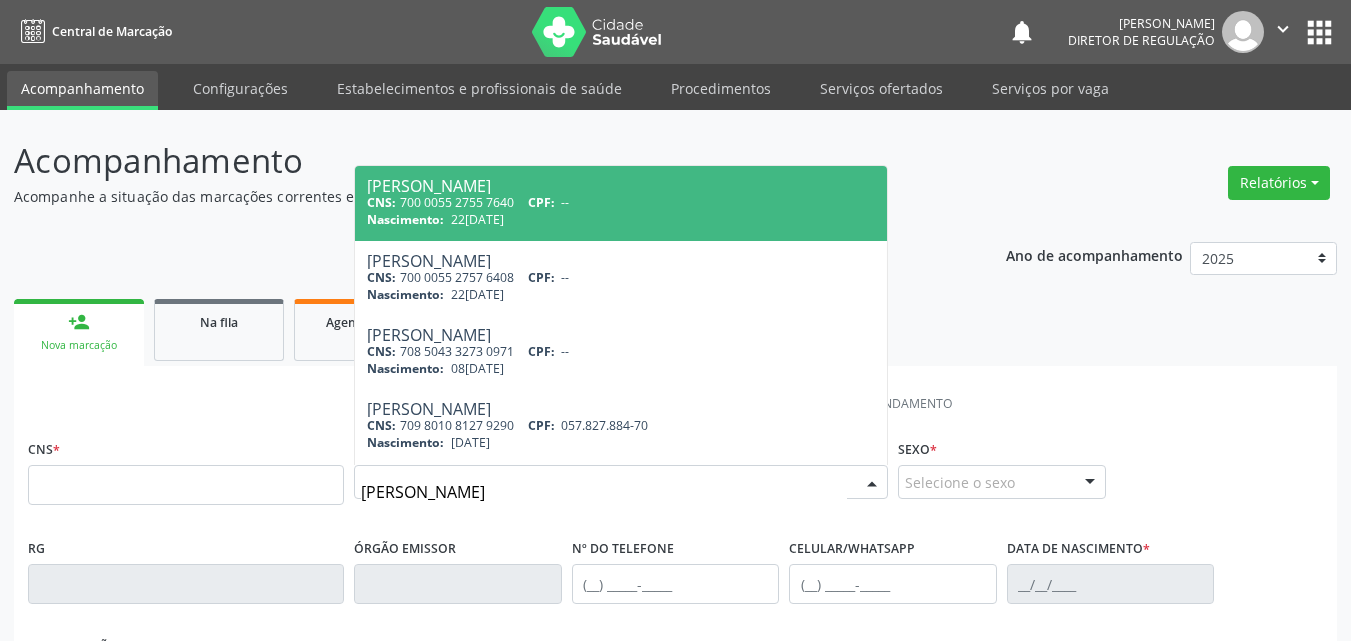 click on "CNS:
700 0055 2755 7640
CPF:    --" at bounding box center [621, 202] 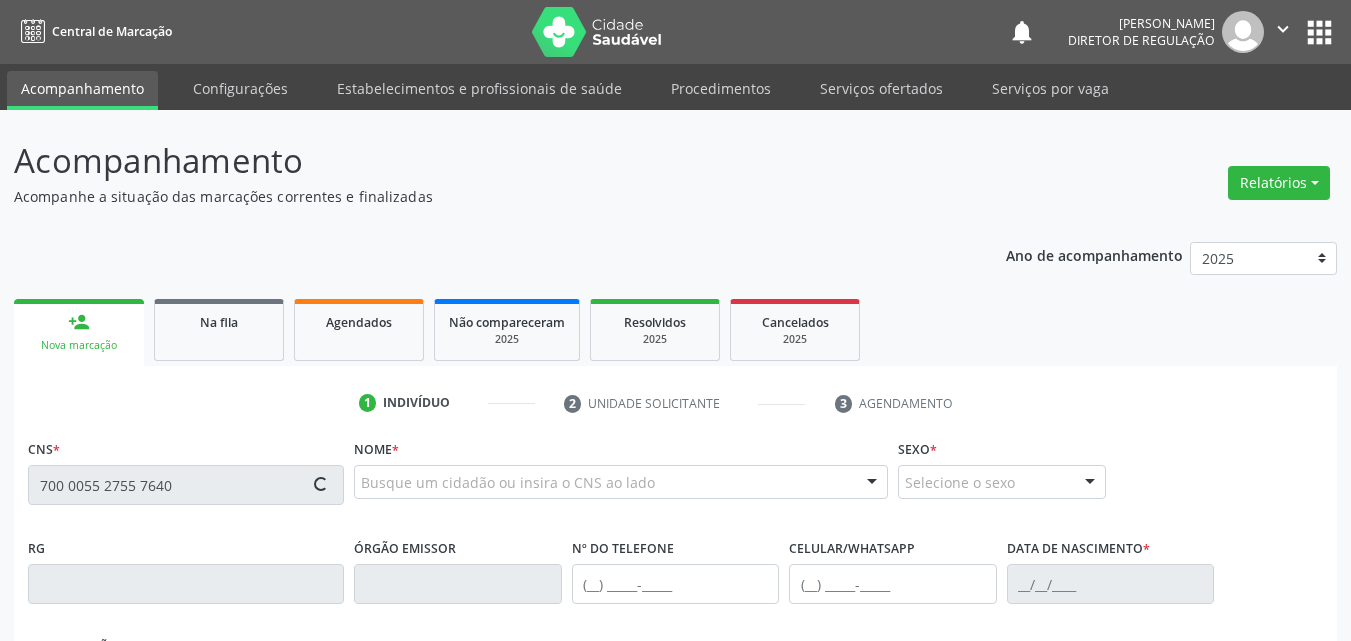 type on "700 0055 2755 7640" 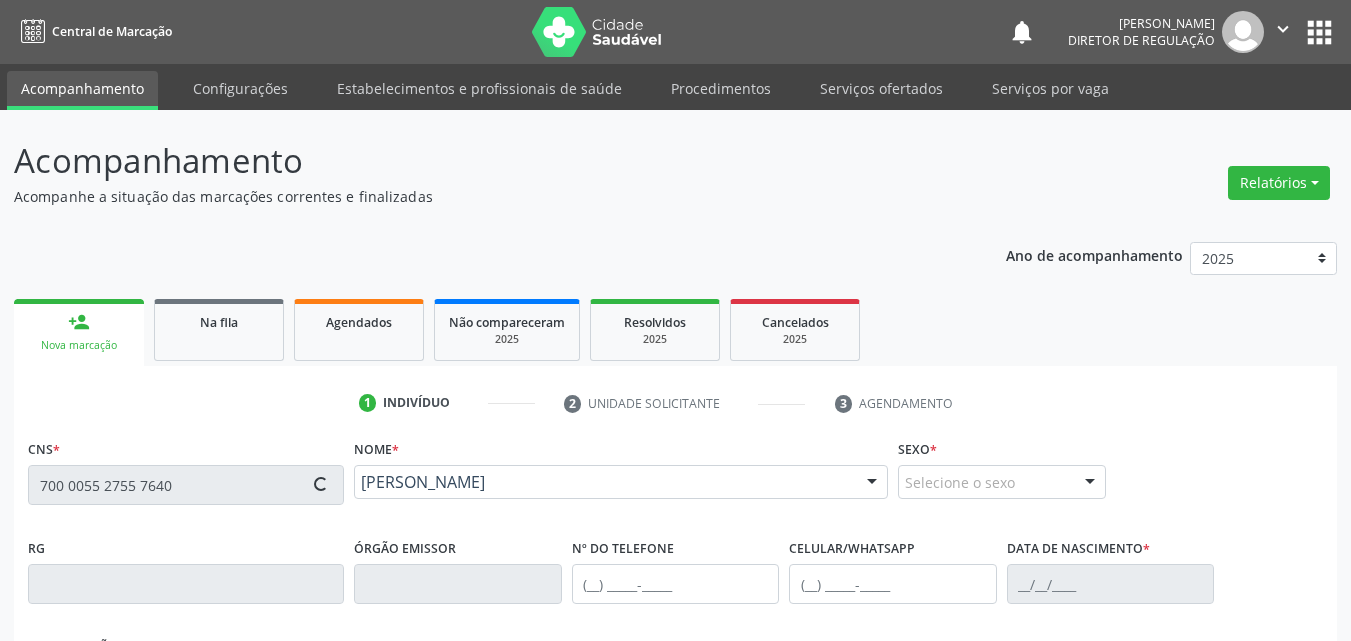 type on "22[DATE]" 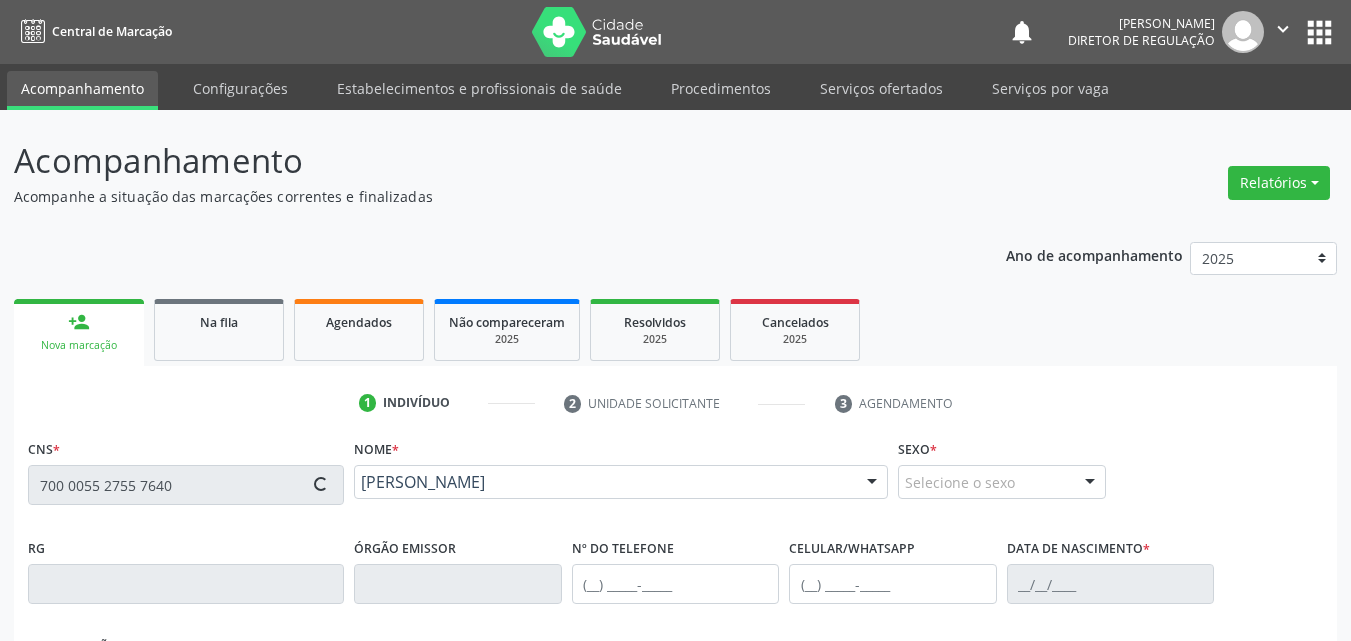 type on "Rosa da [MEDICAL_DATA] Santoas" 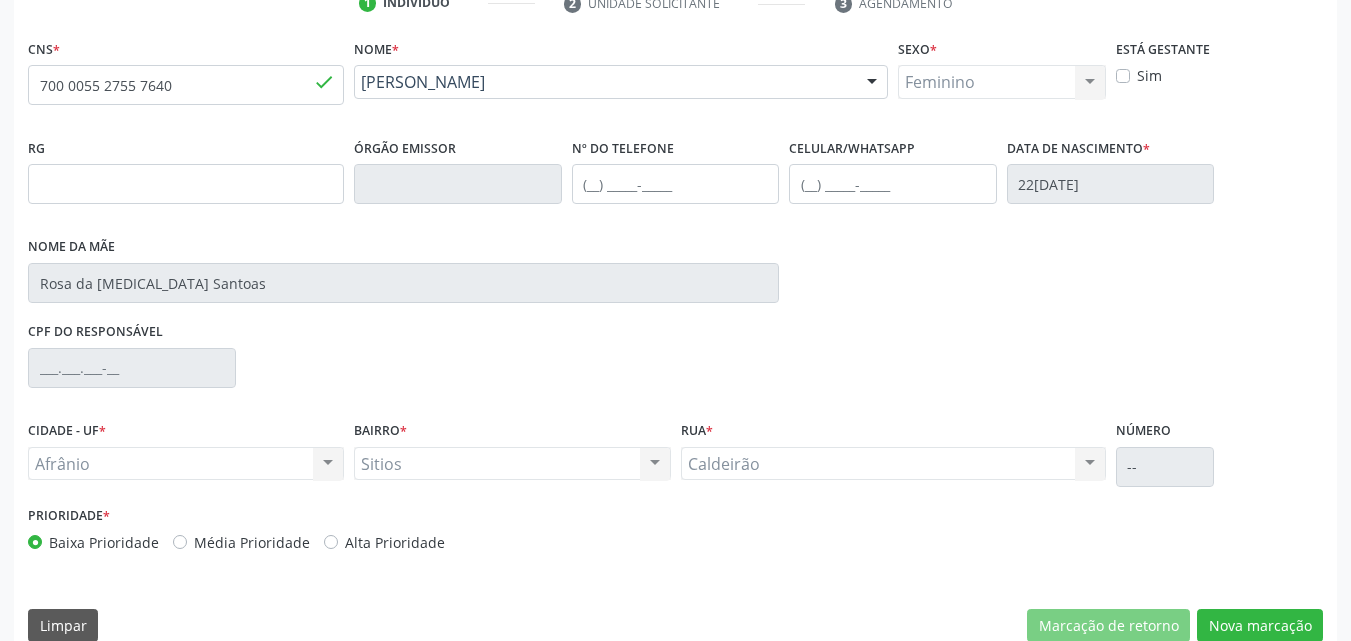 scroll, scrollTop: 429, scrollLeft: 0, axis: vertical 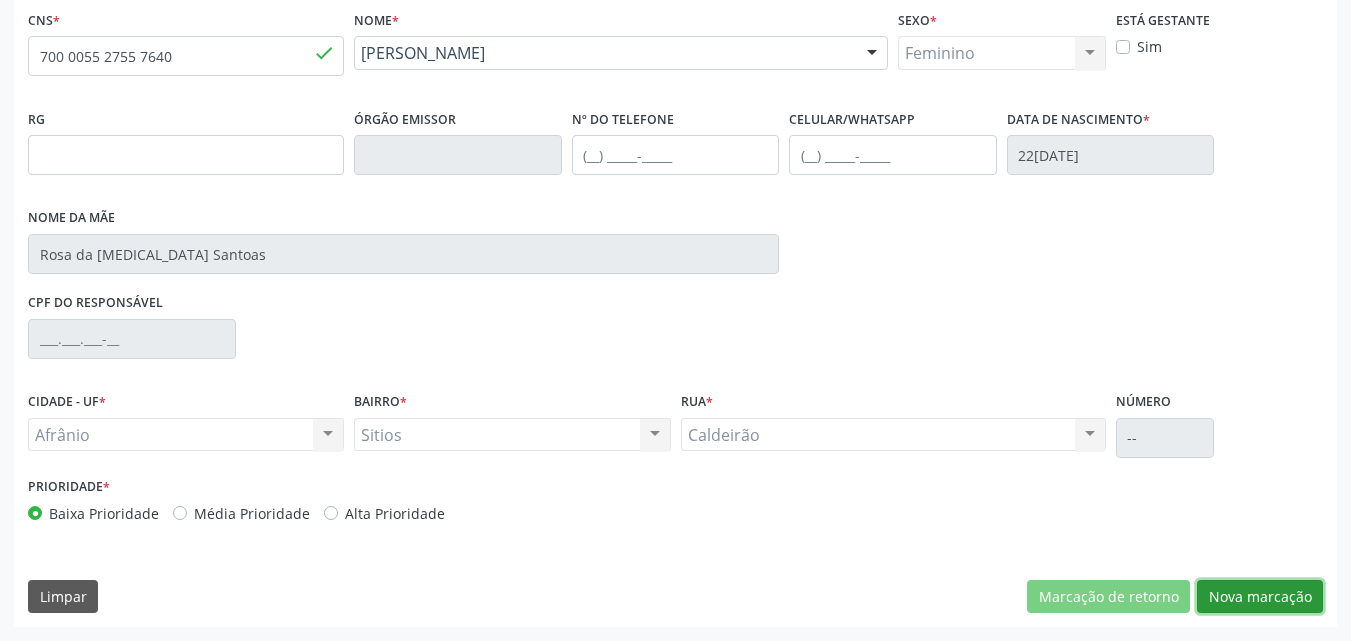 click on "Nova marcação" at bounding box center (1260, 597) 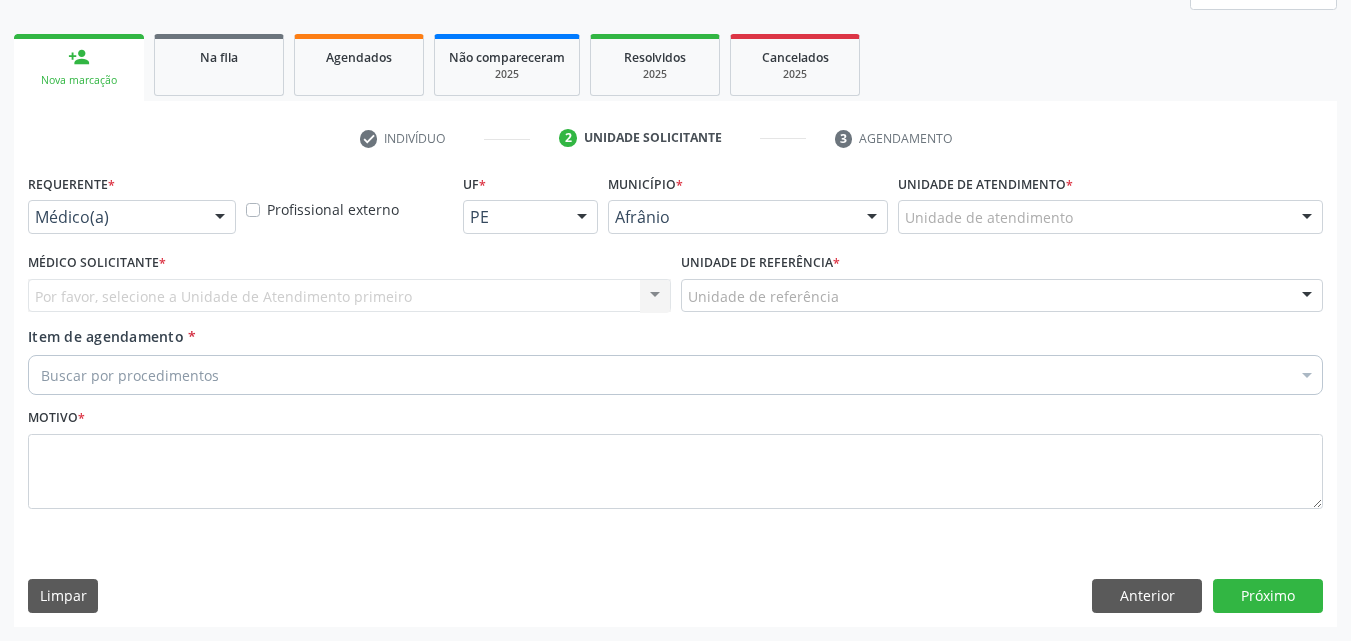 scroll, scrollTop: 265, scrollLeft: 0, axis: vertical 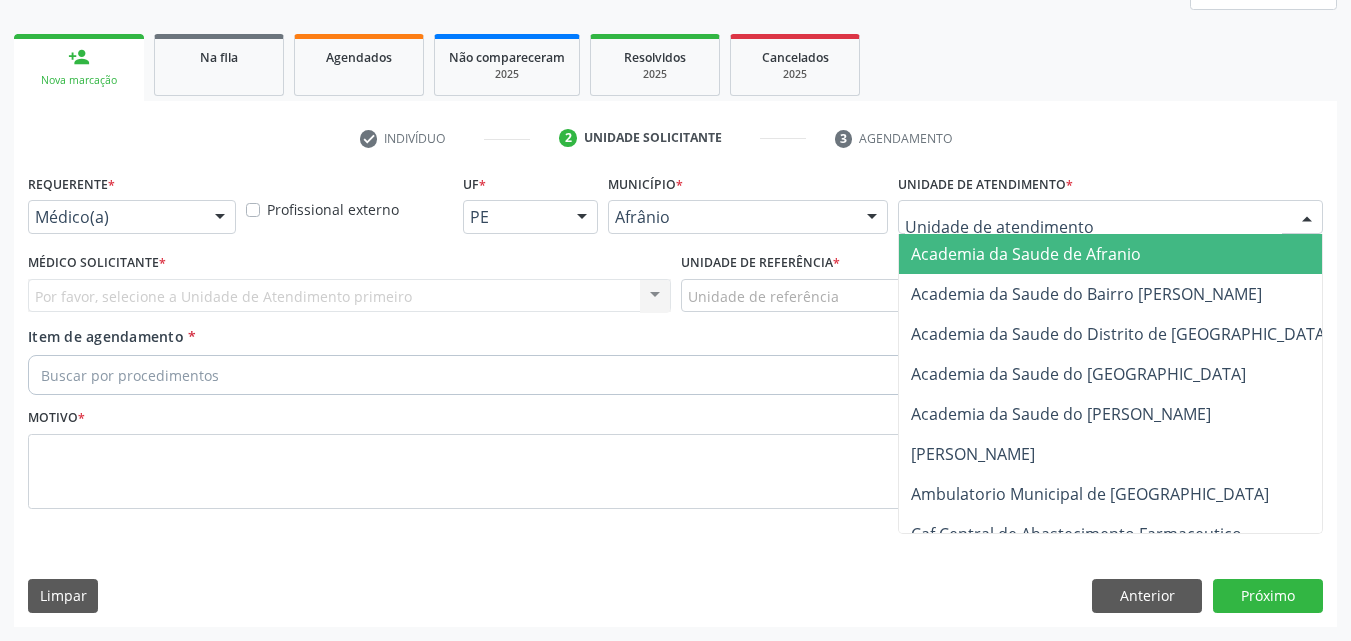 click at bounding box center [1110, 217] 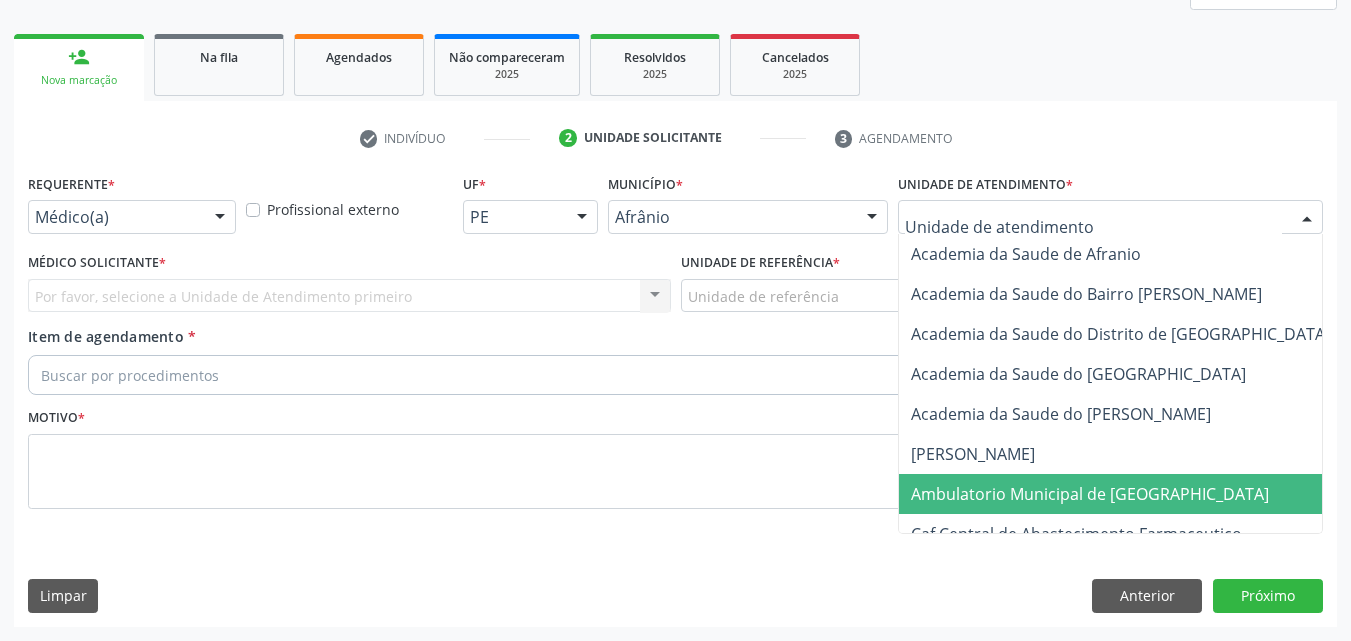 click on "Ambulatorio Municipal de [GEOGRAPHIC_DATA]" at bounding box center (1090, 494) 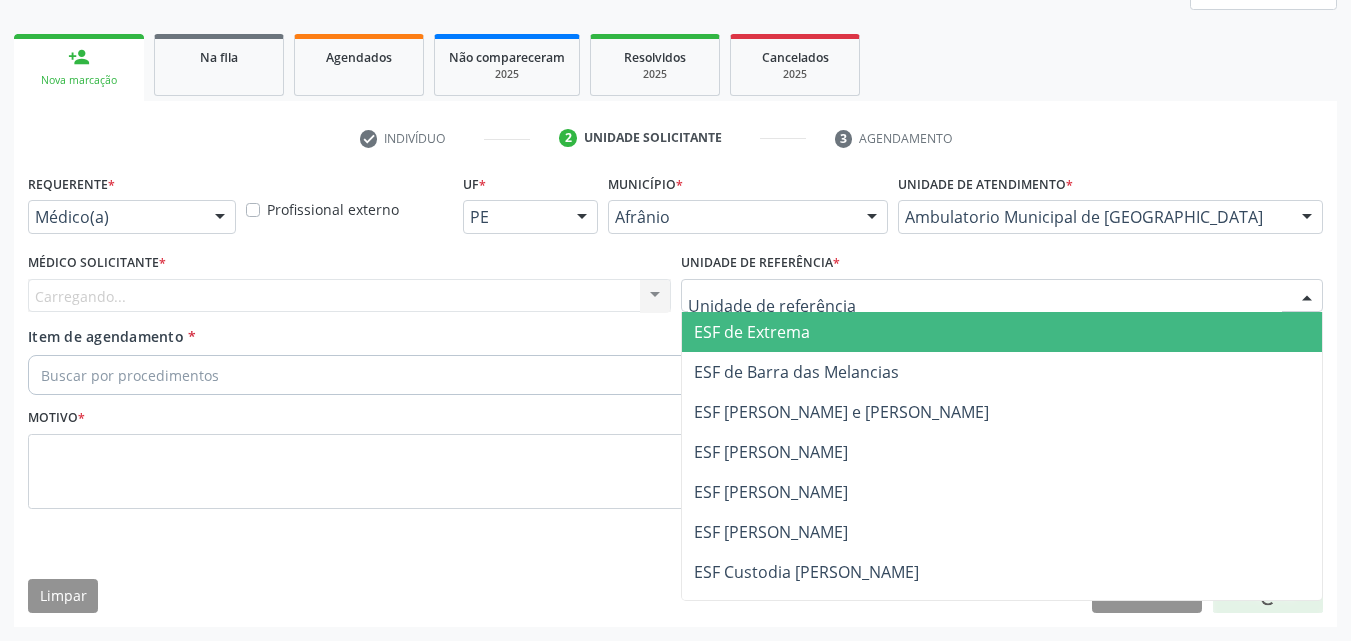 click at bounding box center [1002, 296] 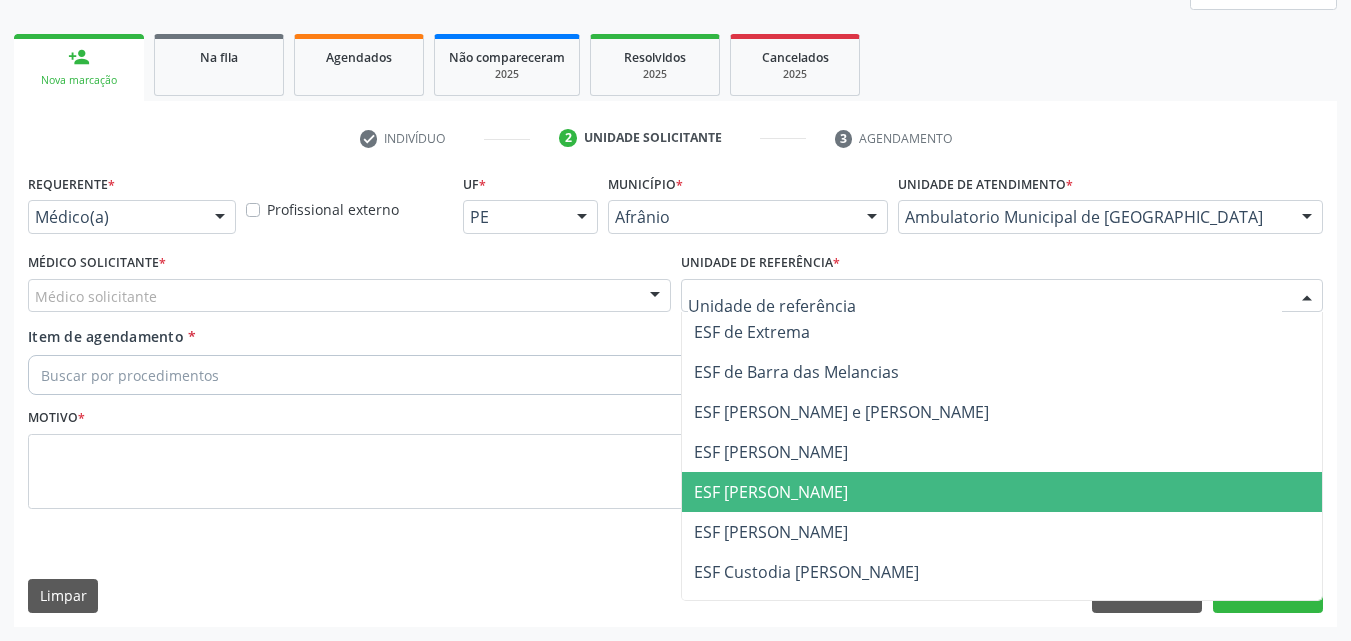 click on "ESF [PERSON_NAME]" at bounding box center (771, 492) 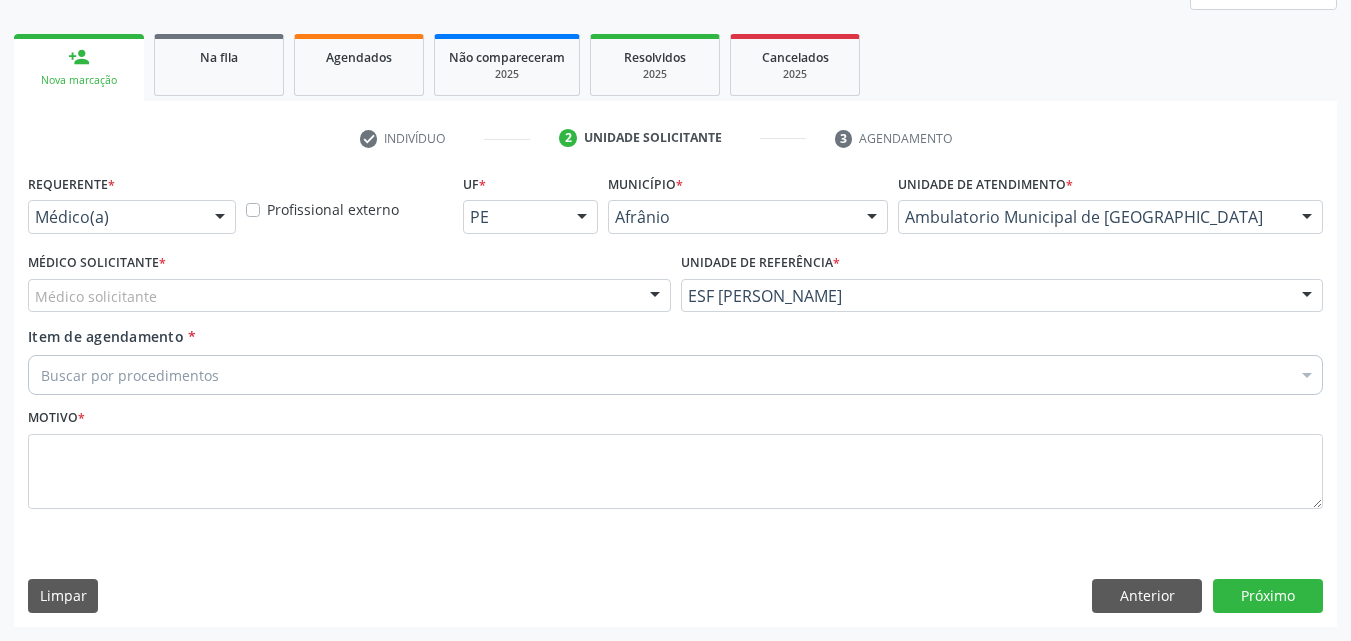 click on "Médico solicitante" at bounding box center [349, 296] 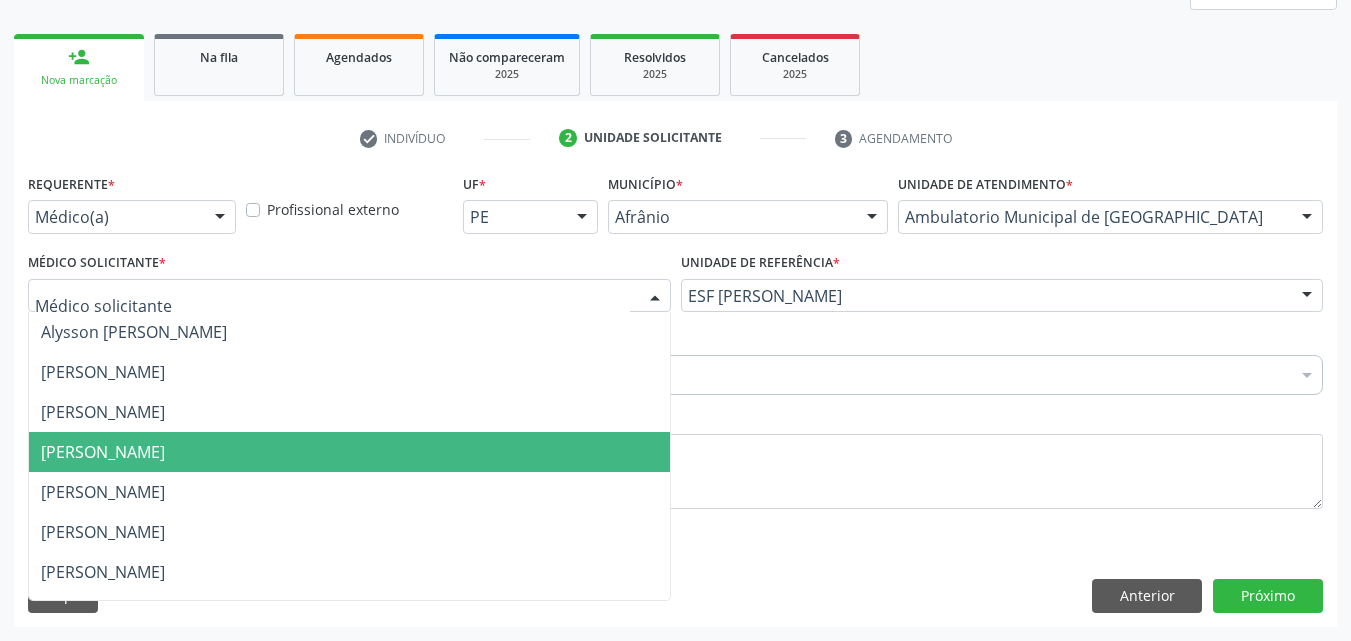 click on "[PERSON_NAME]" at bounding box center (349, 452) 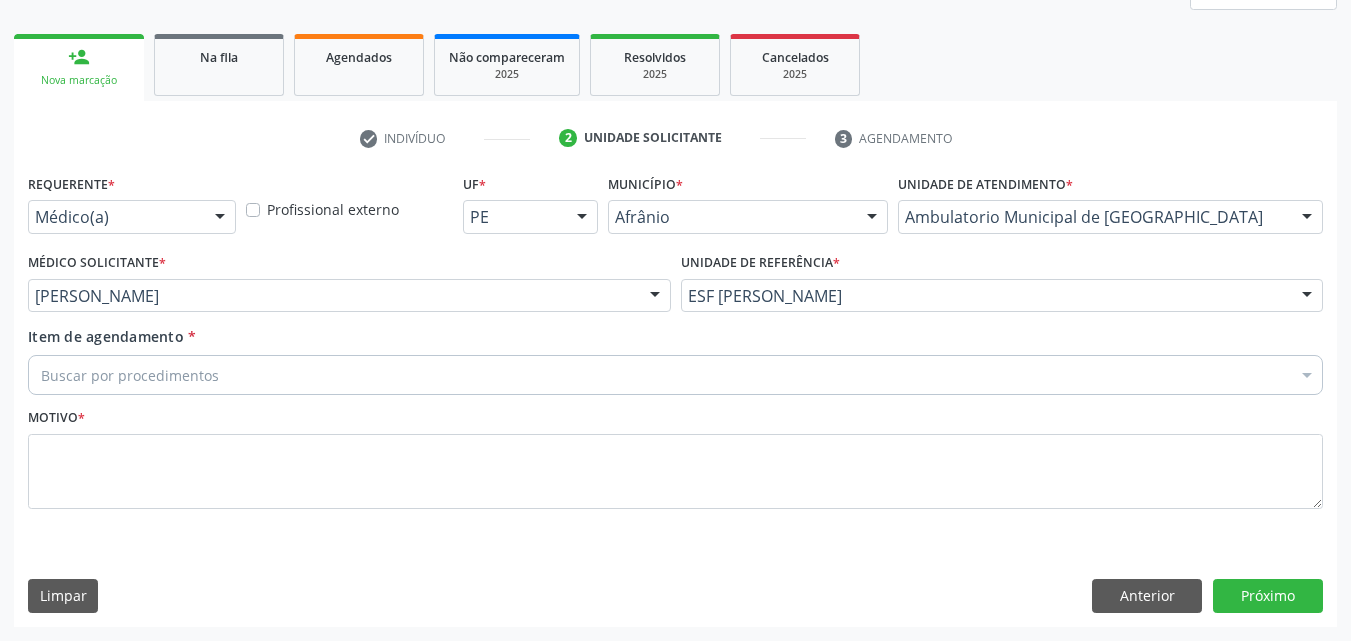 click on "Buscar por procedimentos" at bounding box center (675, 375) 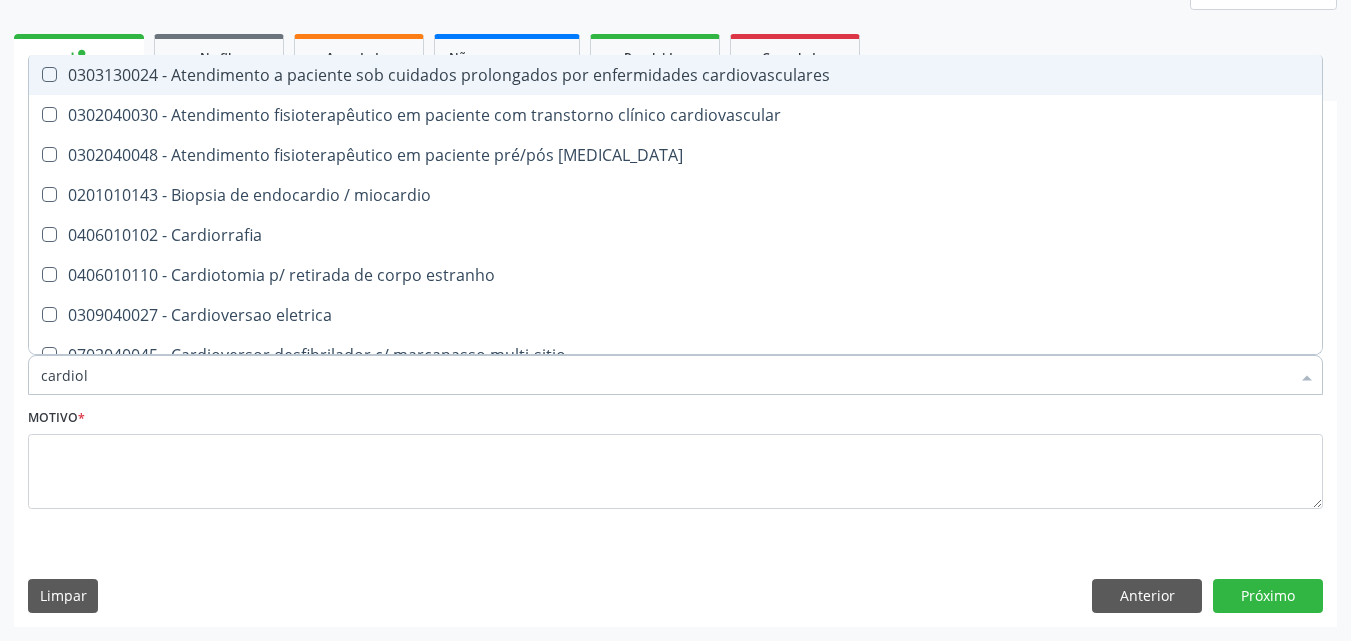 type on "cardiolo" 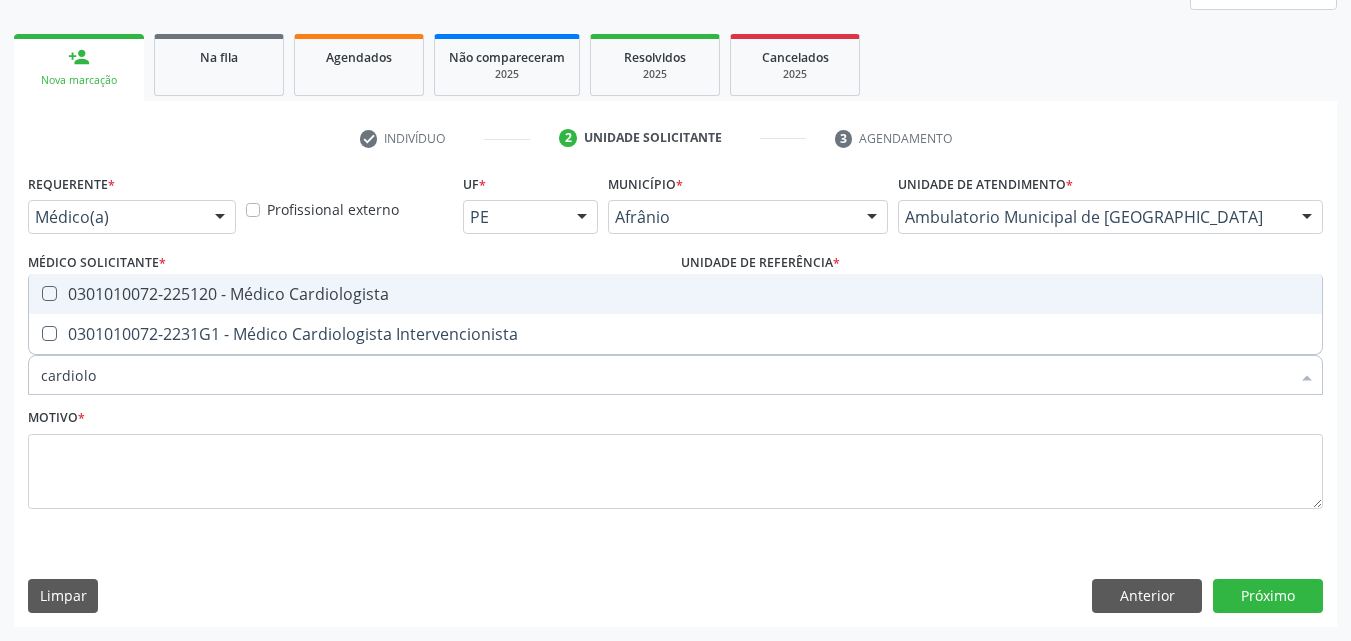 click on "0301010072-225120 - Médico Cardiologista" at bounding box center (675, 294) 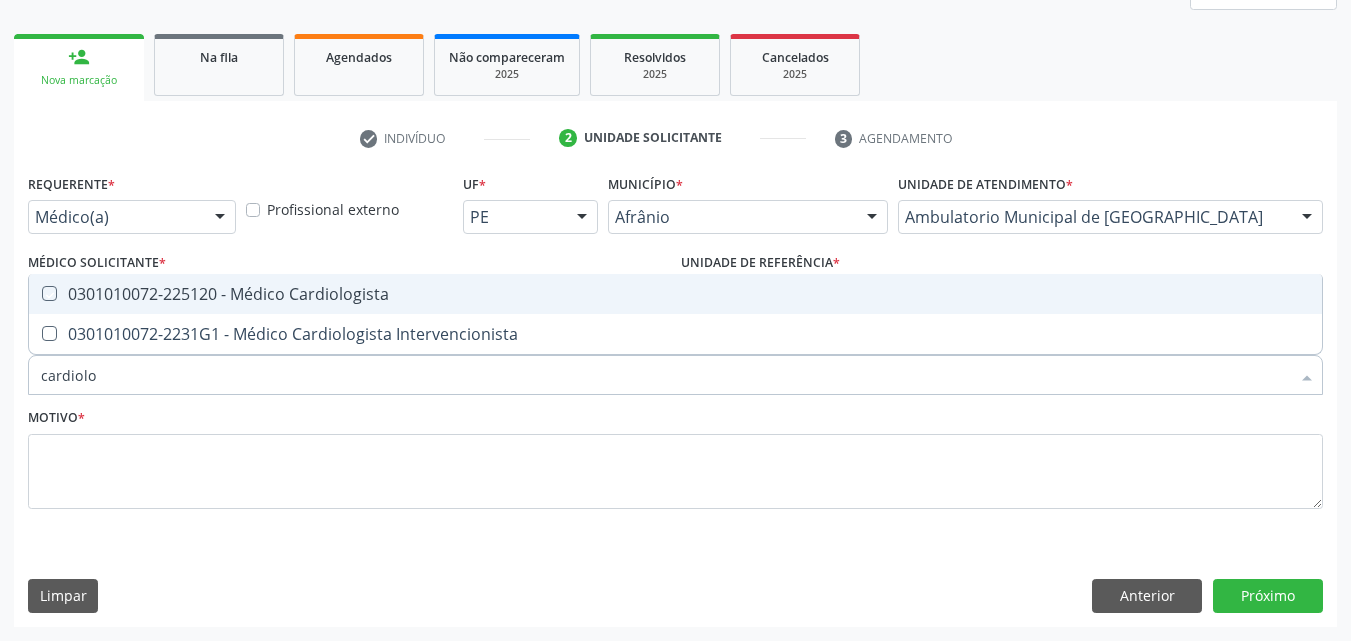 checkbox on "true" 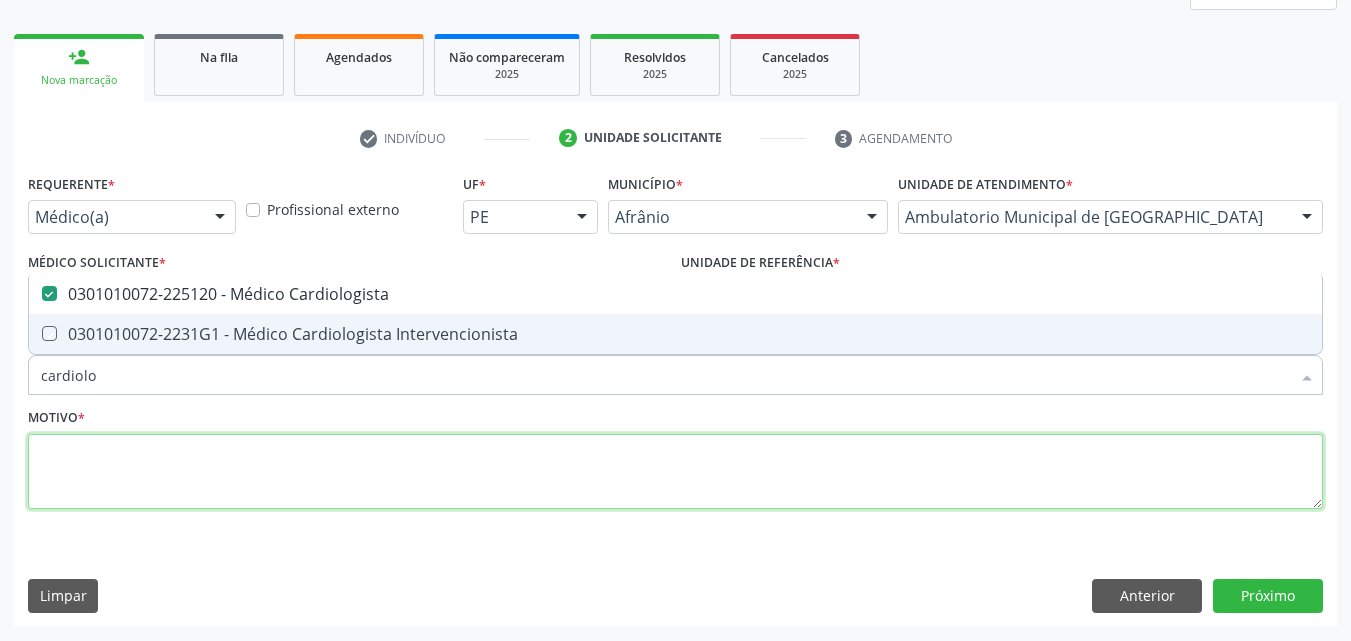 click at bounding box center [675, 472] 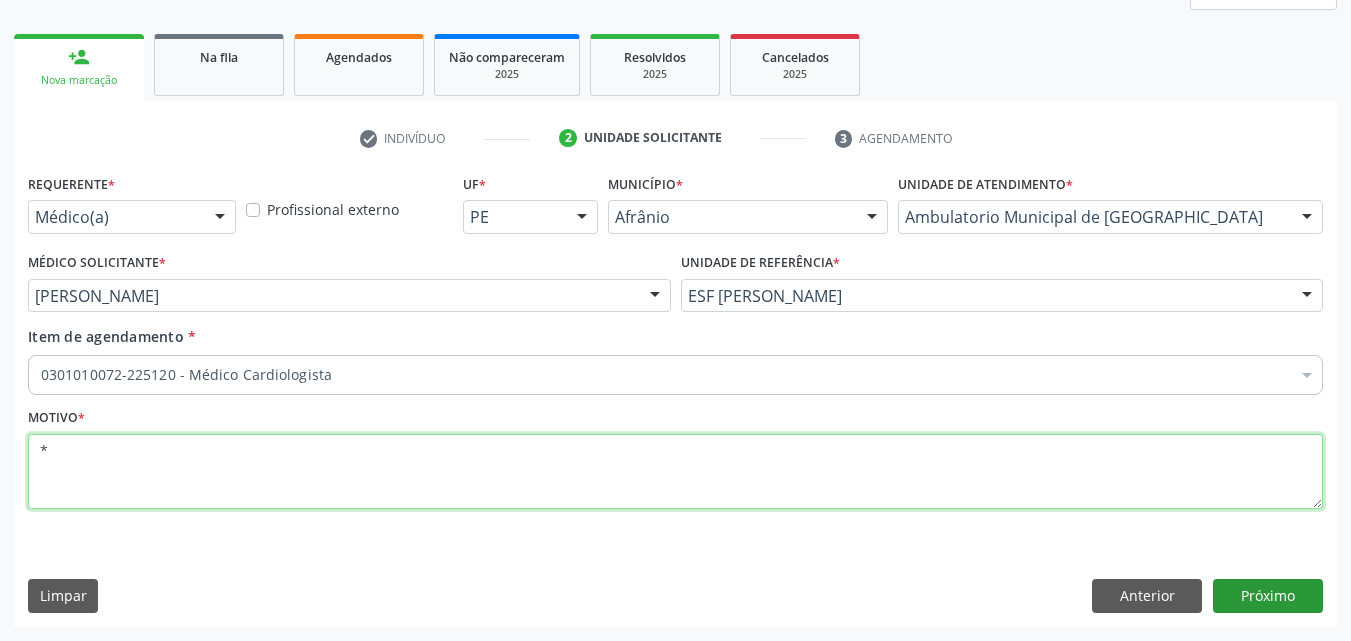 type on "*" 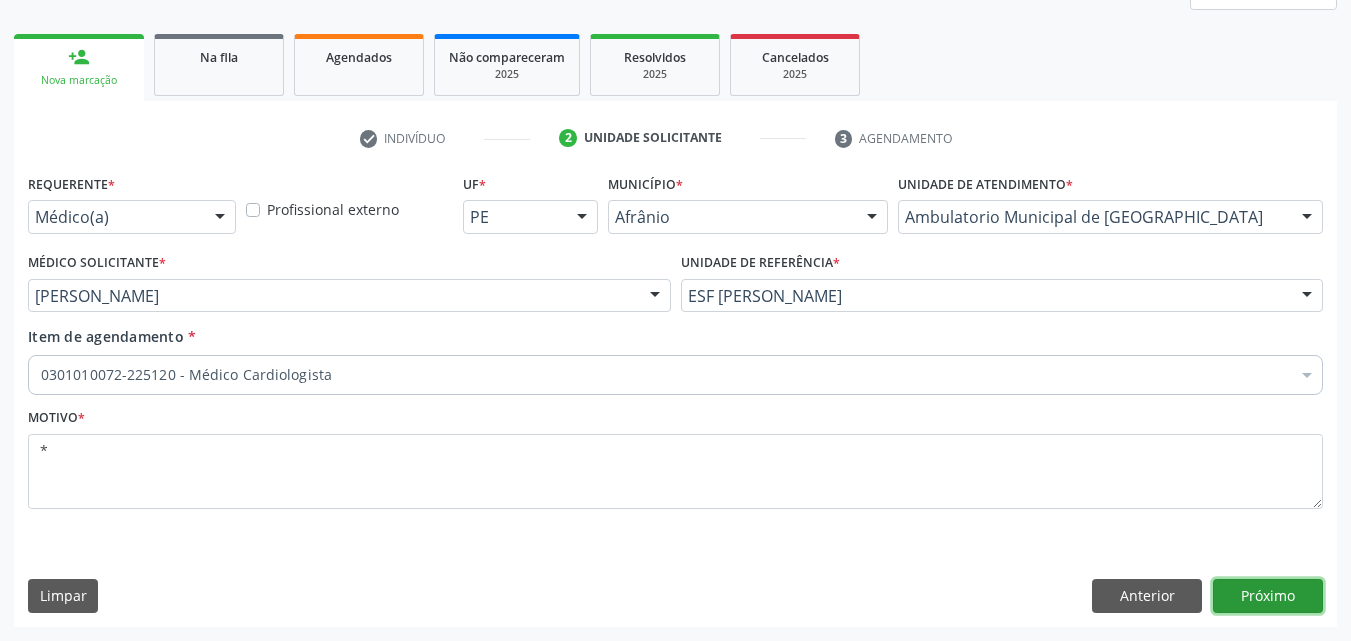 click on "Próximo" at bounding box center [1268, 596] 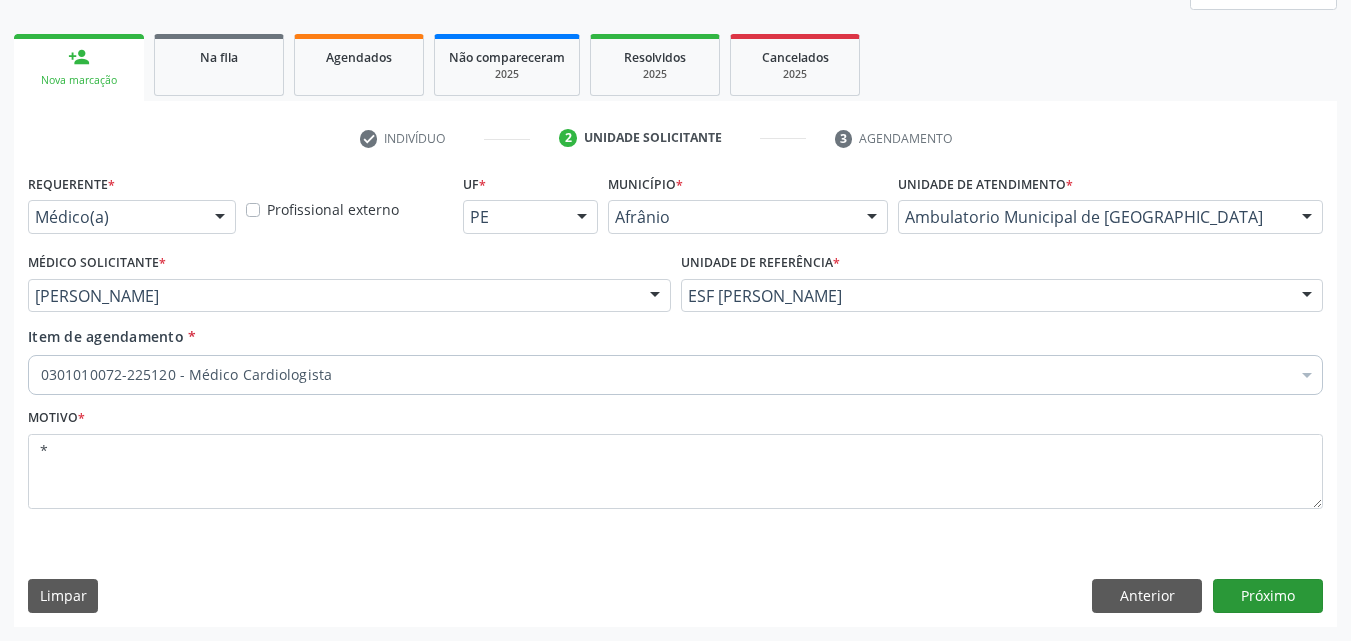 scroll, scrollTop: 229, scrollLeft: 0, axis: vertical 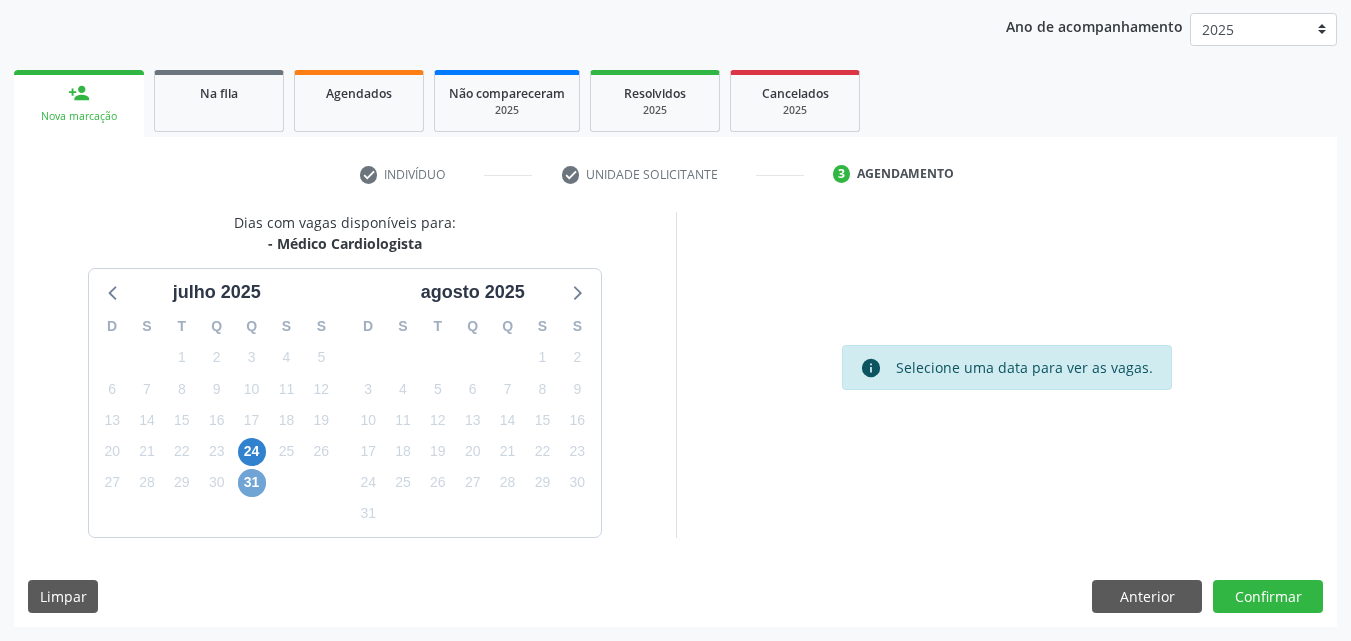 click on "31" at bounding box center (252, 483) 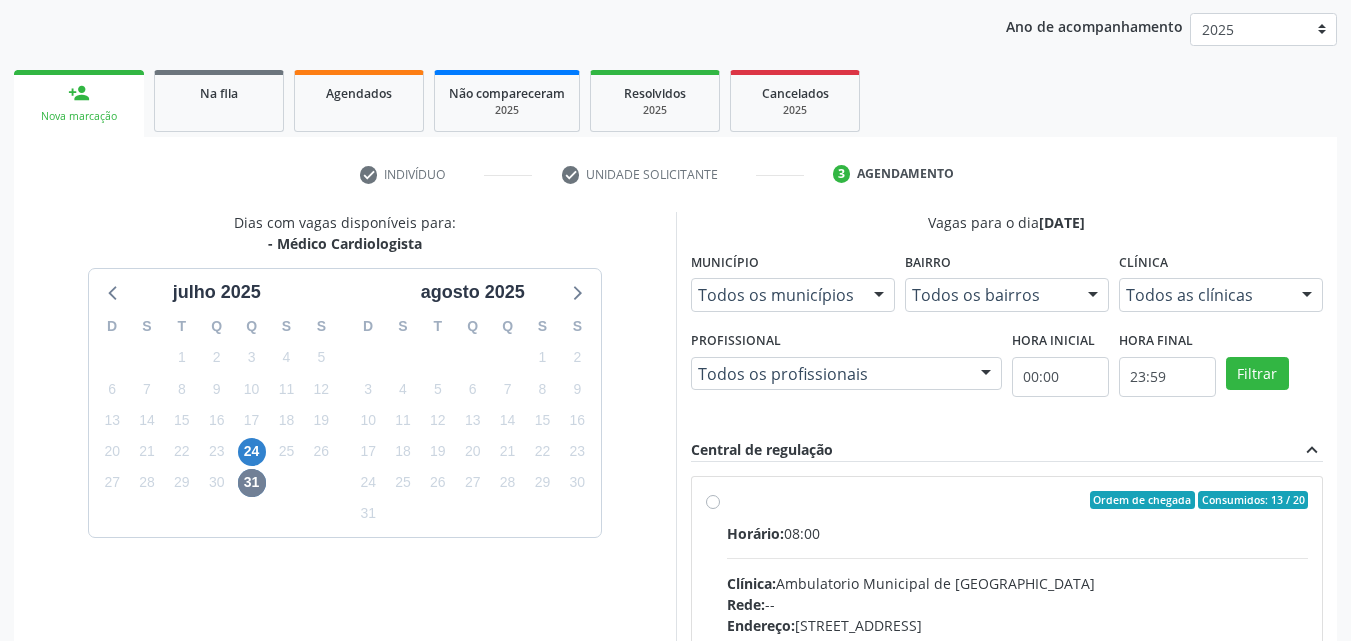 click on "Ordem de chegada
Consumidos: 13 / 20
Horário:   08:00
Clínica:  Ambulatorio Municipal de Saude
Rede:
--
Endereço:   [STREET_ADDRESS]
Telefone:   --
Profissional:
--
Informações adicionais sobre o atendimento
Idade de atendimento:
Sem restrição
Gênero(s) atendido(s):
Sem restrição
Informações adicionais:
--" at bounding box center [1018, 644] 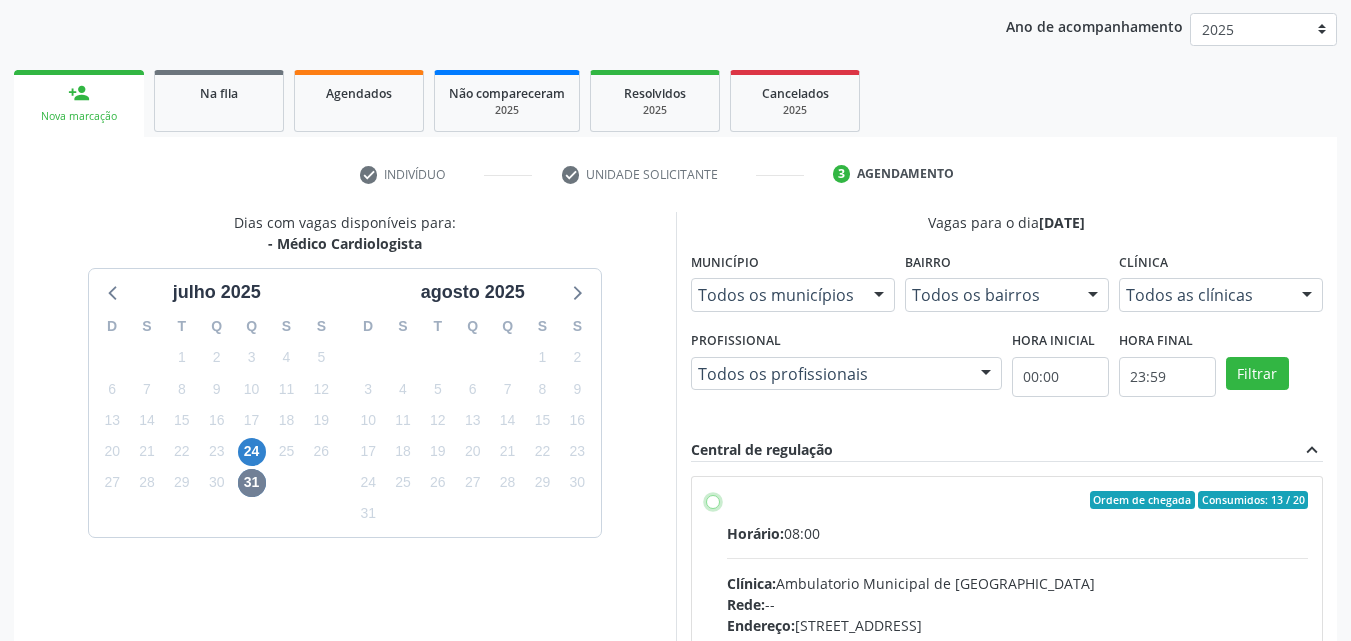 click on "Ordem de chegada
Consumidos: 13 / 20
Horário:   08:00
Clínica:  Ambulatorio Municipal de Saude
Rede:
--
Endereço:   [STREET_ADDRESS]
Telefone:   --
Profissional:
--
Informações adicionais sobre o atendimento
Idade de atendimento:
Sem restrição
Gênero(s) atendido(s):
Sem restrição
Informações adicionais:
--" at bounding box center (713, 500) 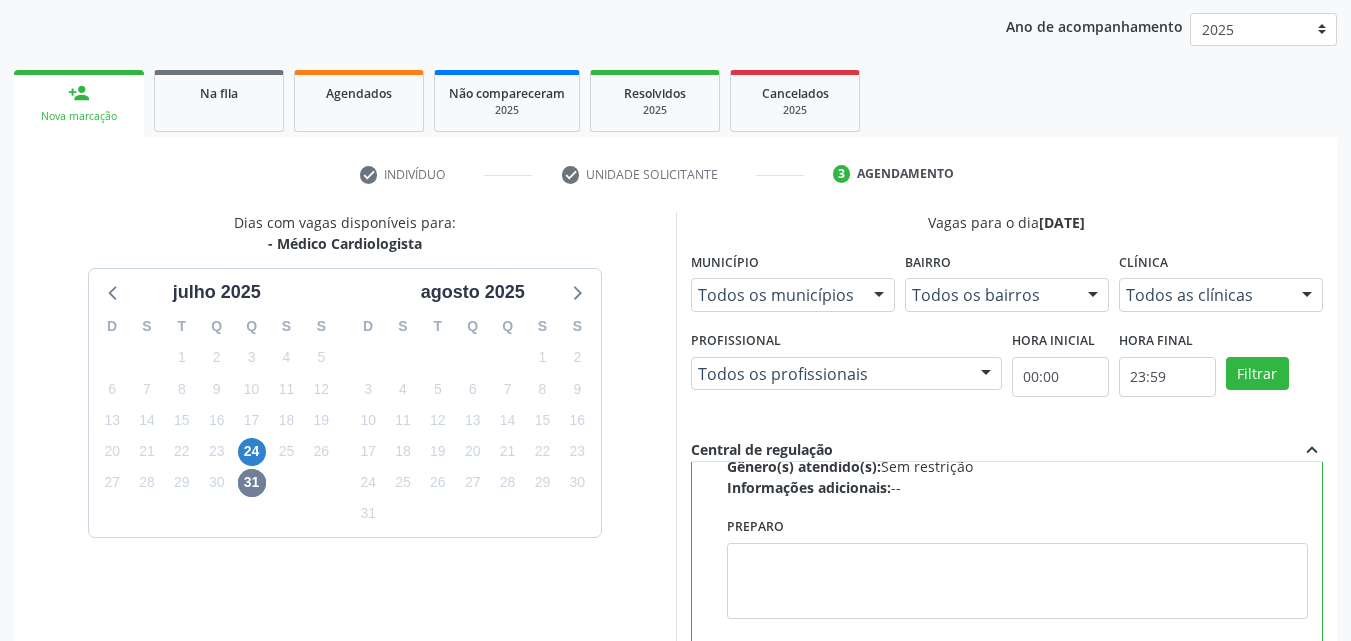 scroll, scrollTop: 450, scrollLeft: 0, axis: vertical 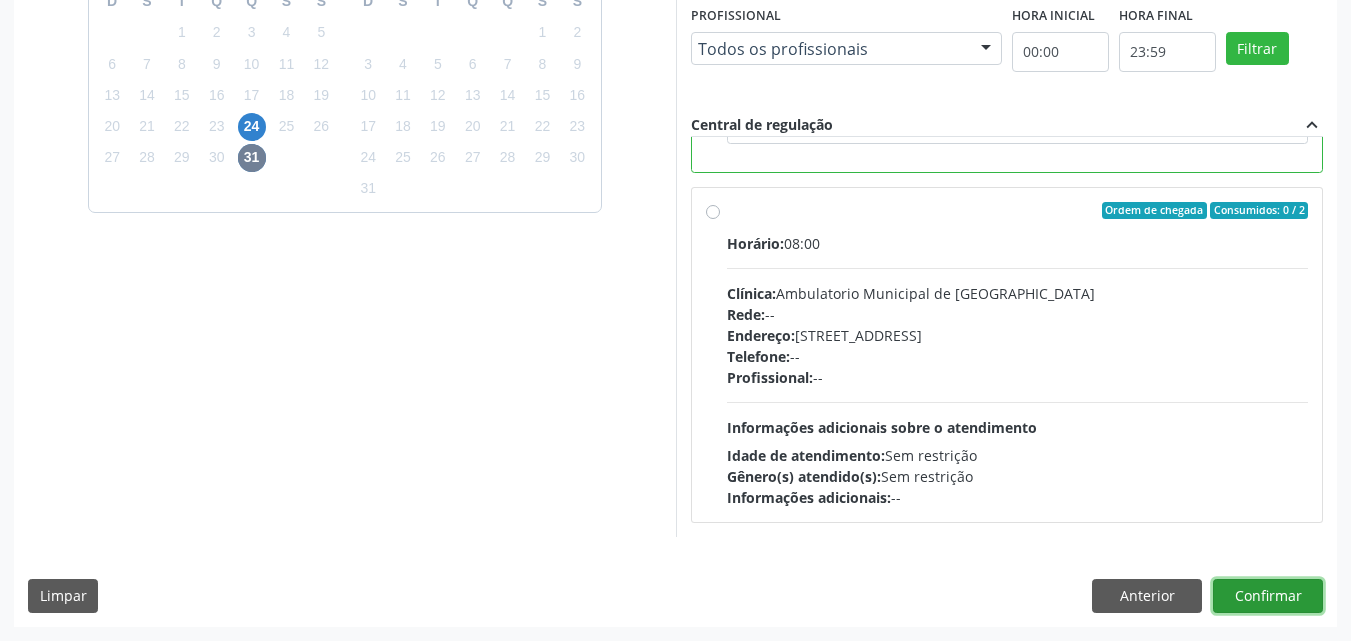 click on "Confirmar" at bounding box center [1268, 596] 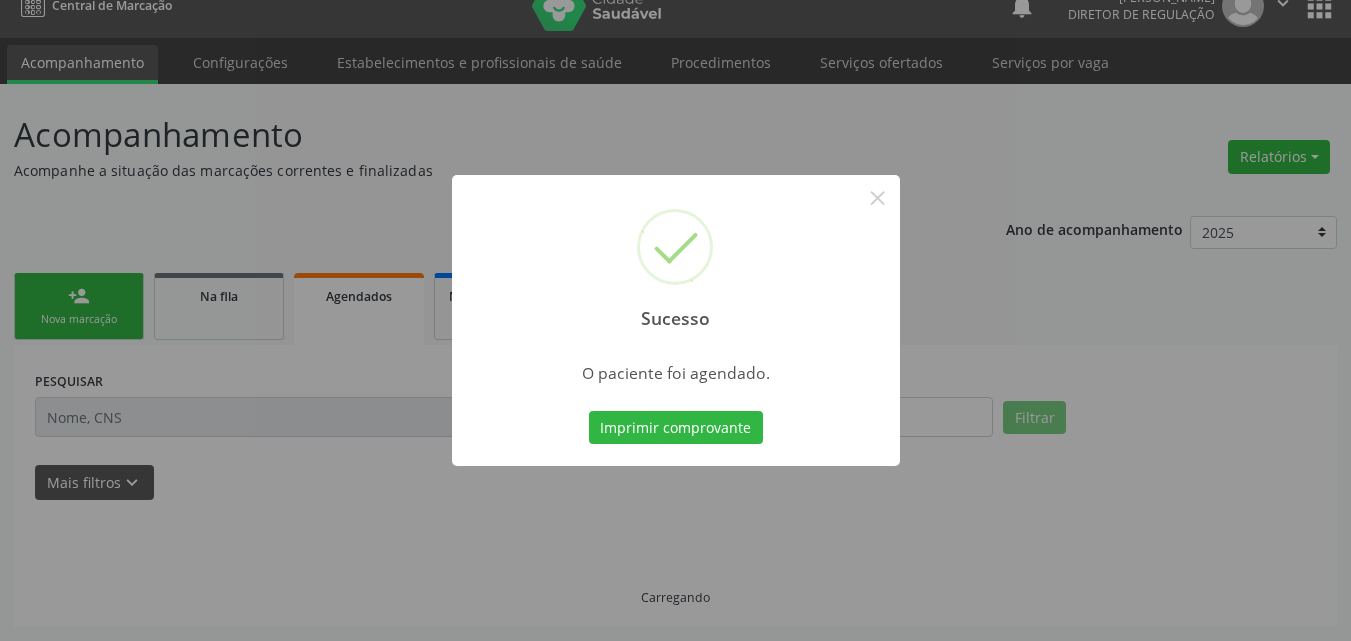 scroll, scrollTop: 26, scrollLeft: 0, axis: vertical 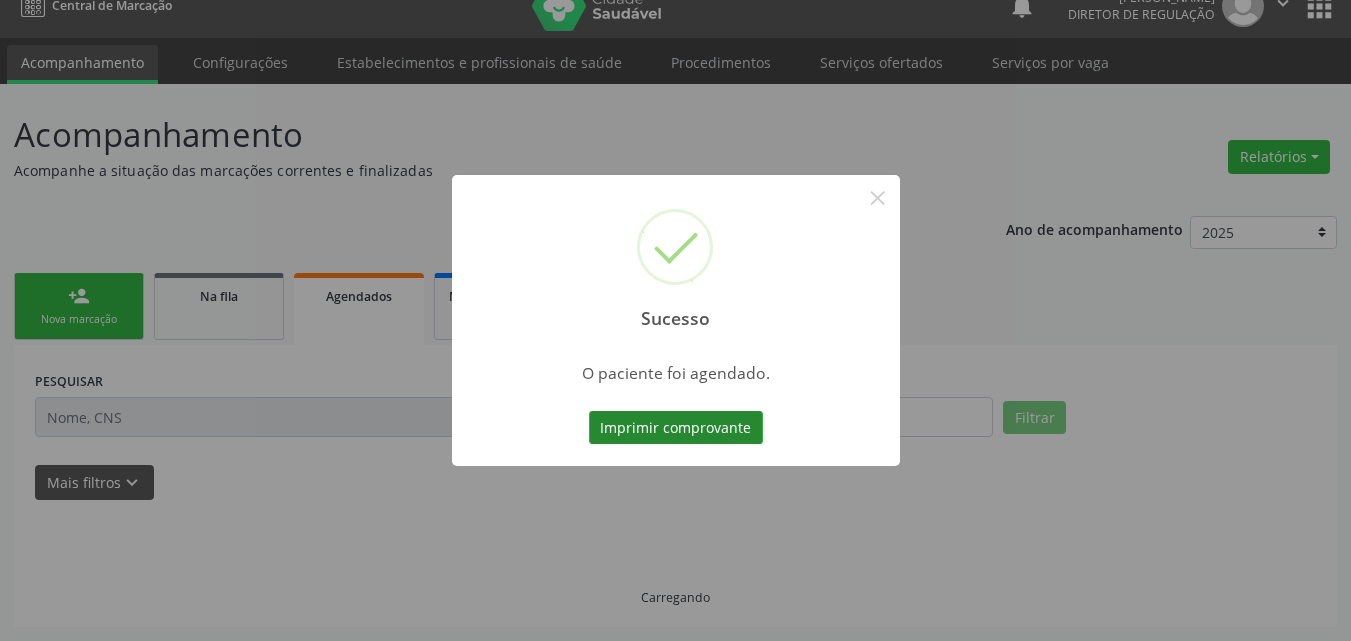 click on "Imprimir comprovante" at bounding box center (676, 428) 